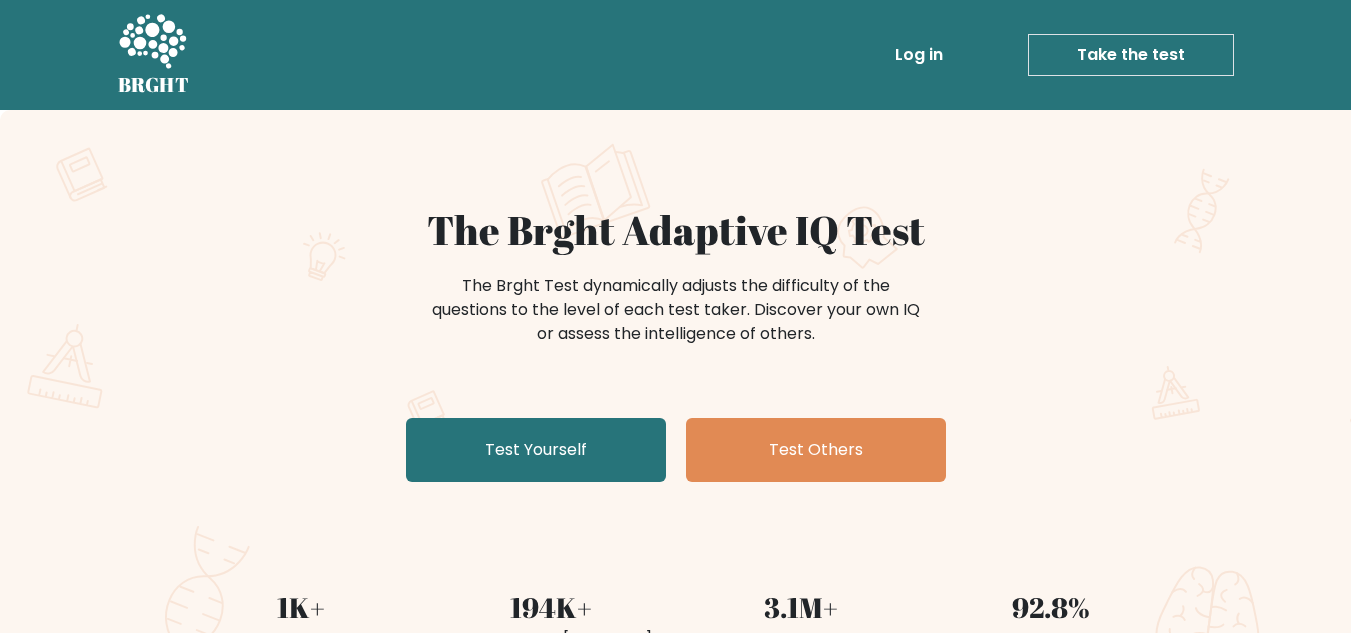 scroll, scrollTop: 0, scrollLeft: 0, axis: both 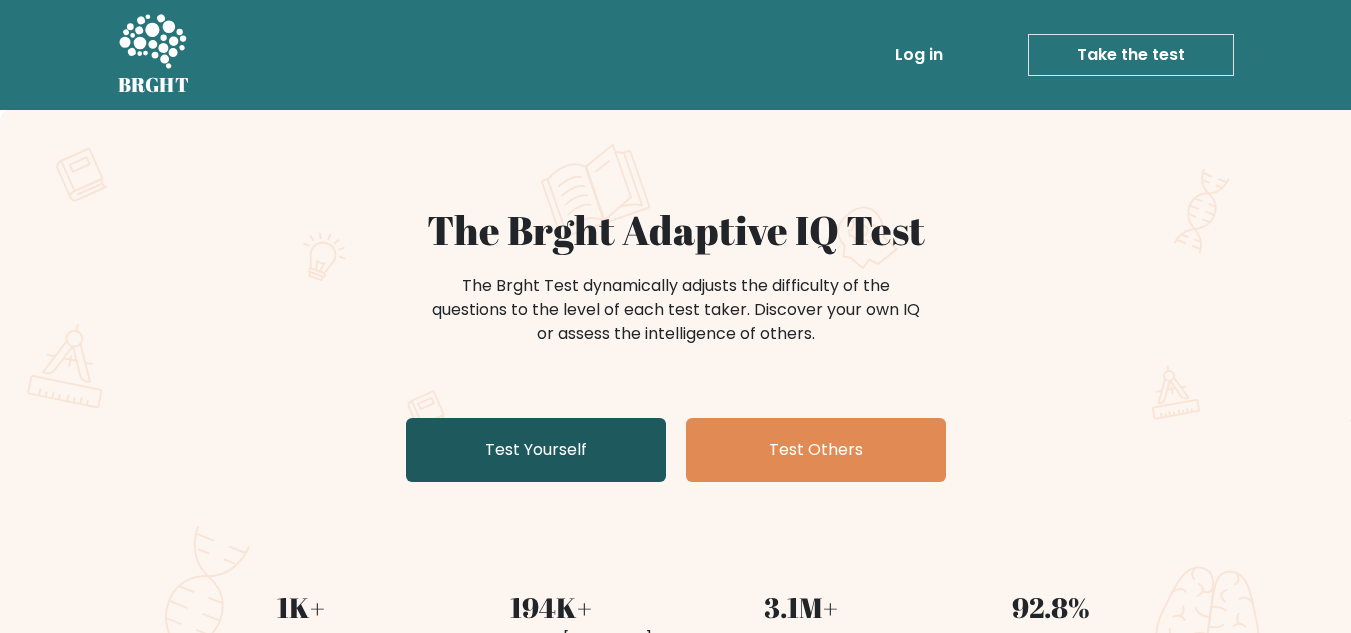 click on "Test Yourself" at bounding box center [536, 450] 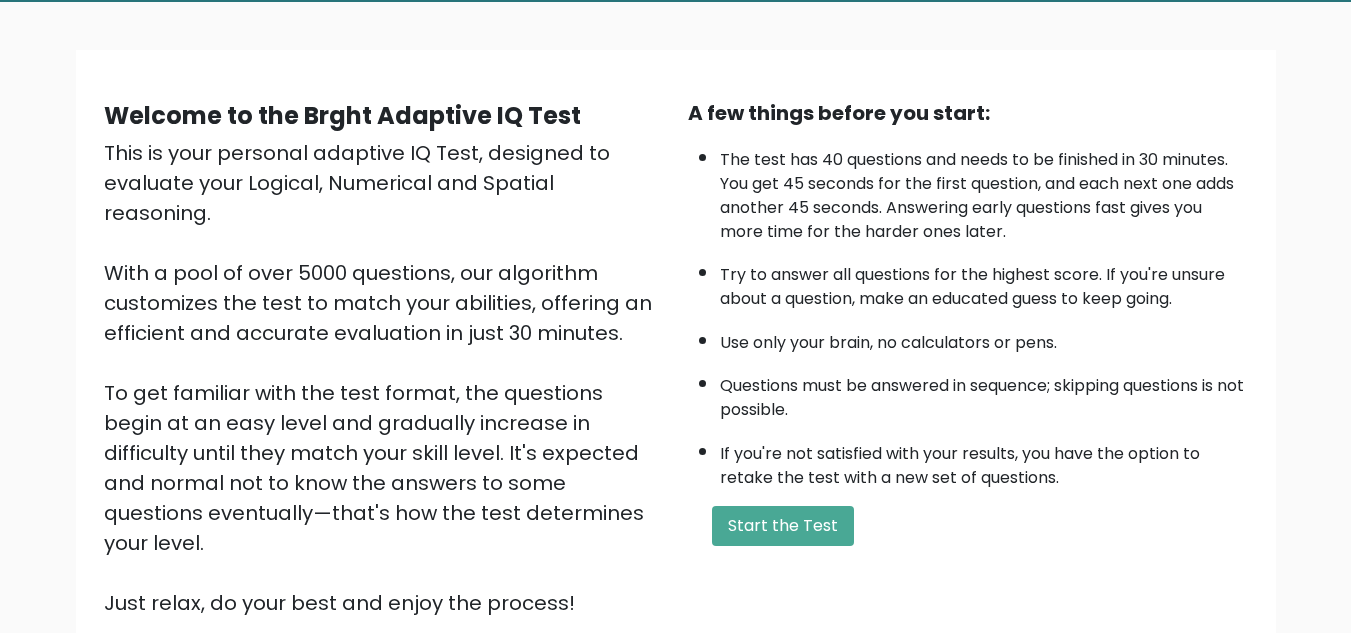 scroll, scrollTop: 283, scrollLeft: 0, axis: vertical 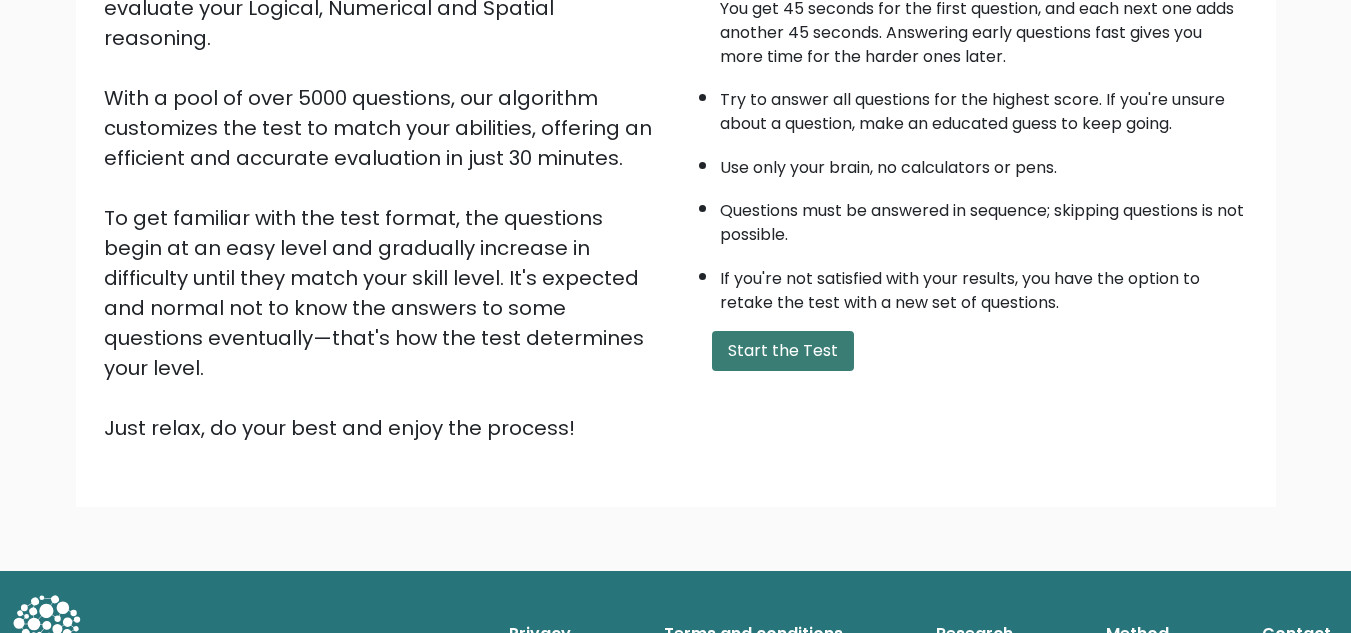 click on "Start the Test" at bounding box center [783, 351] 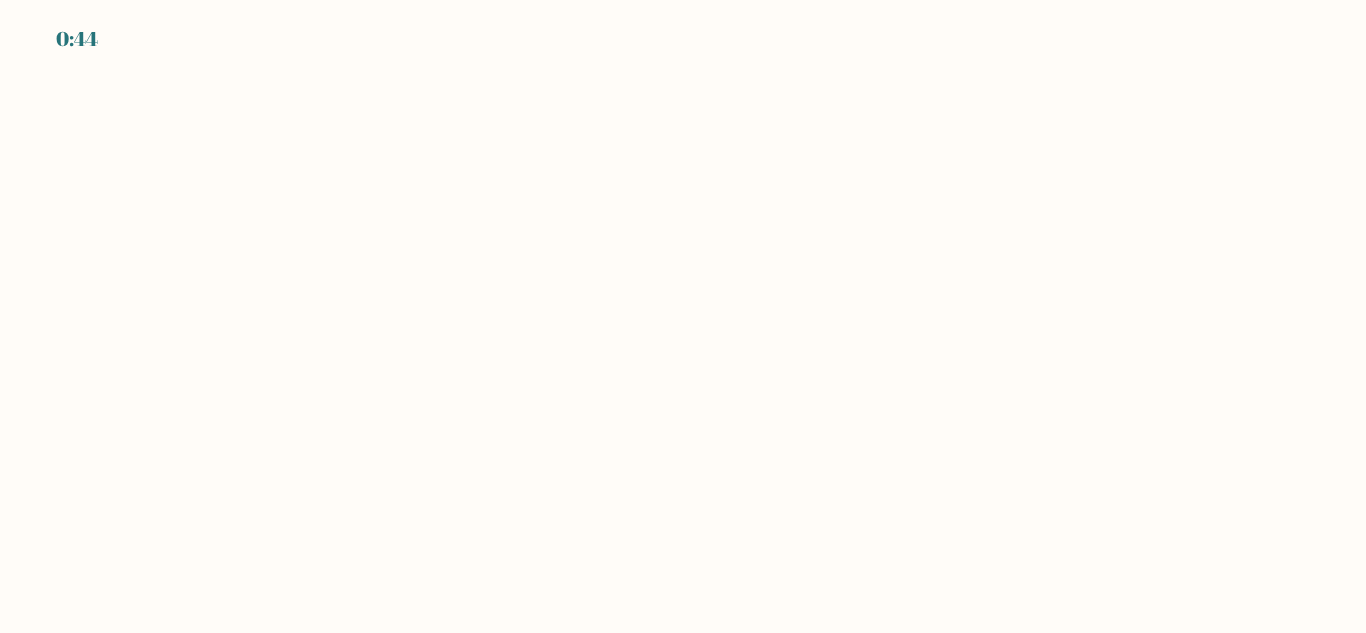 scroll, scrollTop: 0, scrollLeft: 0, axis: both 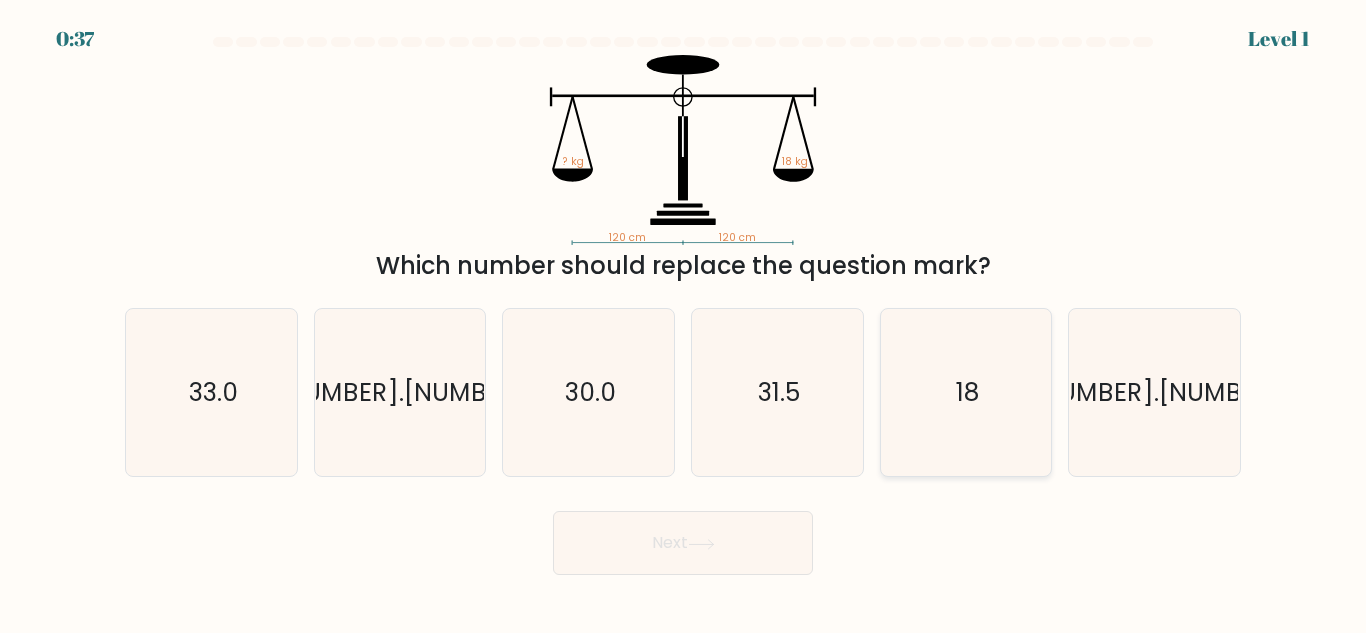 click on "18" at bounding box center (967, 392) 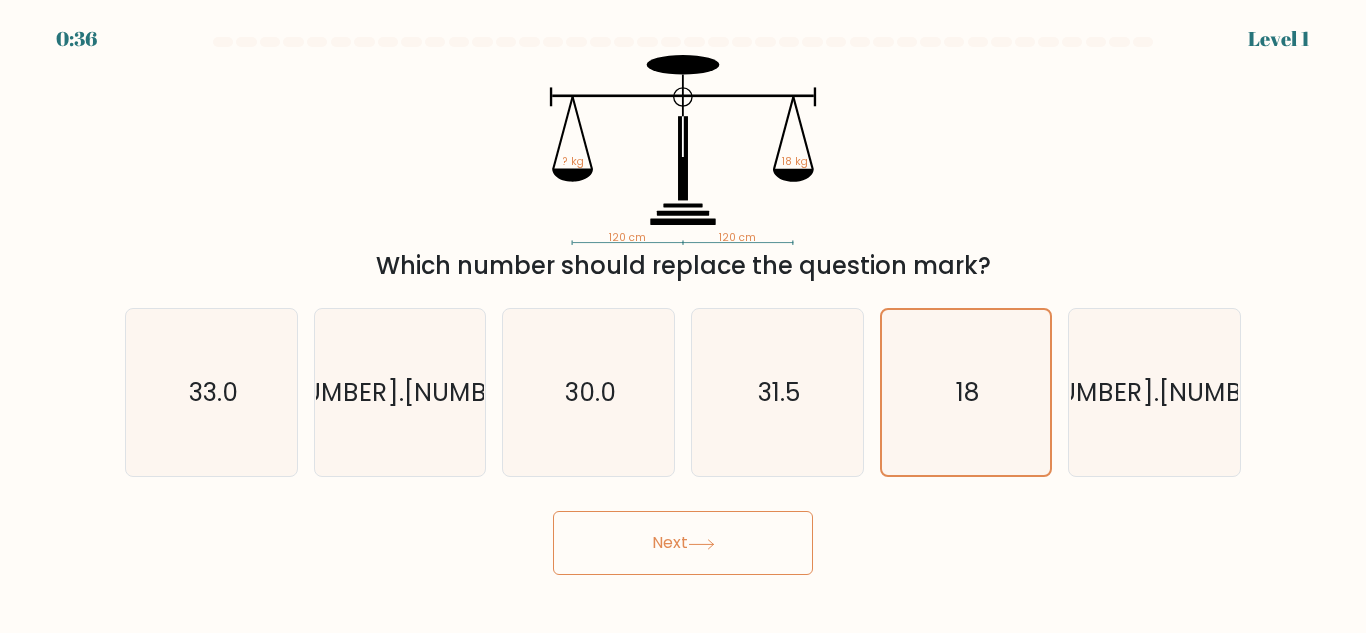 click on "Next" at bounding box center (683, 543) 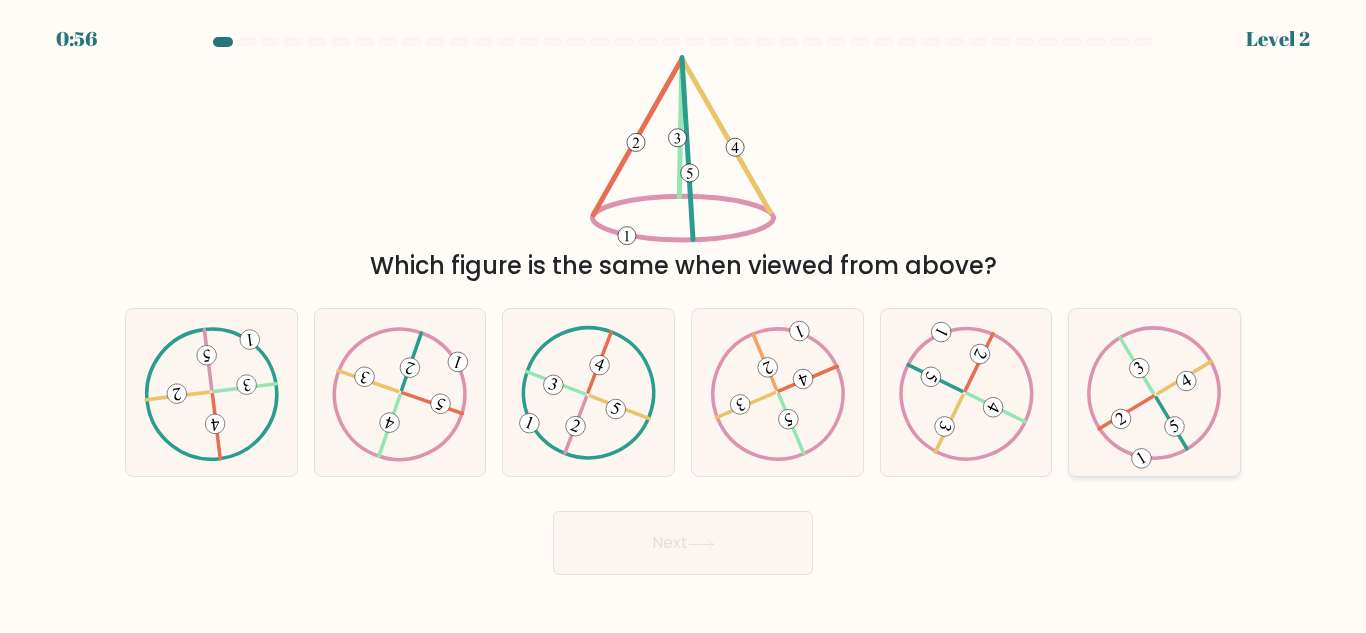 click at bounding box center [1154, 393] 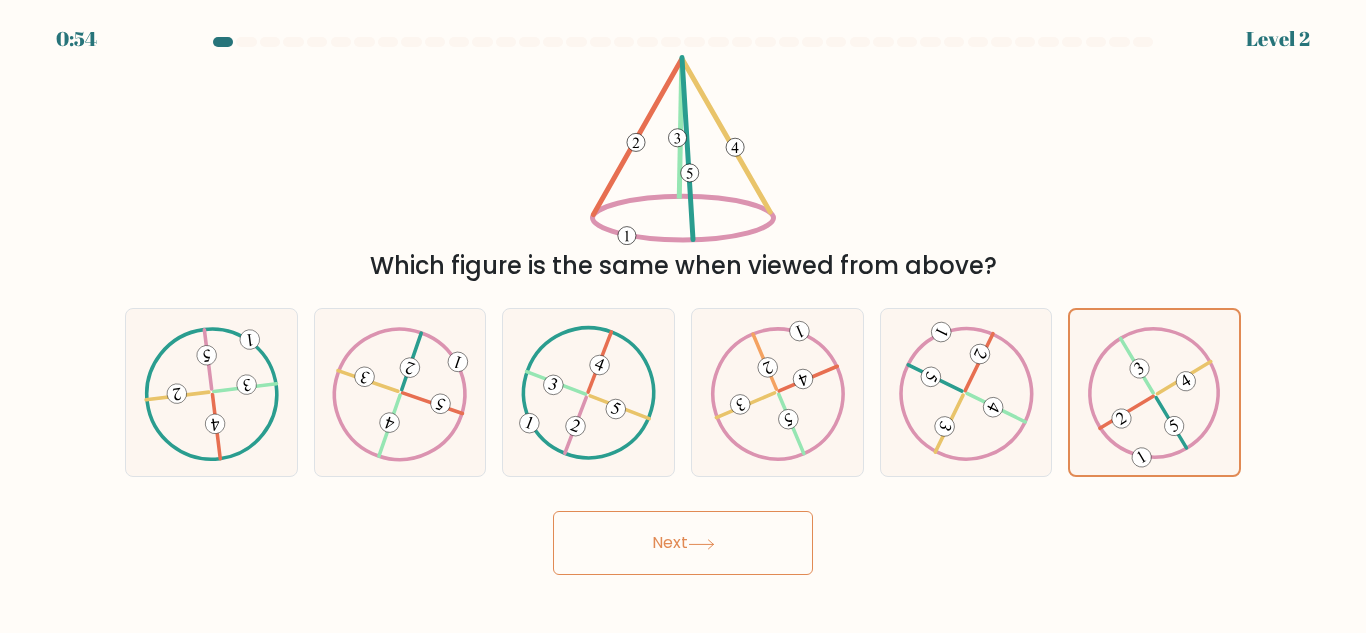 click on "Next" at bounding box center (683, 543) 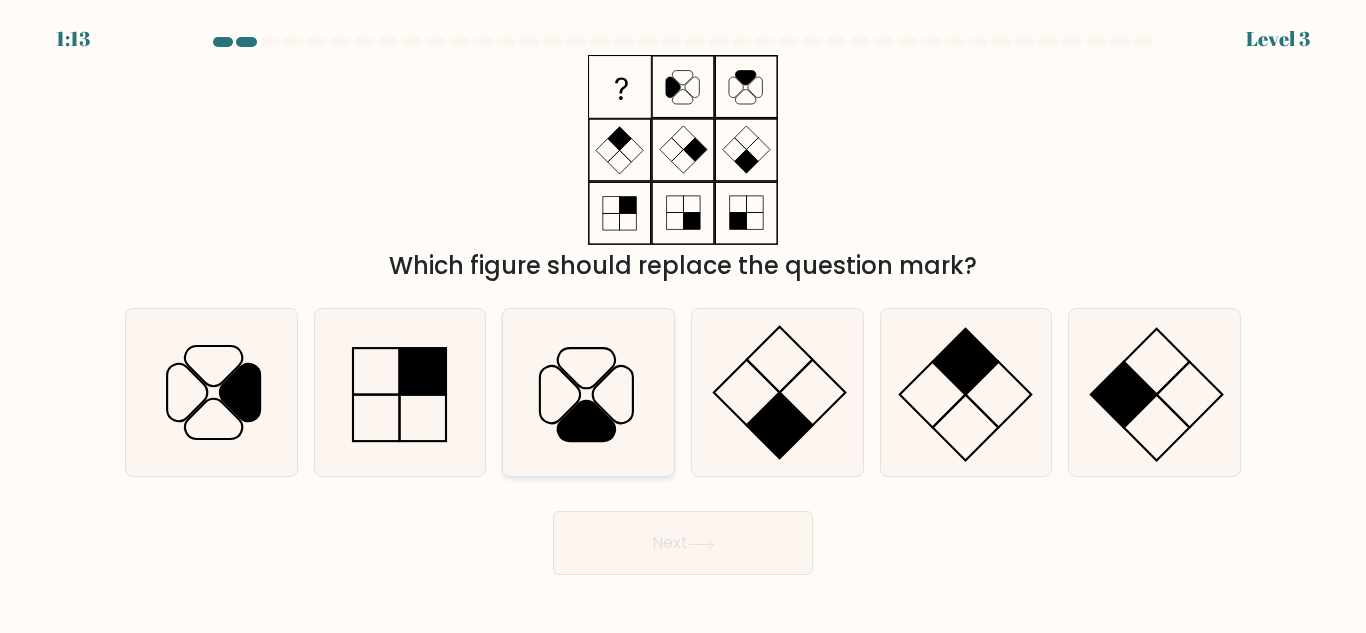 click at bounding box center (588, 392) 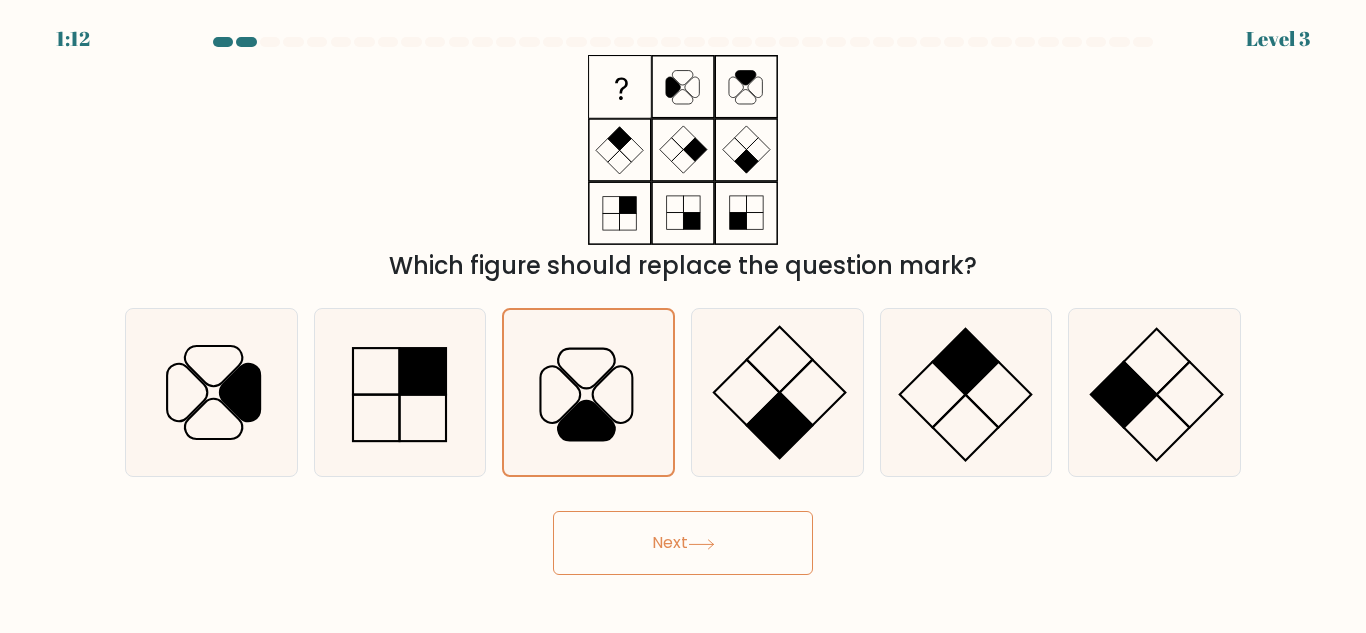 click on "Next" at bounding box center (683, 543) 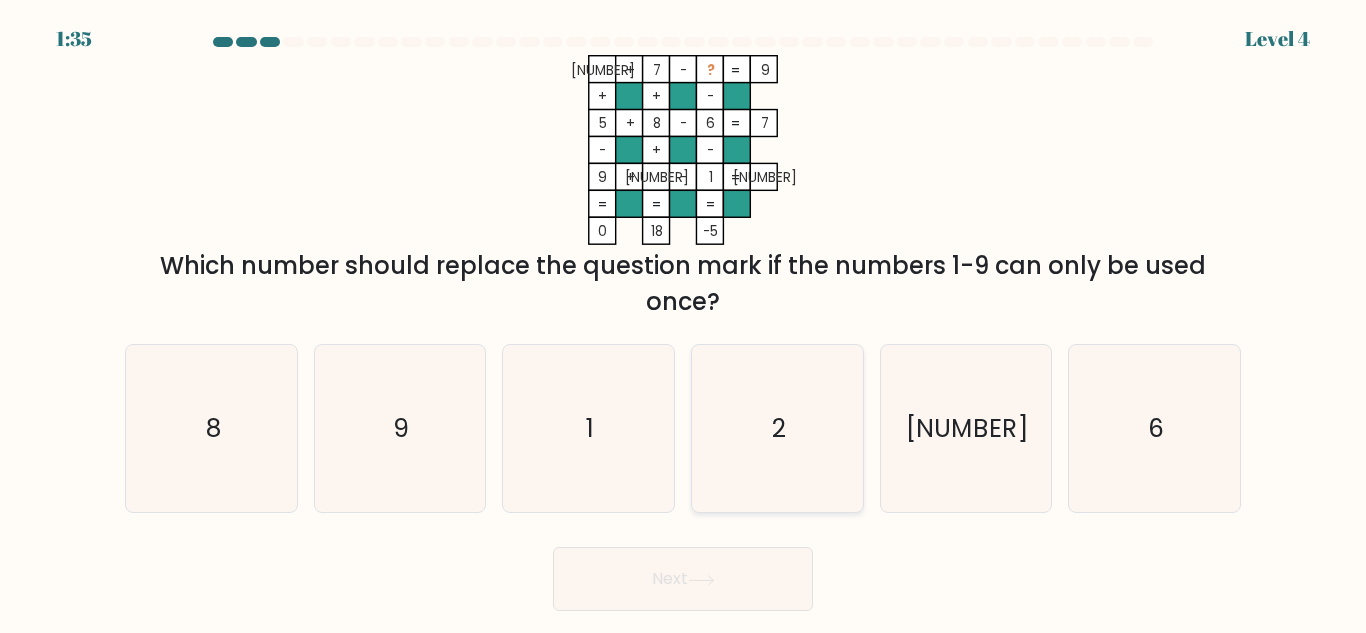 click on "2" at bounding box center (777, 428) 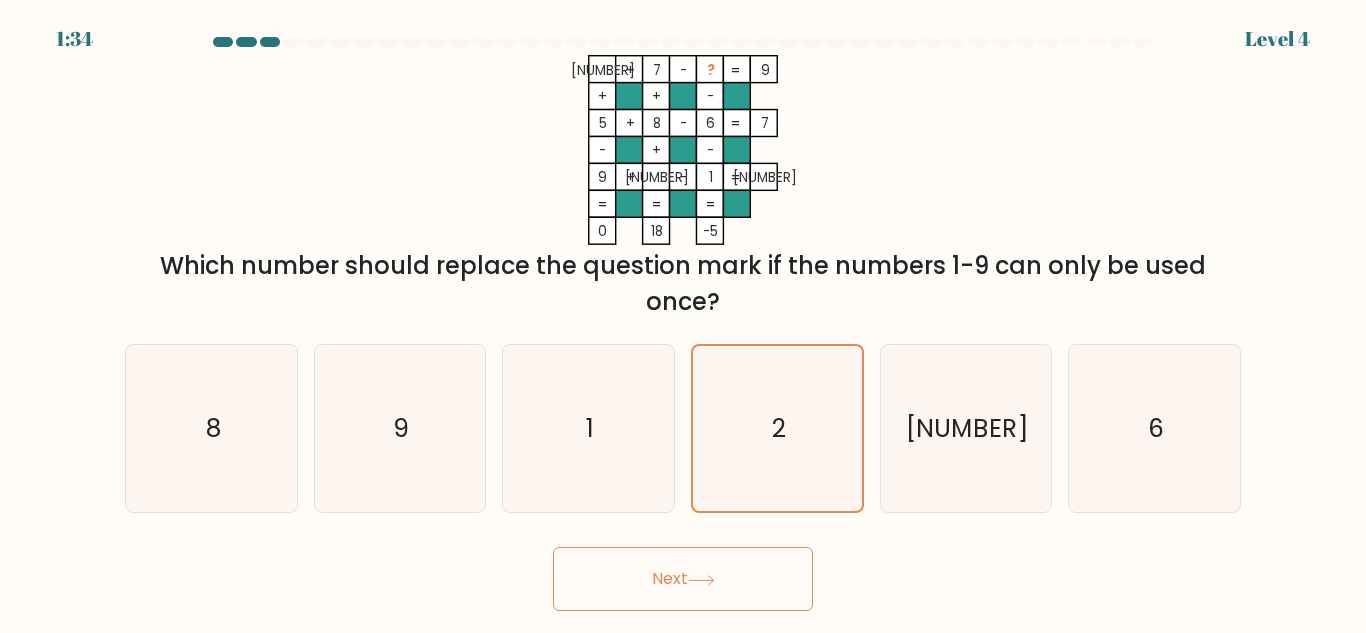 click on "Next" at bounding box center [683, 579] 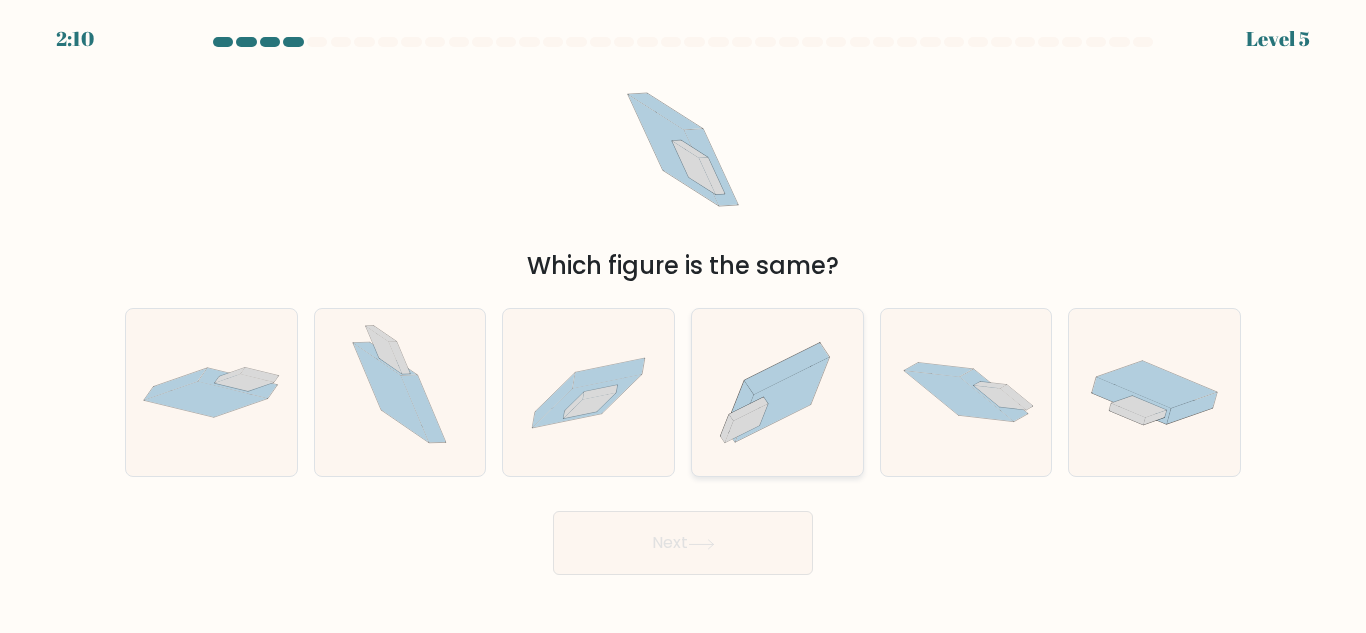 click at bounding box center (748, 409) 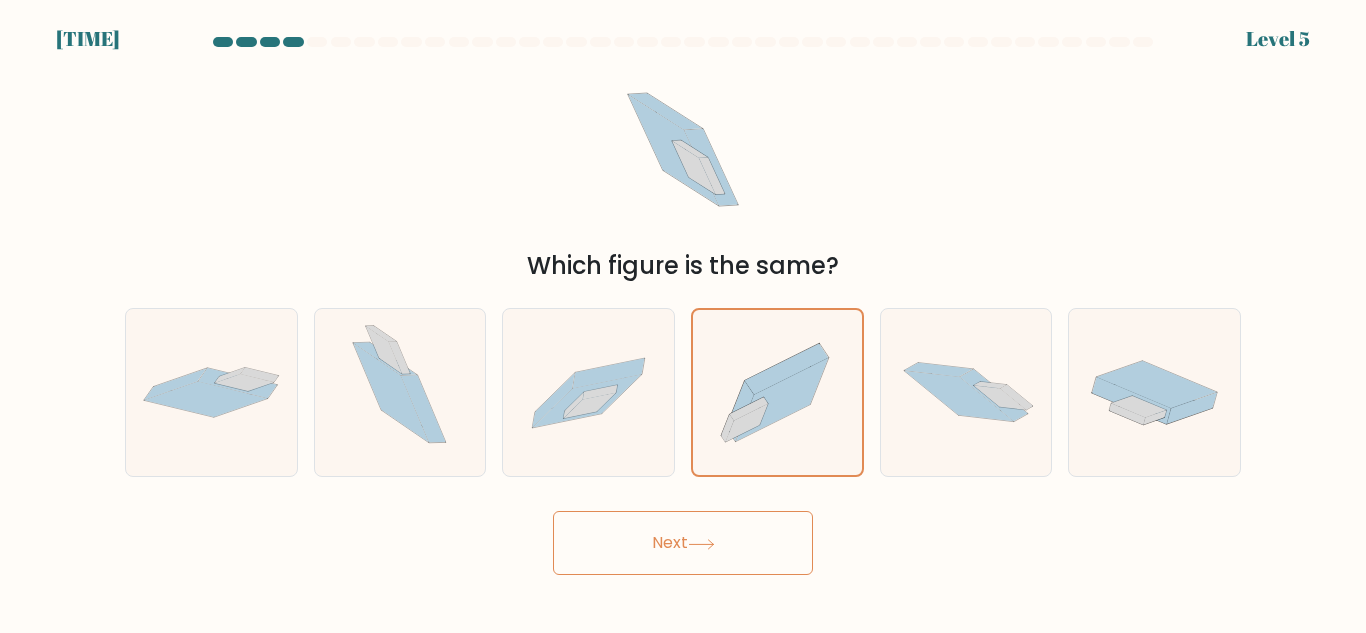 click on "Next" at bounding box center [683, 543] 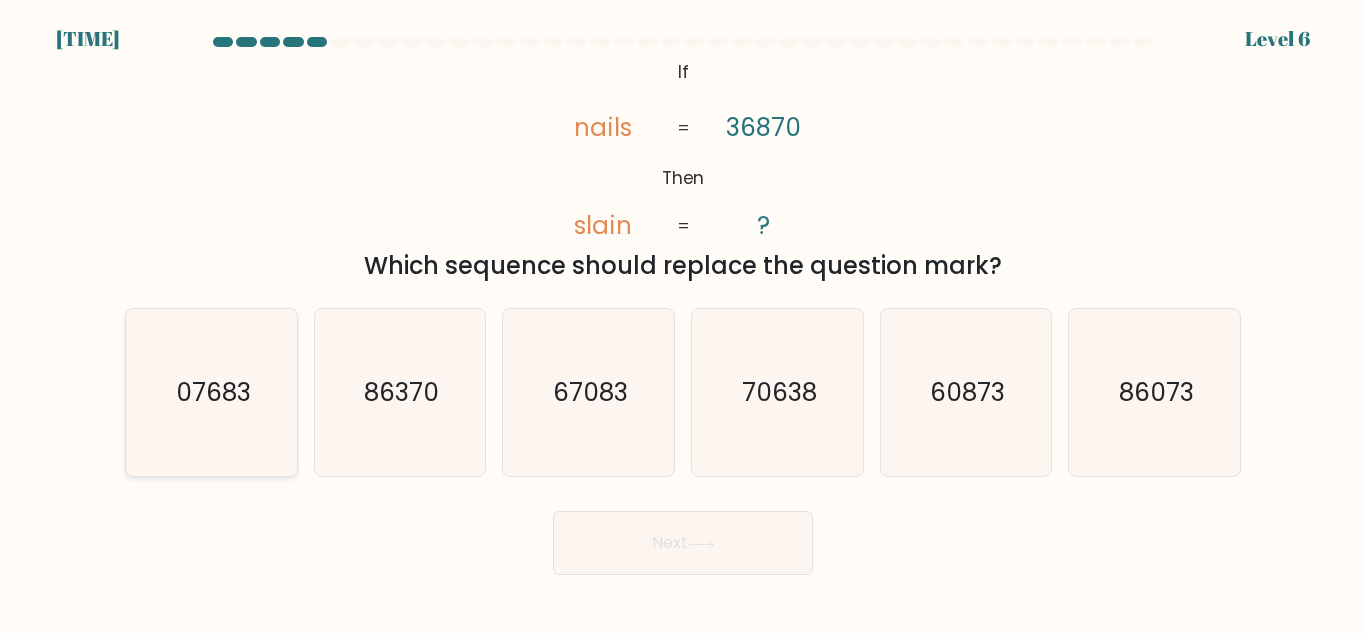 drag, startPoint x: 209, startPoint y: 388, endPoint x: 241, endPoint y: 412, distance: 40 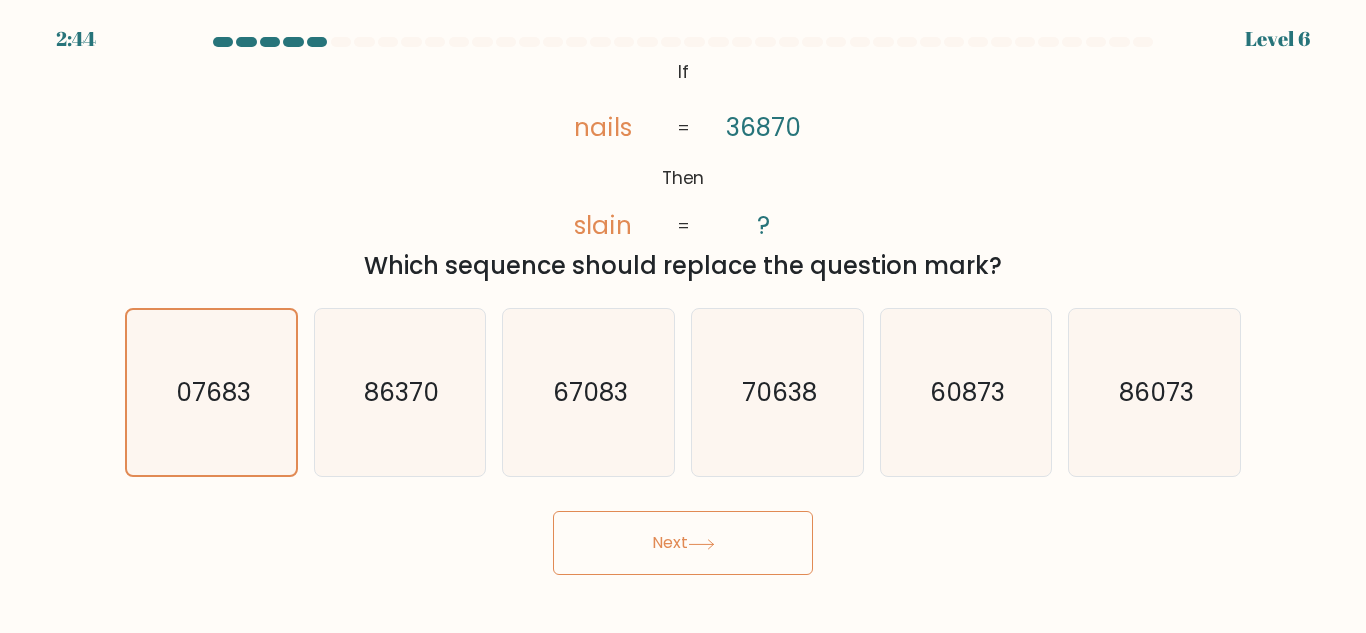 click on "Next" at bounding box center [683, 543] 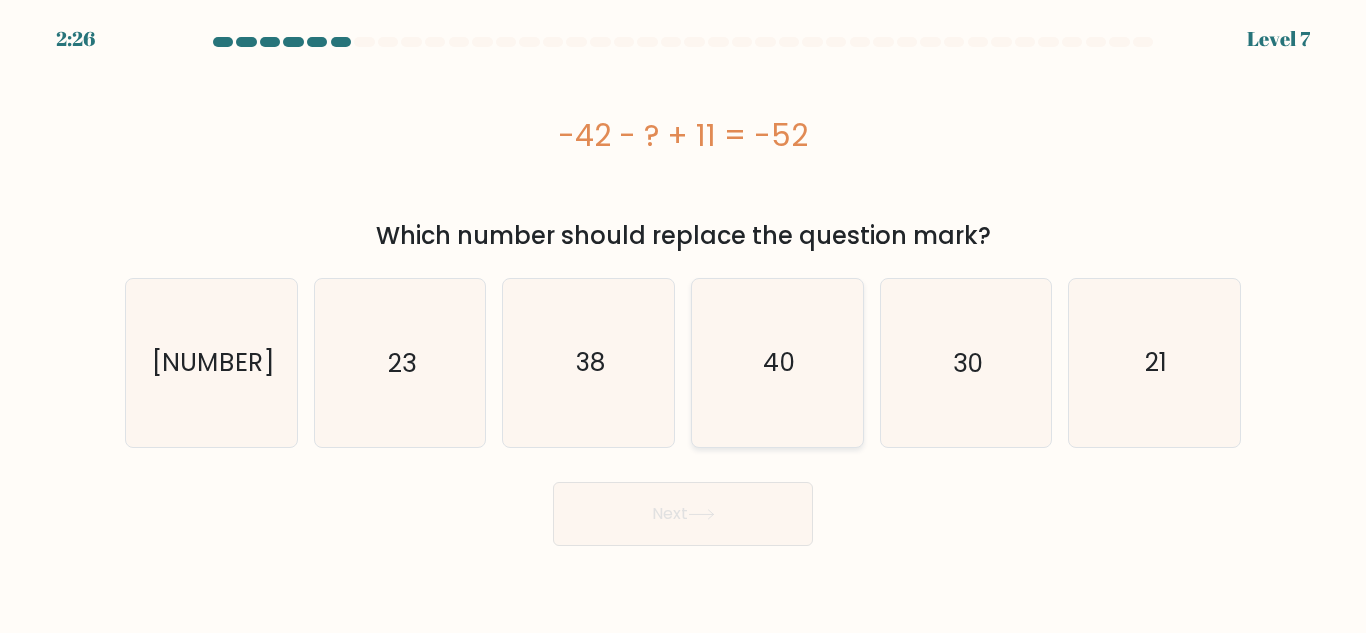 drag, startPoint x: 1187, startPoint y: 359, endPoint x: 814, endPoint y: 438, distance: 381.27417 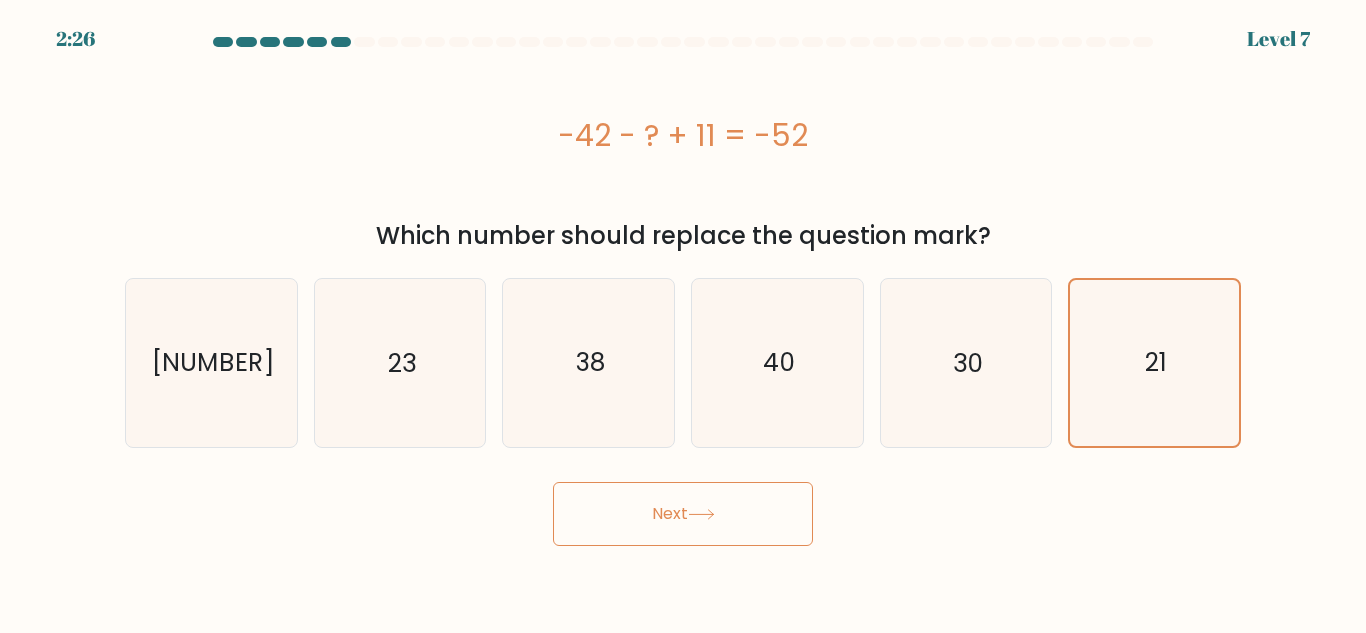 click on "Next" at bounding box center [683, 514] 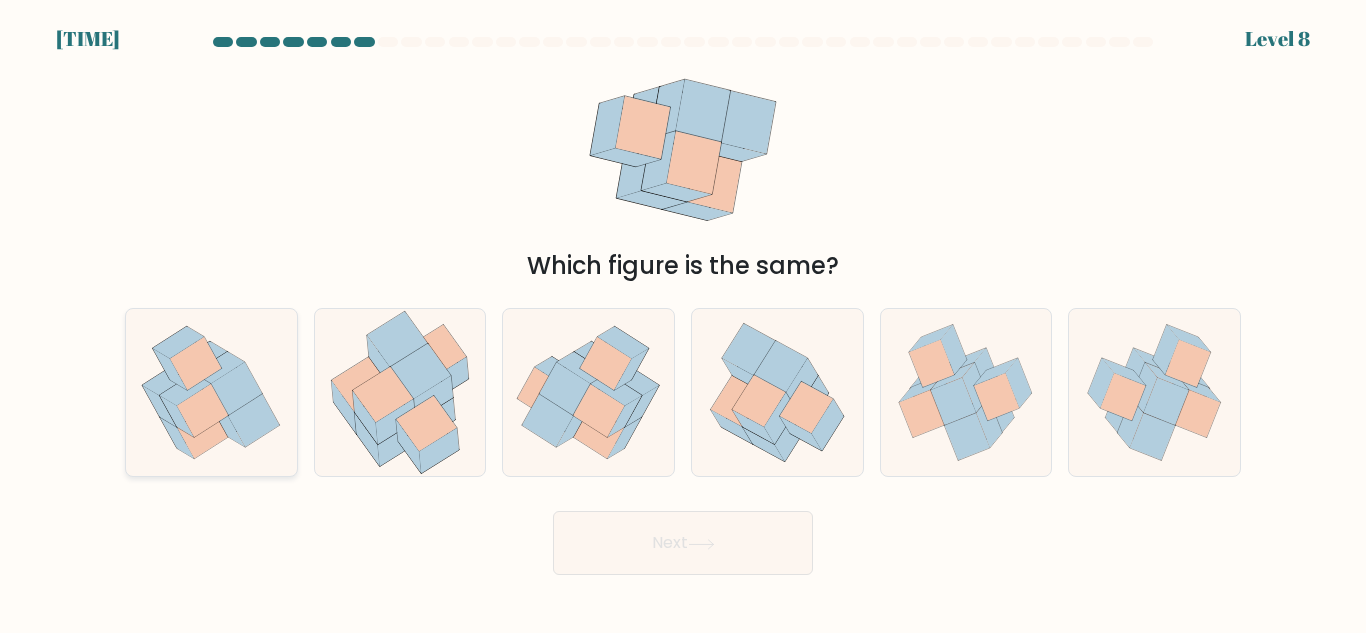 click at bounding box center [202, 410] 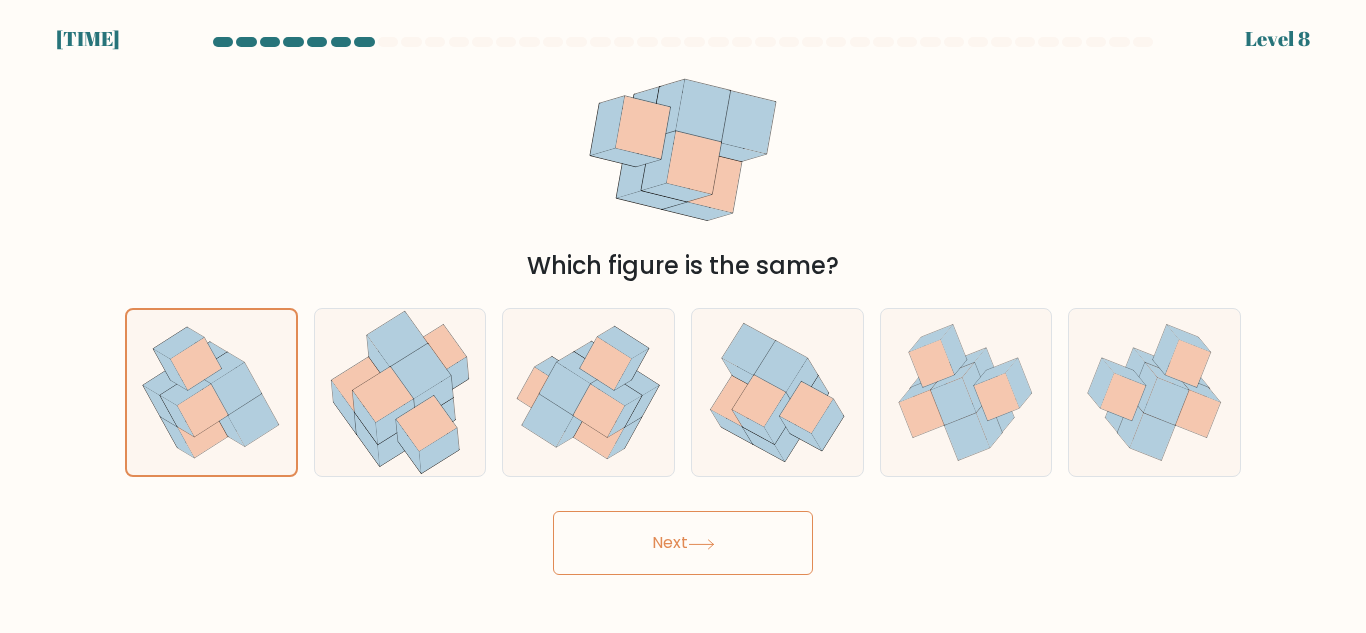click on "Next" at bounding box center (683, 543) 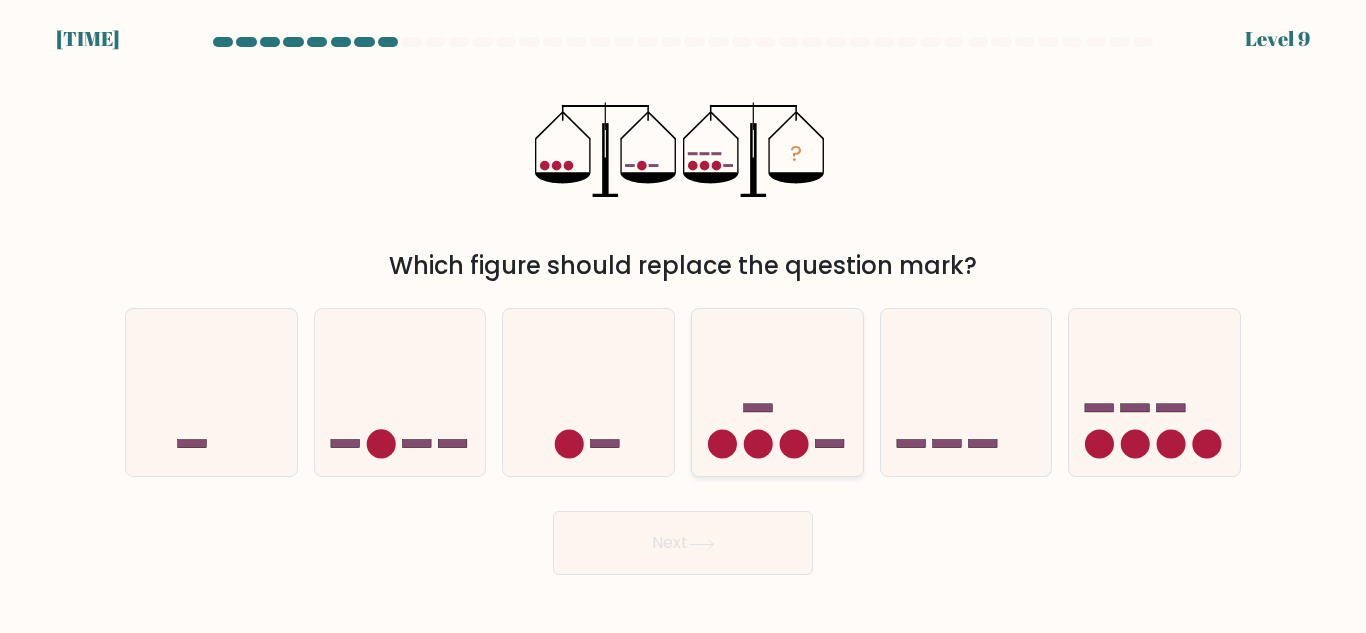 click at bounding box center (777, 392) 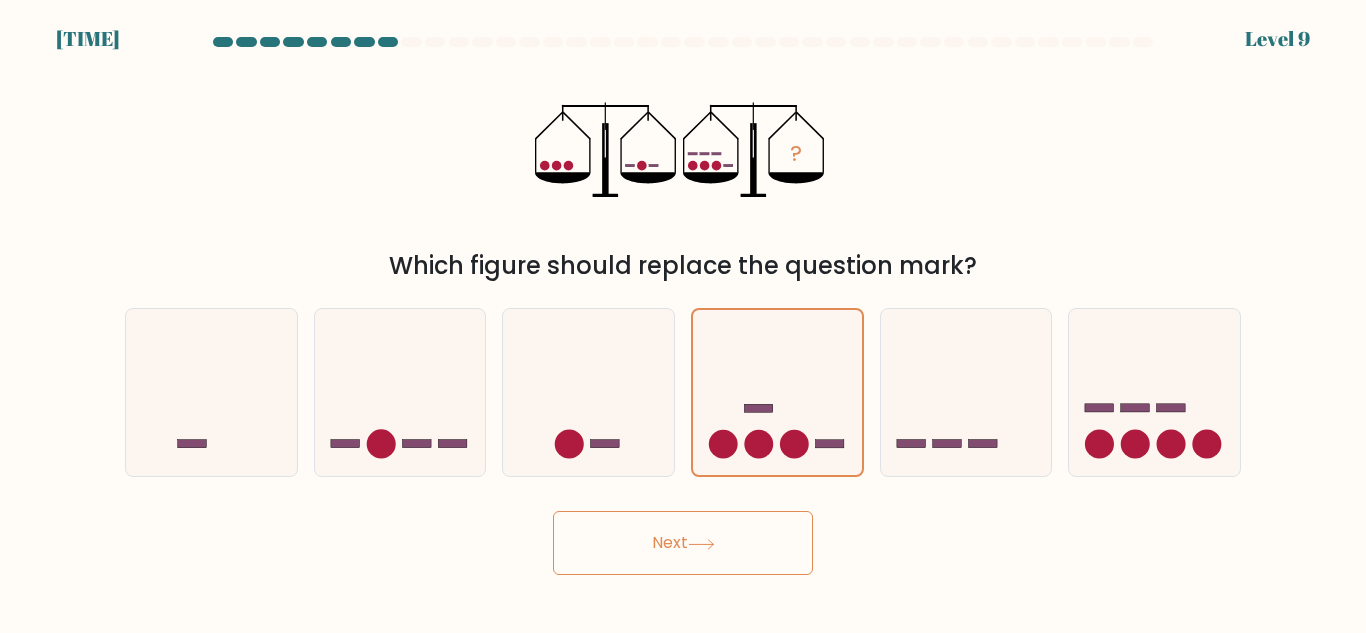 click on "Next" at bounding box center (683, 543) 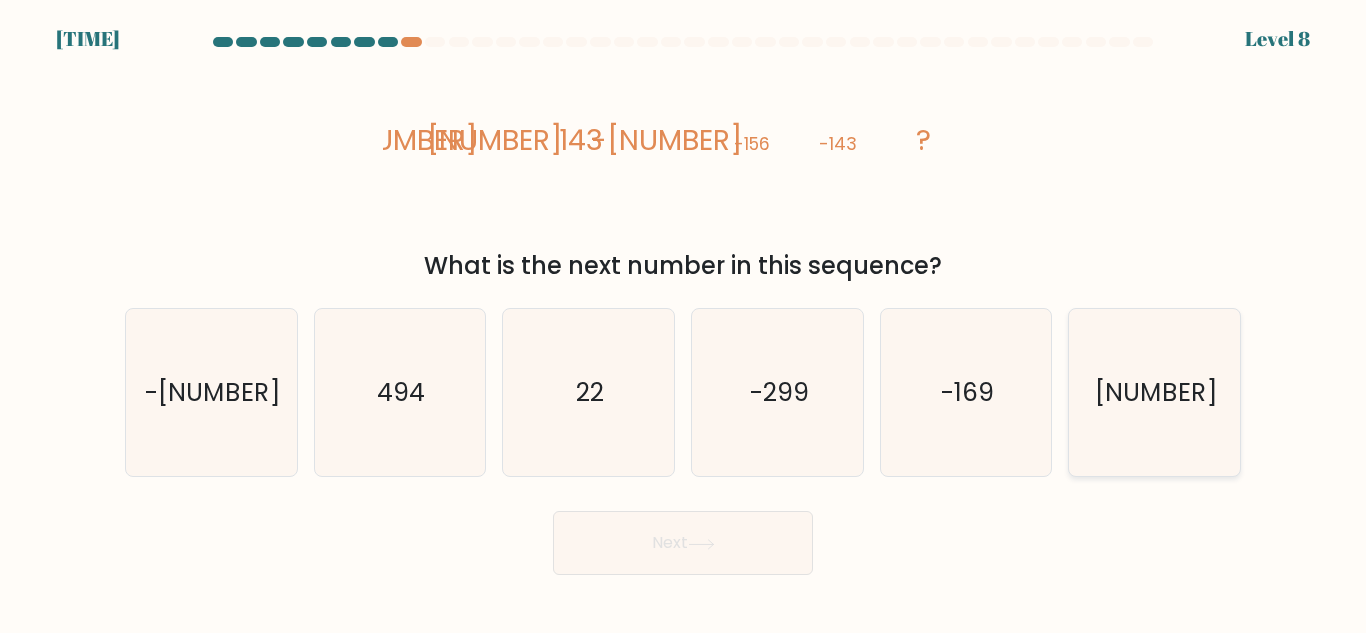 drag, startPoint x: 1136, startPoint y: 403, endPoint x: 1116, endPoint y: 413, distance: 22.36068 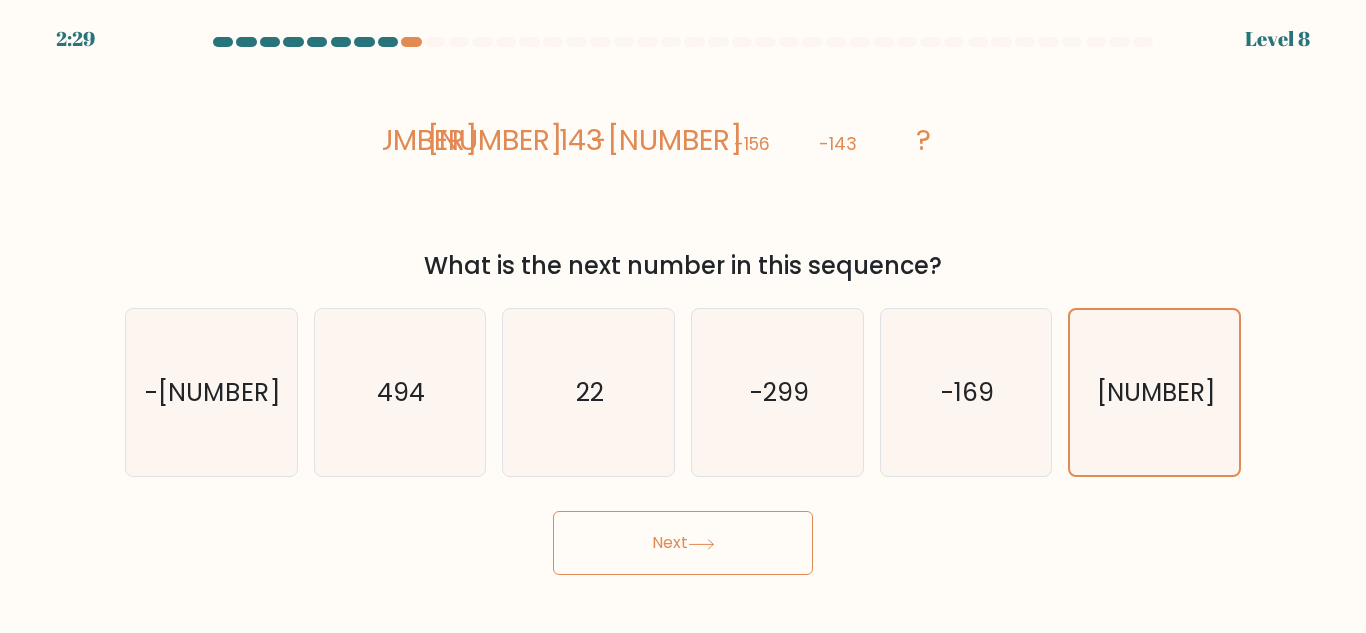 click at bounding box center [701, 544] 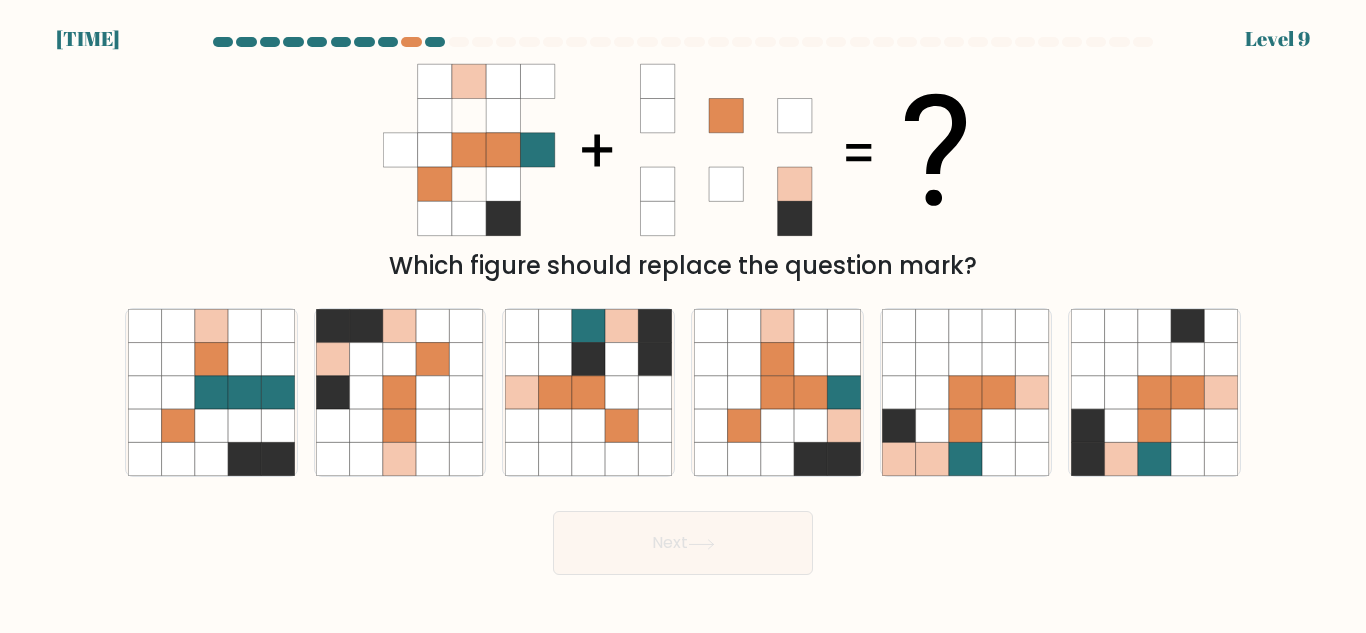 drag, startPoint x: 827, startPoint y: 430, endPoint x: 765, endPoint y: 508, distance: 99.63935 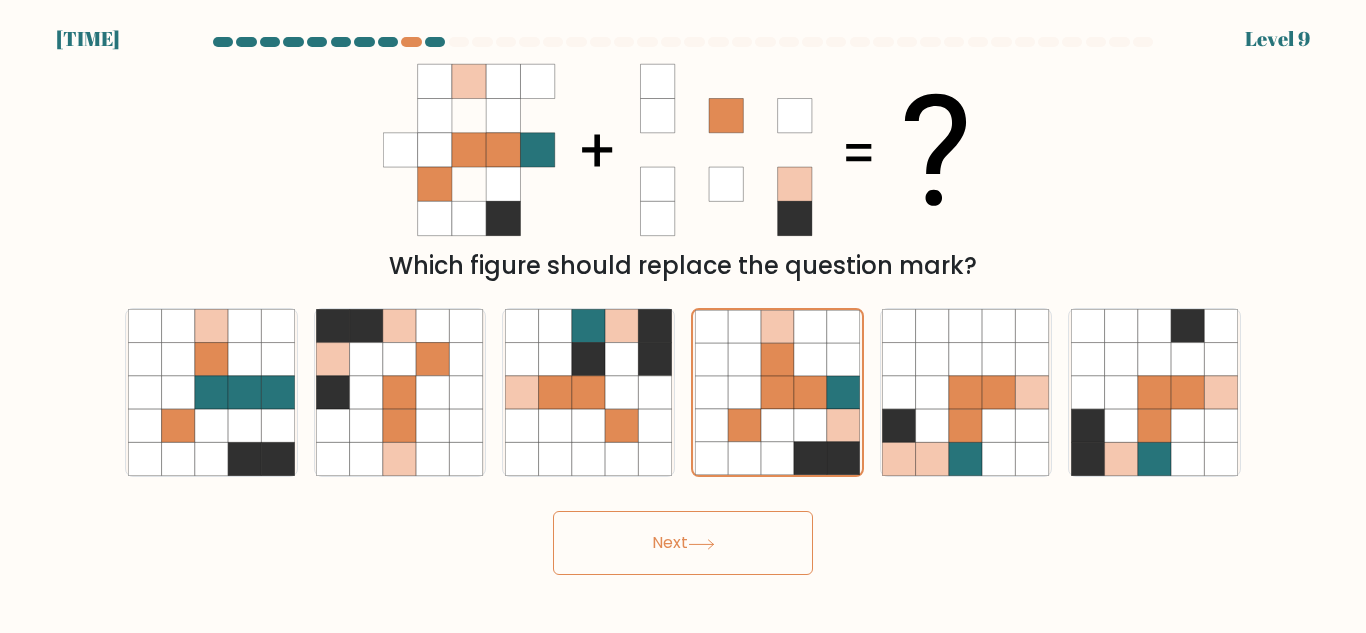 click on "Next" at bounding box center (683, 543) 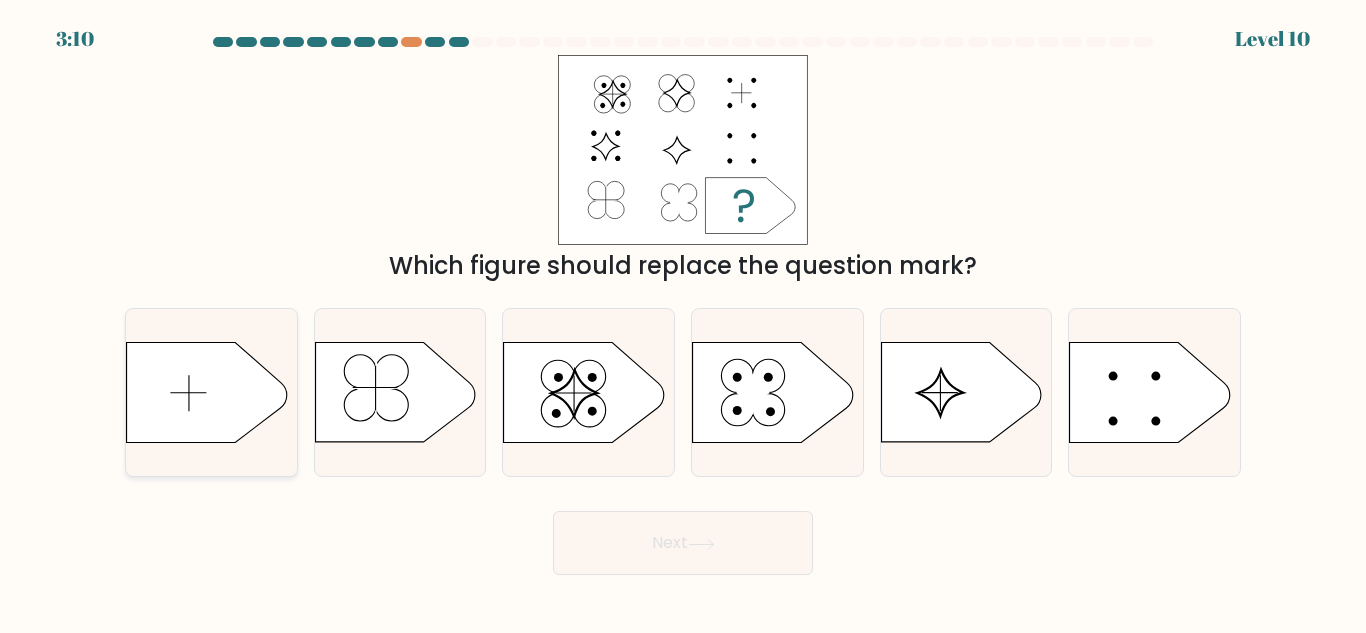 drag, startPoint x: 185, startPoint y: 373, endPoint x: 248, endPoint y: 432, distance: 86.313385 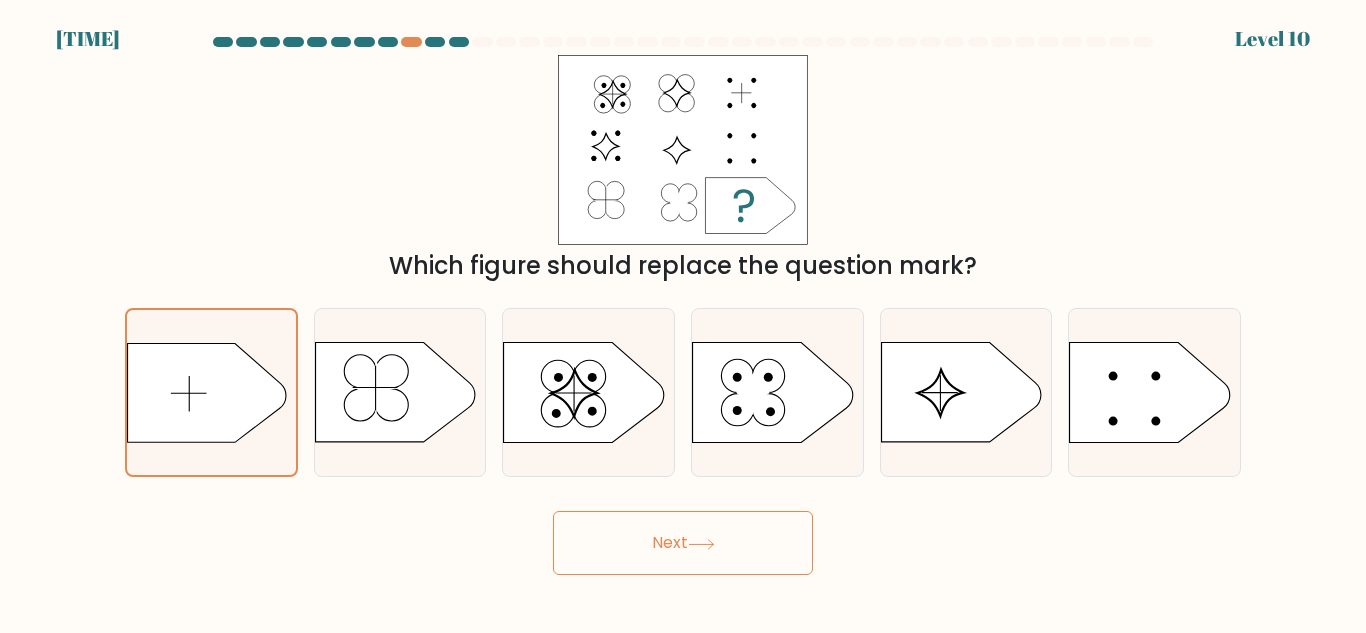 click on "Next" at bounding box center (683, 543) 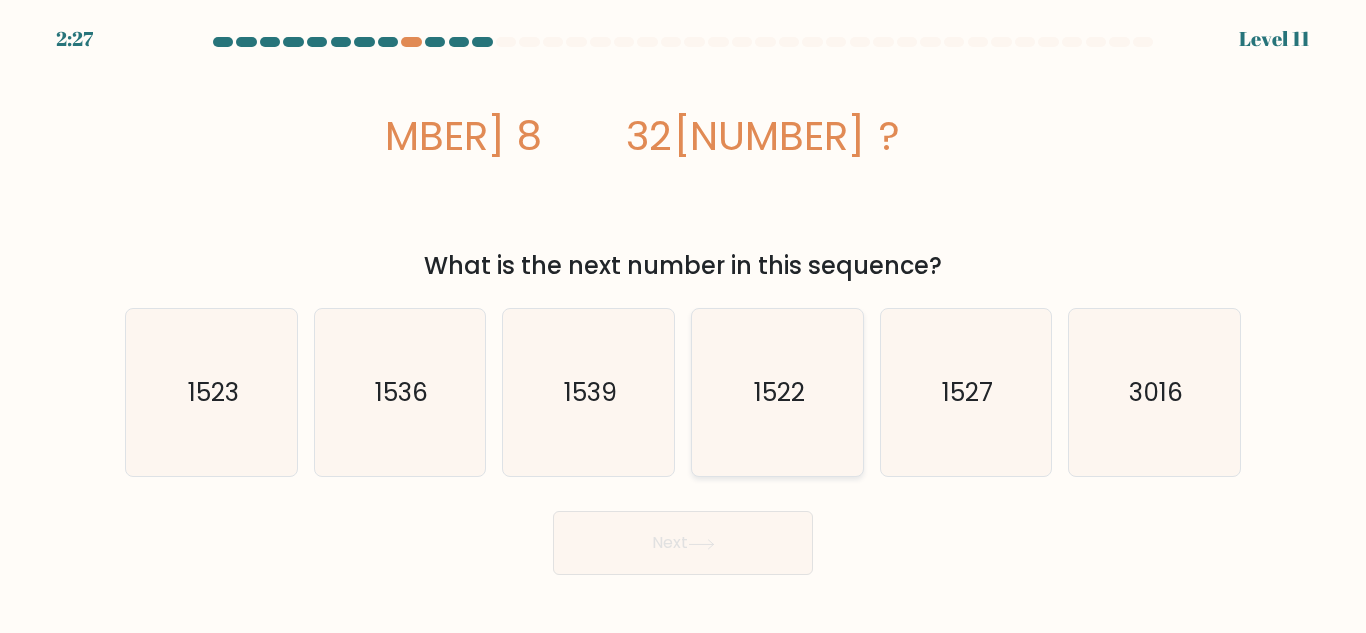 click on "1522" at bounding box center (777, 392) 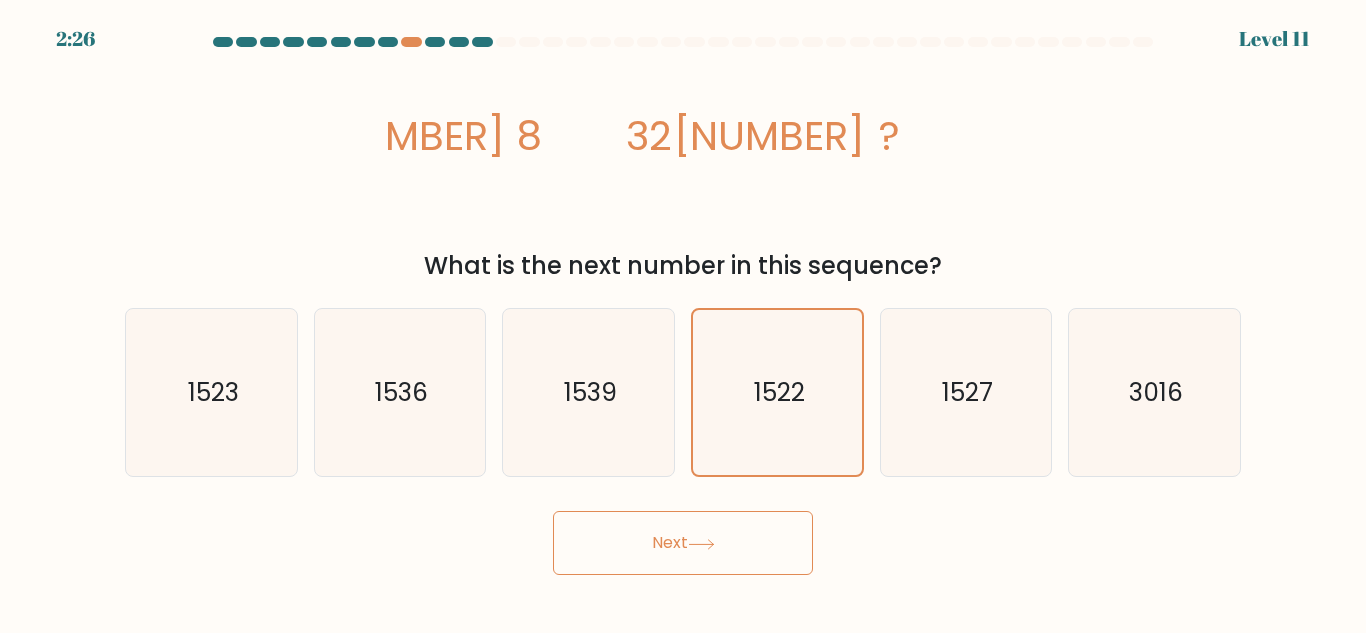 click on "Next" at bounding box center [683, 543] 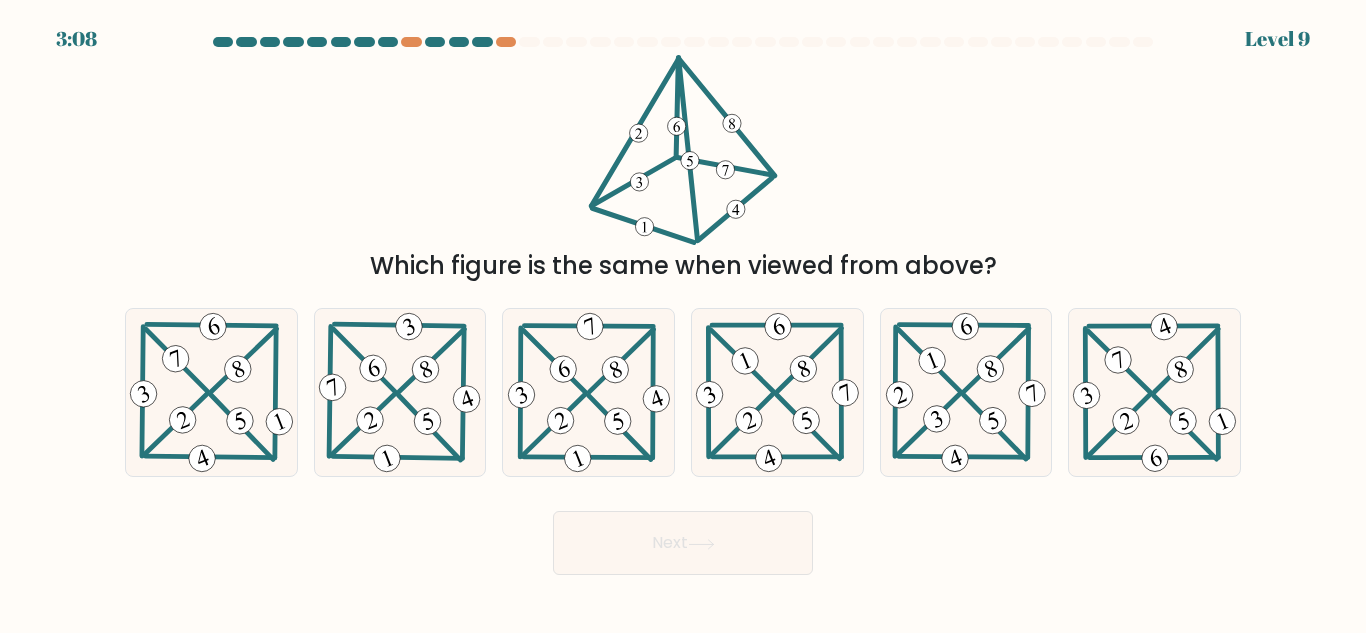 drag, startPoint x: 682, startPoint y: 546, endPoint x: 1255, endPoint y: 530, distance: 573.2233 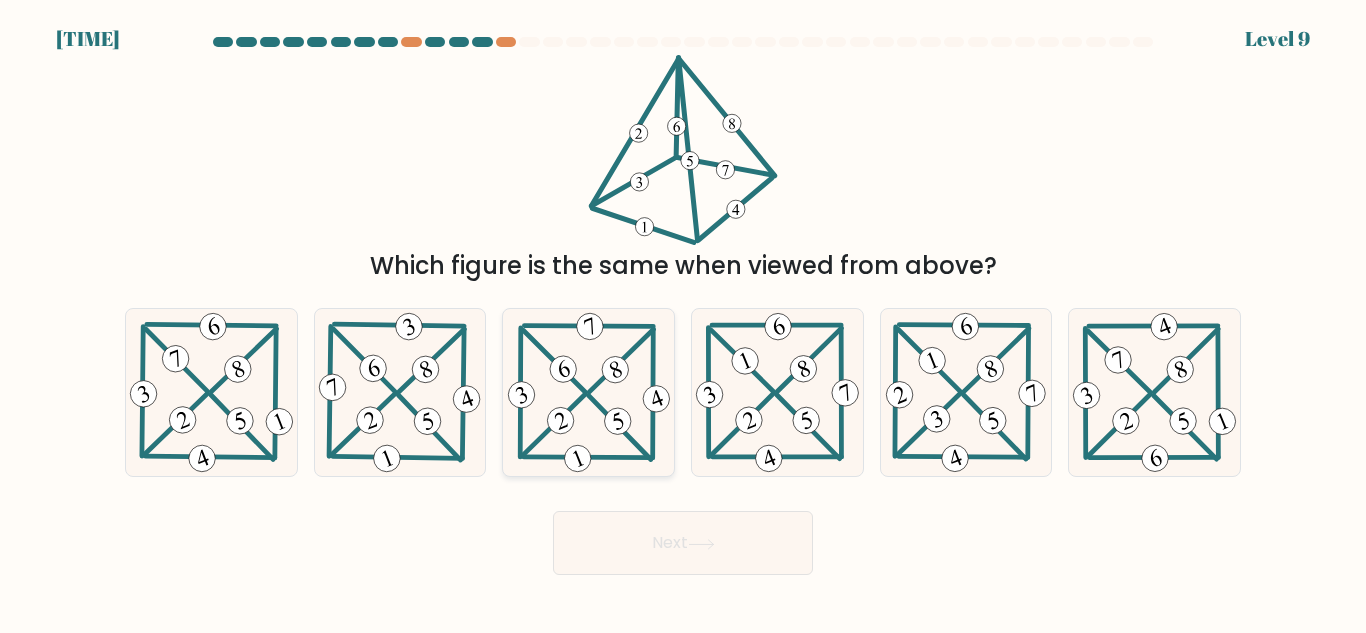 drag, startPoint x: 572, startPoint y: 373, endPoint x: 616, endPoint y: 481, distance: 116.61904 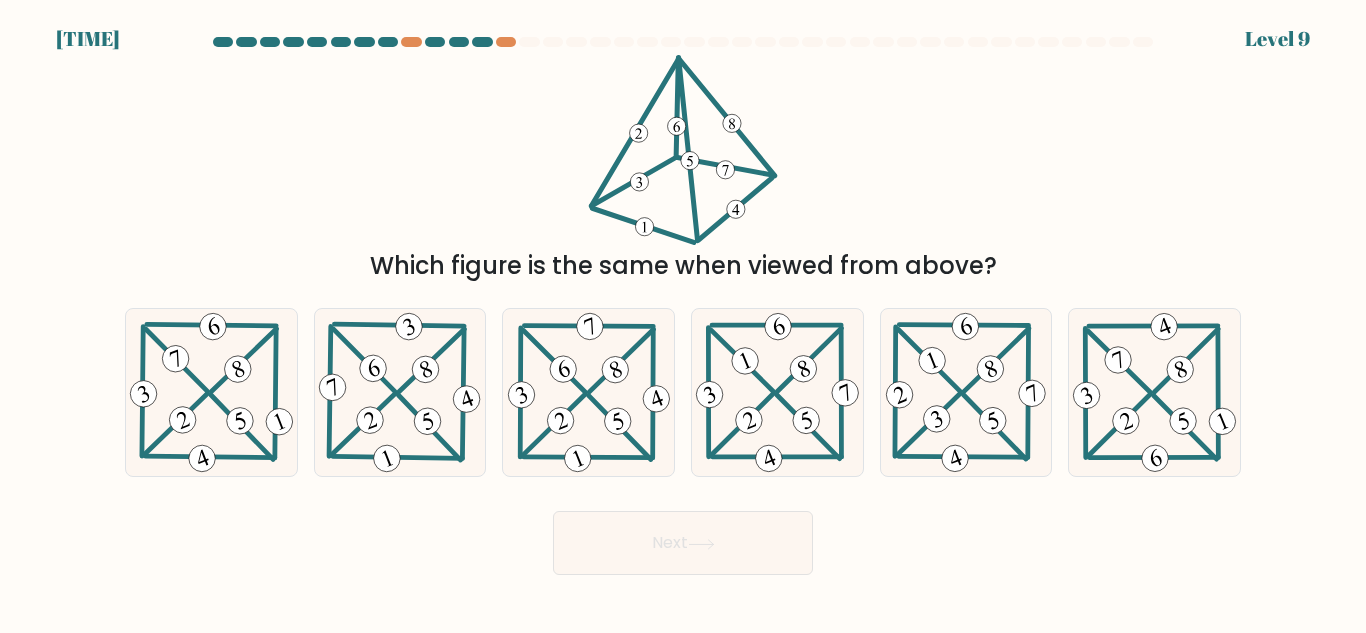 click at bounding box center (563, 369) 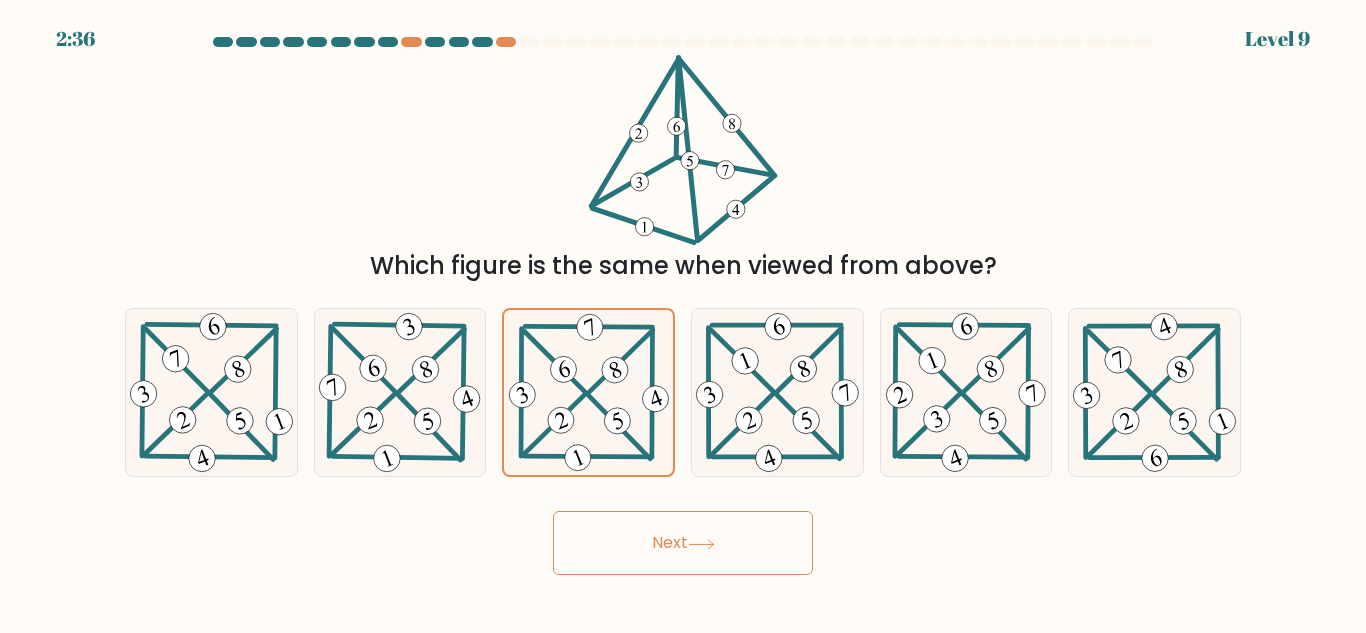 click on "Next" at bounding box center (683, 543) 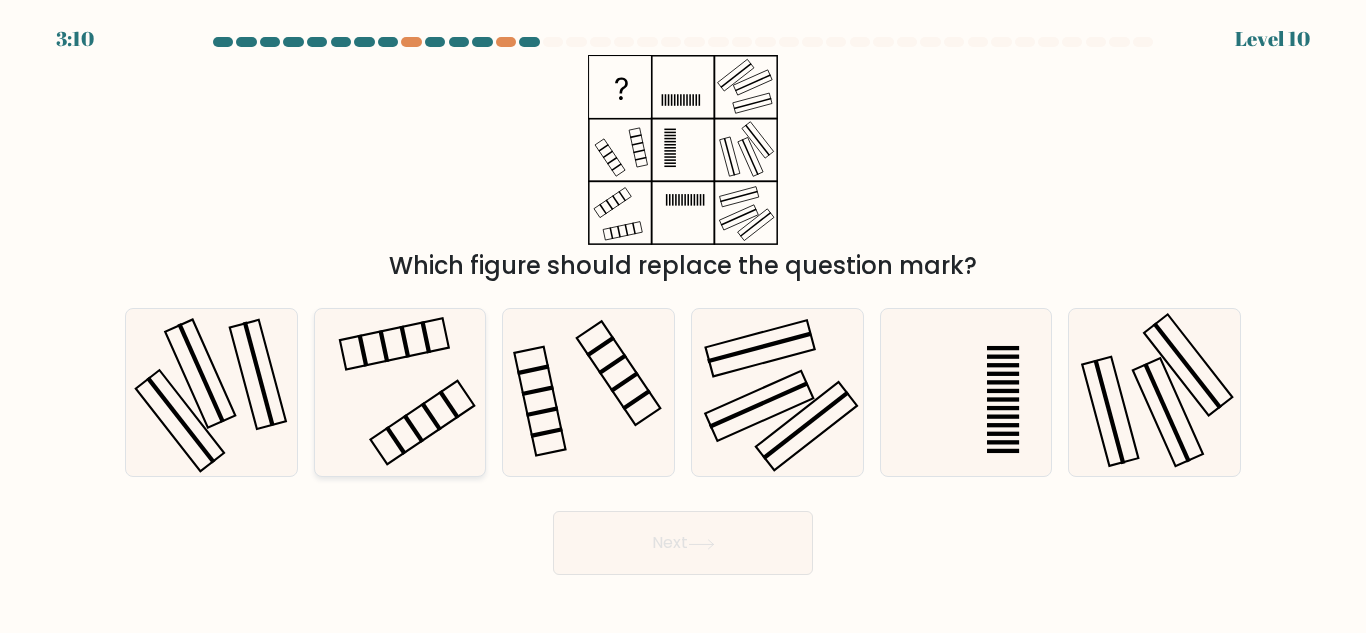 click at bounding box center (399, 392) 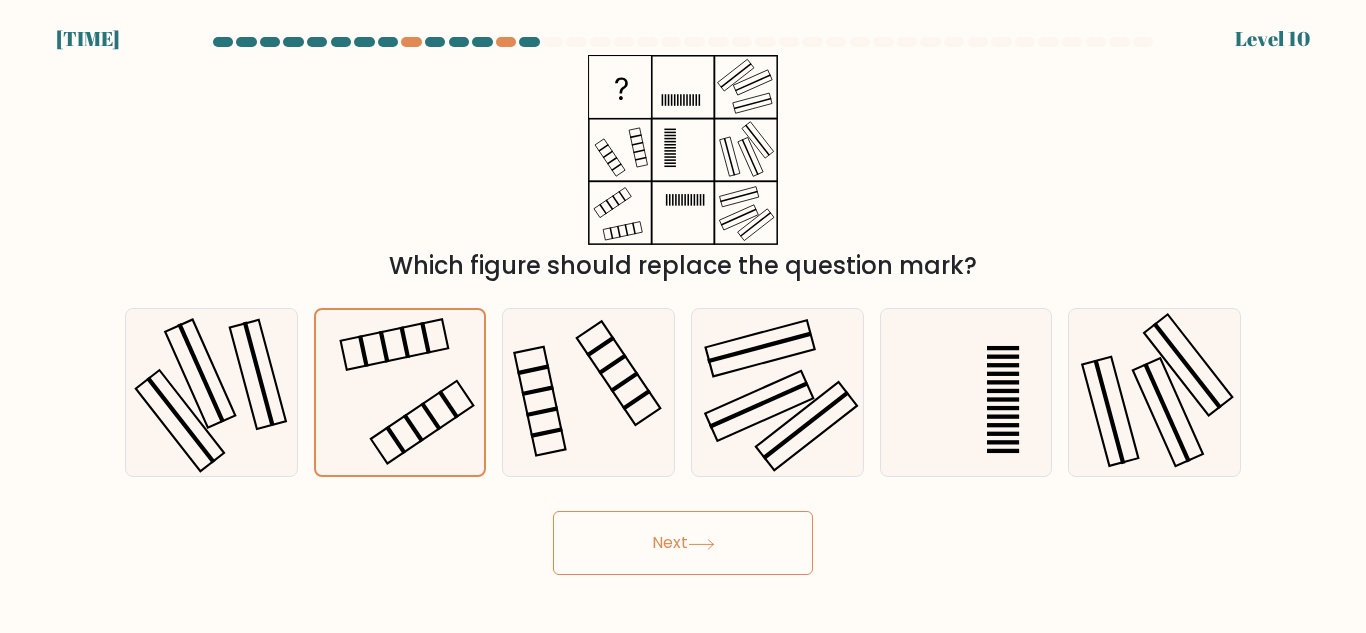 click on "Next" at bounding box center [683, 543] 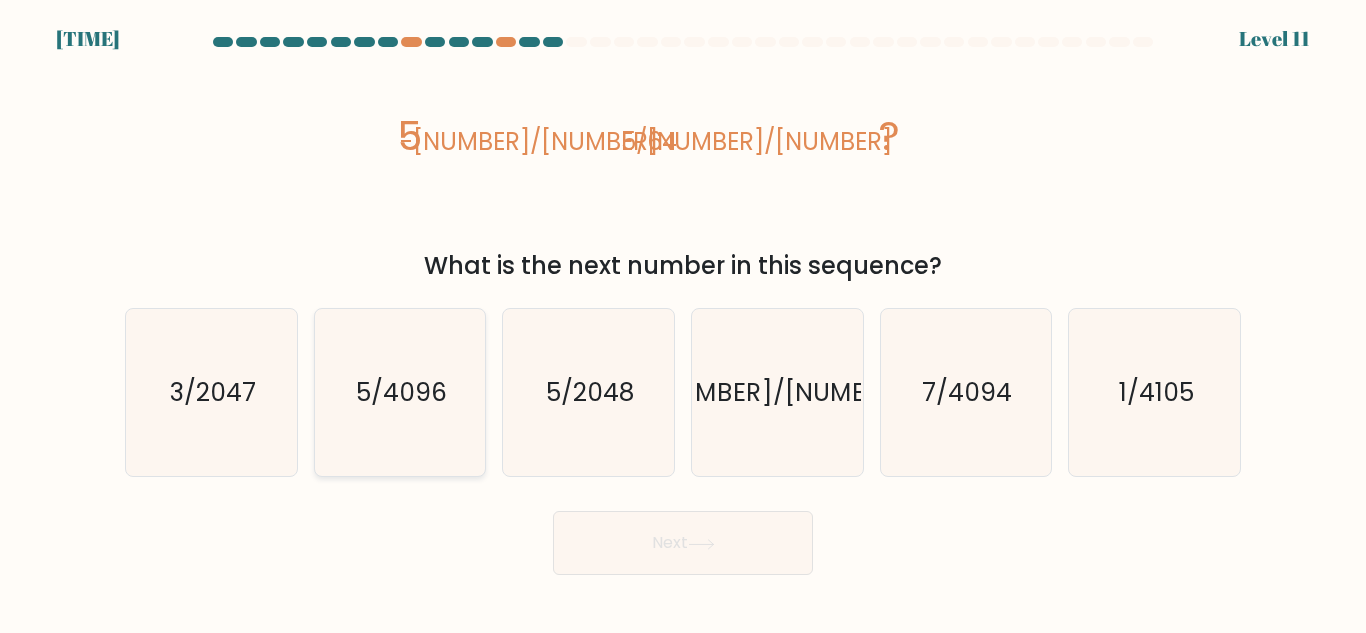 drag, startPoint x: 418, startPoint y: 447, endPoint x: 436, endPoint y: 459, distance: 21.633308 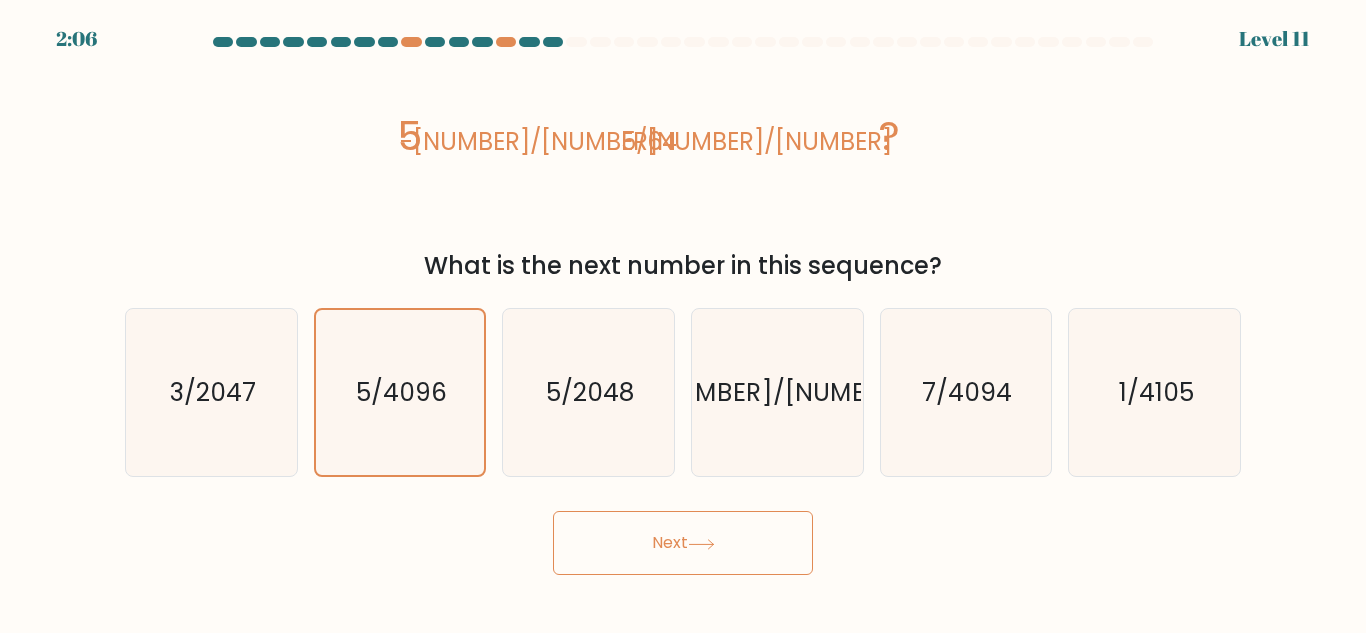 click on "Next" at bounding box center (683, 543) 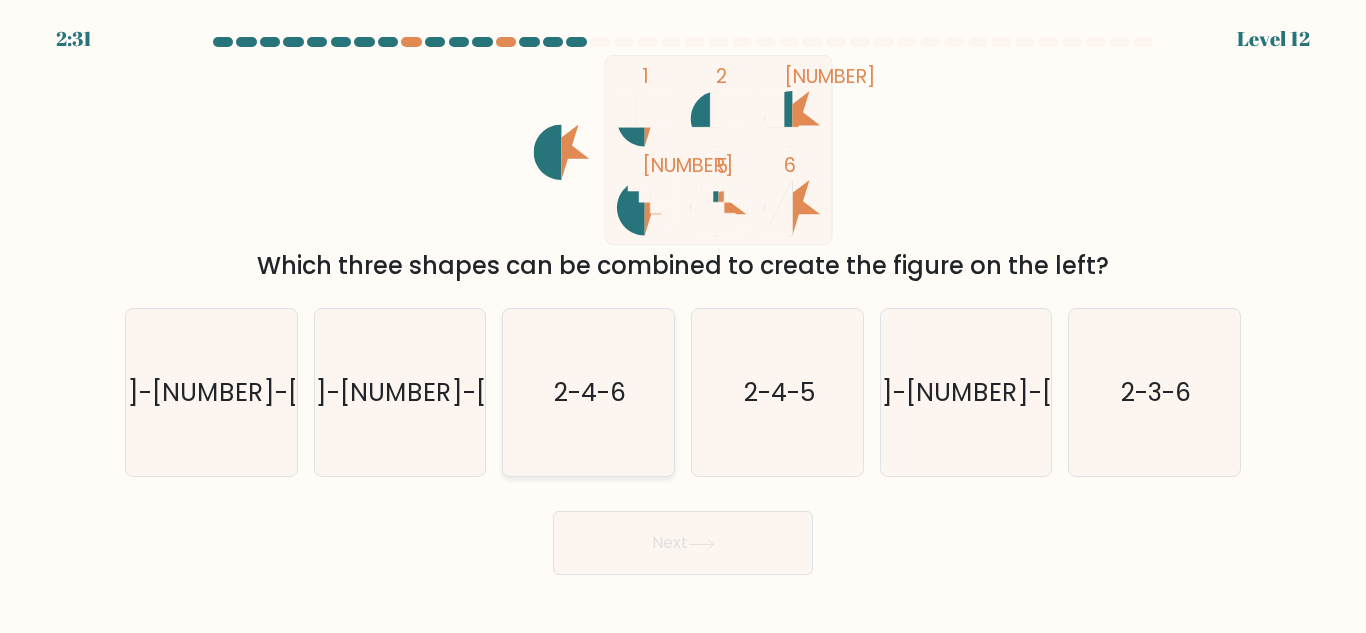drag, startPoint x: 239, startPoint y: 369, endPoint x: 614, endPoint y: 472, distance: 388.88815 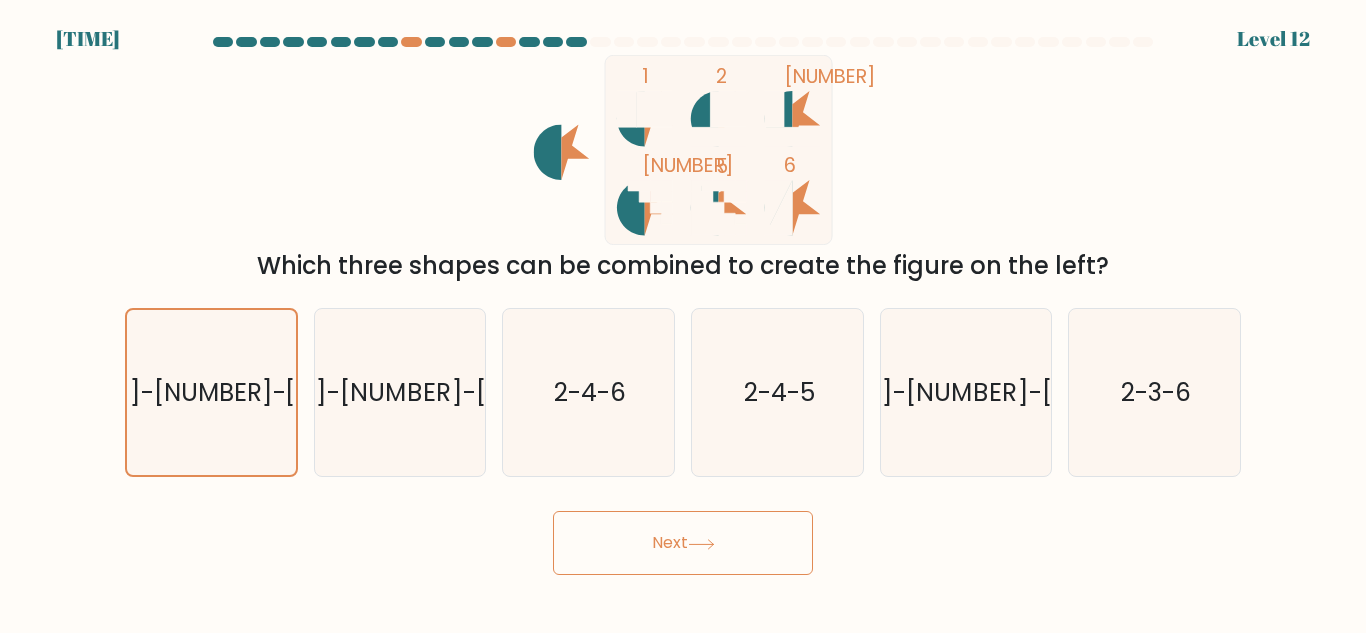 click on "Next" at bounding box center (683, 543) 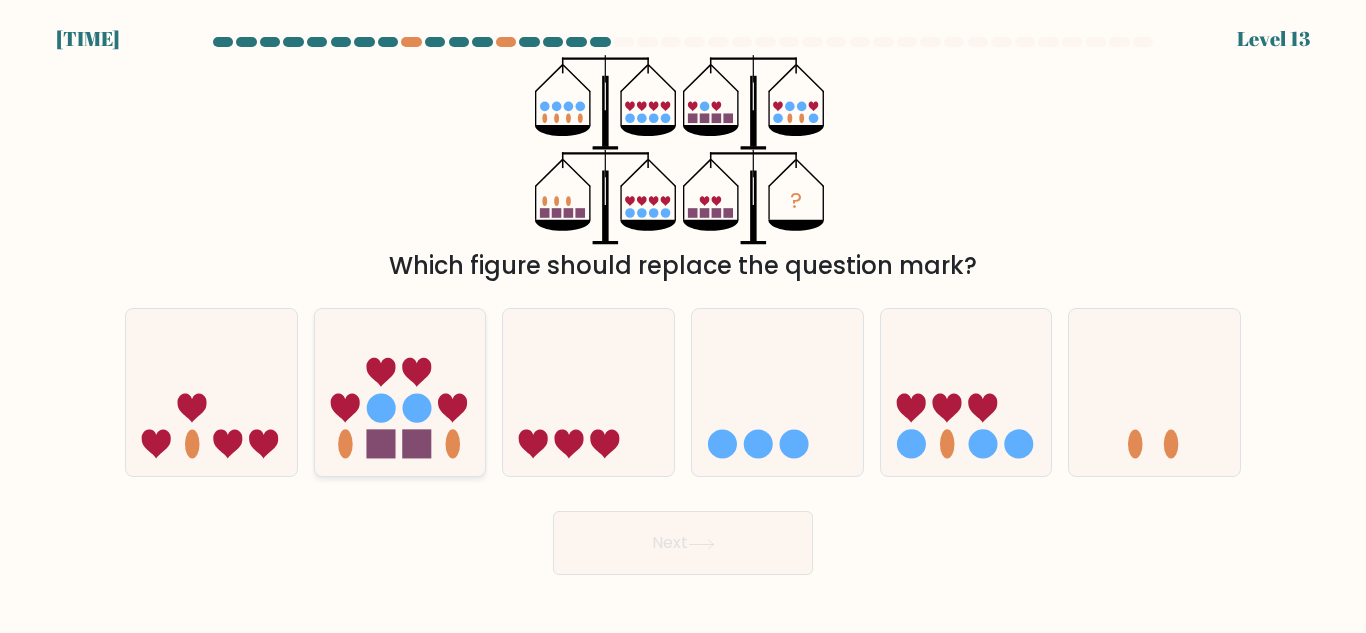 click at bounding box center [344, 408] 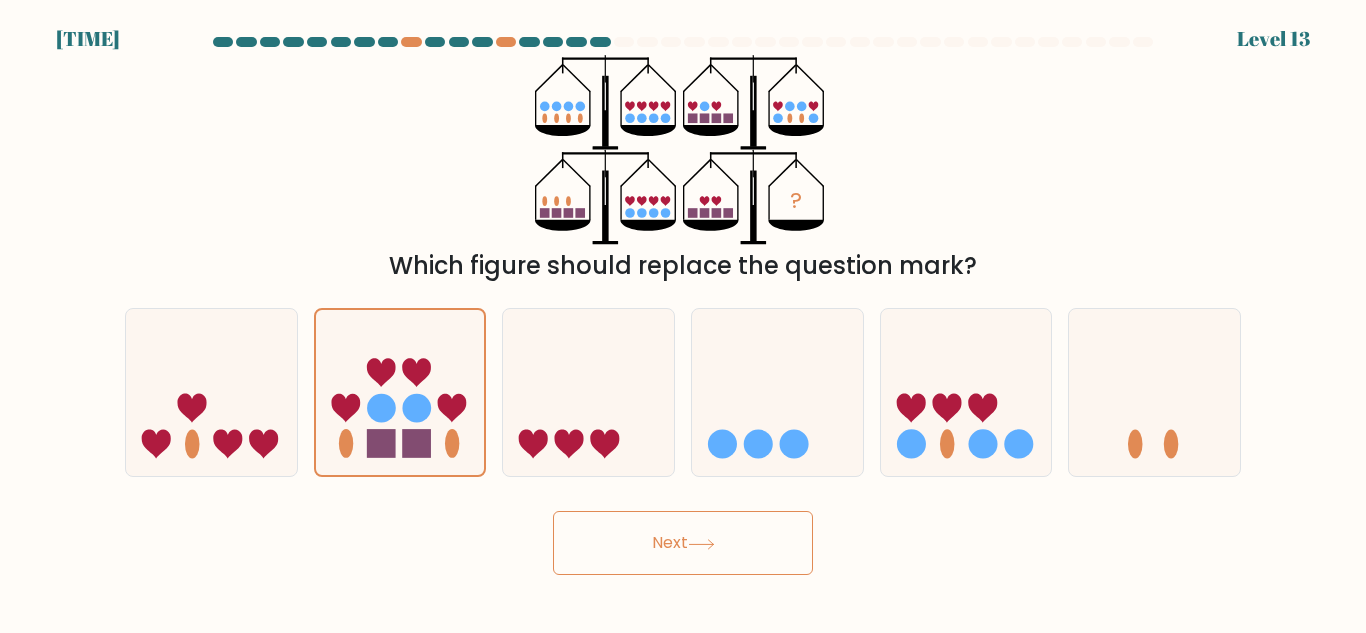 click on "Next" at bounding box center (683, 543) 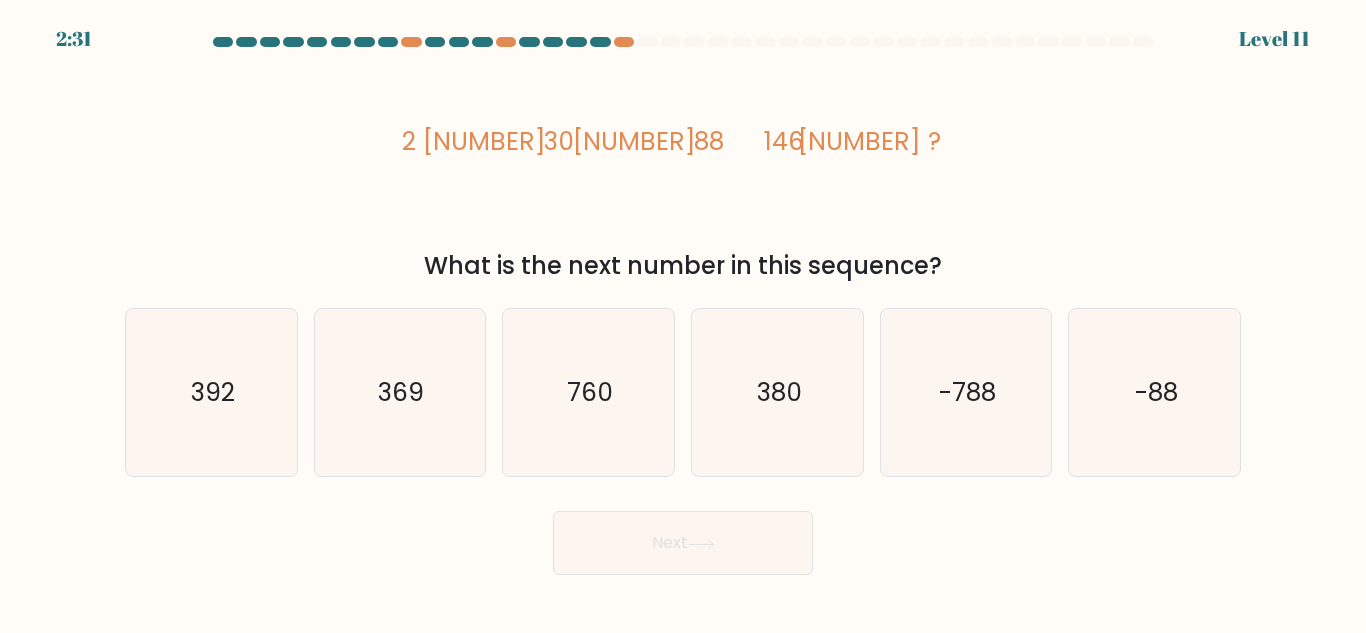 drag, startPoint x: 792, startPoint y: 397, endPoint x: 729, endPoint y: 518, distance: 136.41847 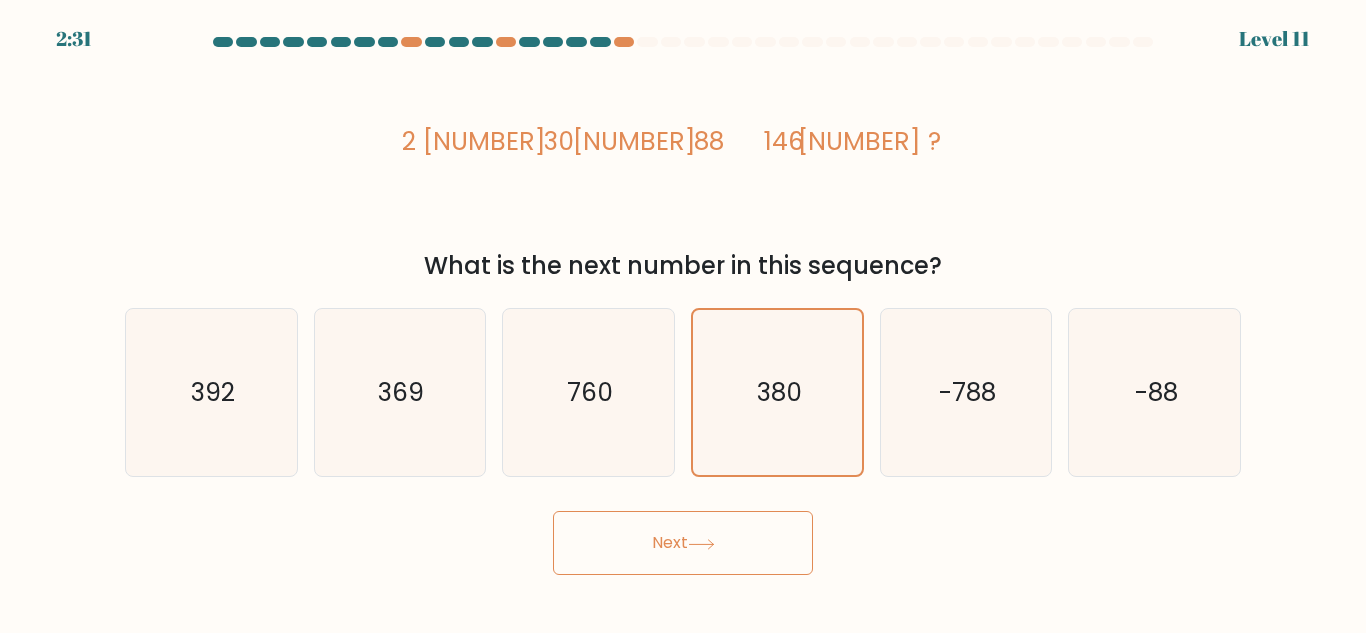 click on "Next" at bounding box center [683, 543] 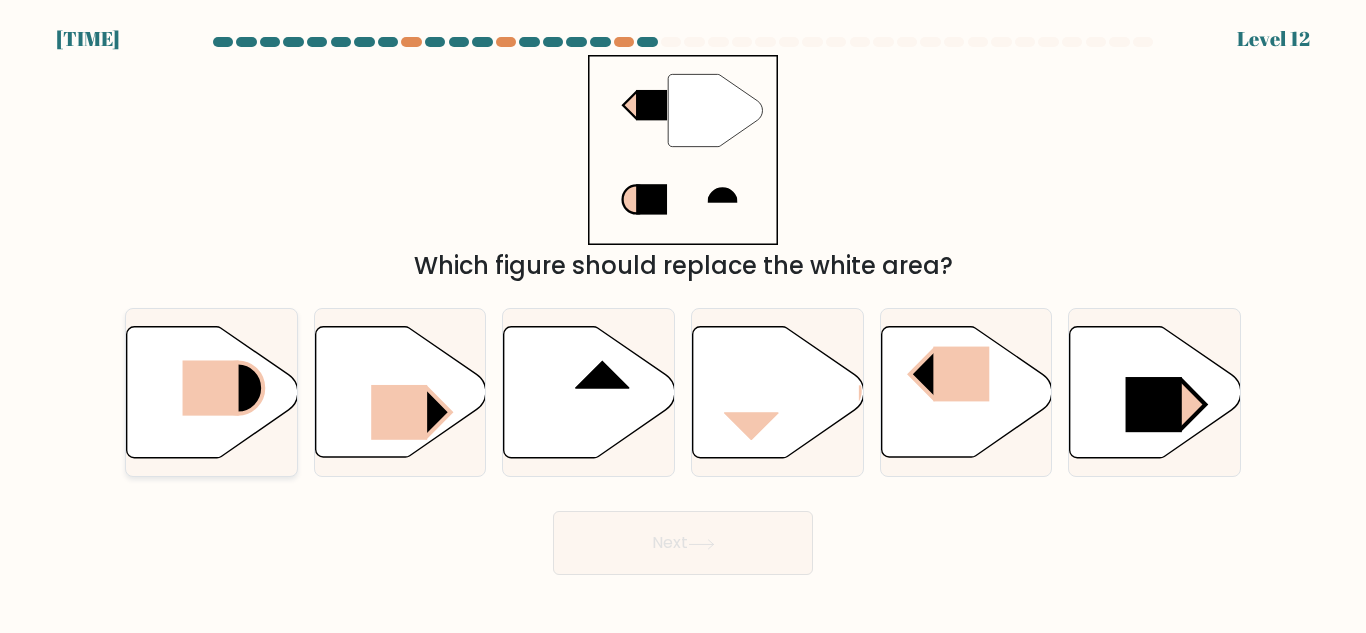 click at bounding box center (238, 387) 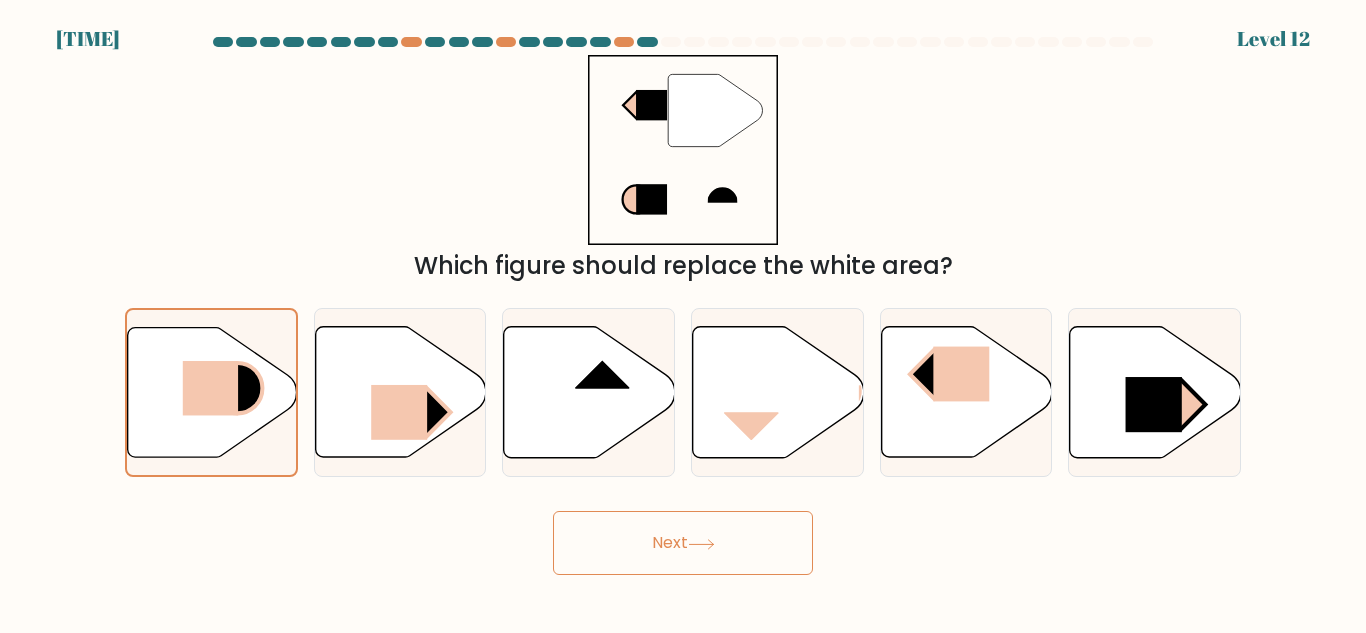 click on "Next" at bounding box center [683, 543] 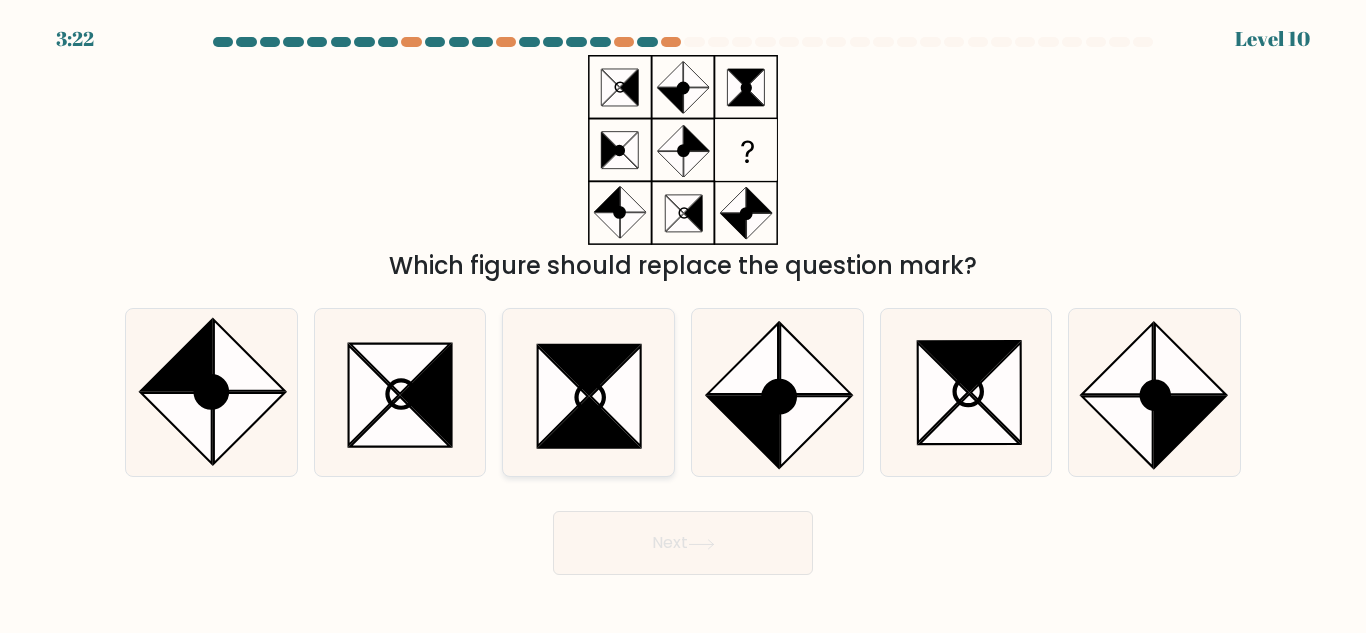 click at bounding box center (589, 423) 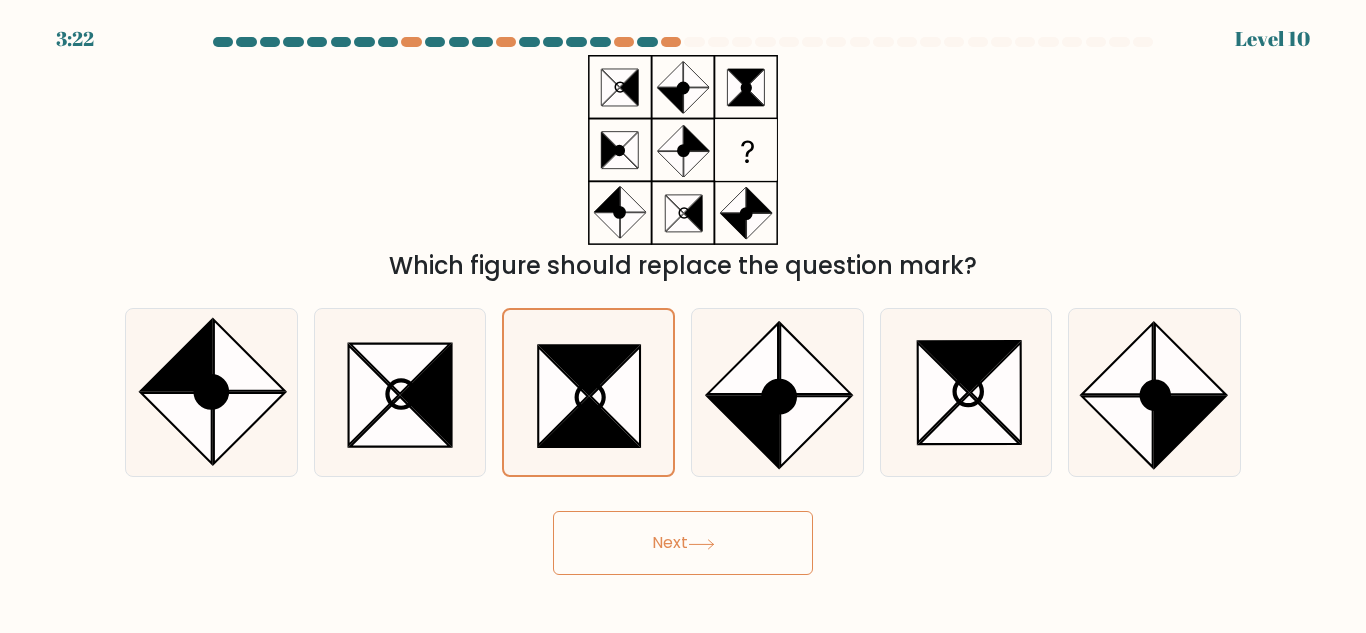 click on "Next" at bounding box center (683, 543) 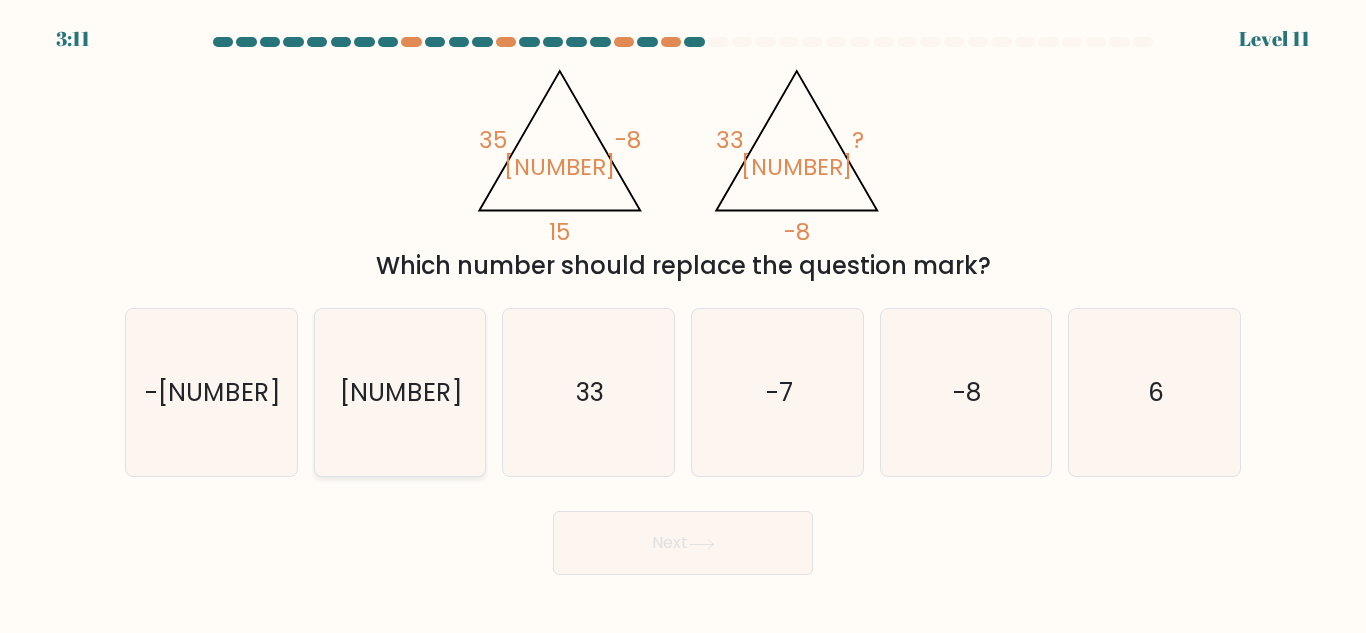 click on "13" at bounding box center [399, 392] 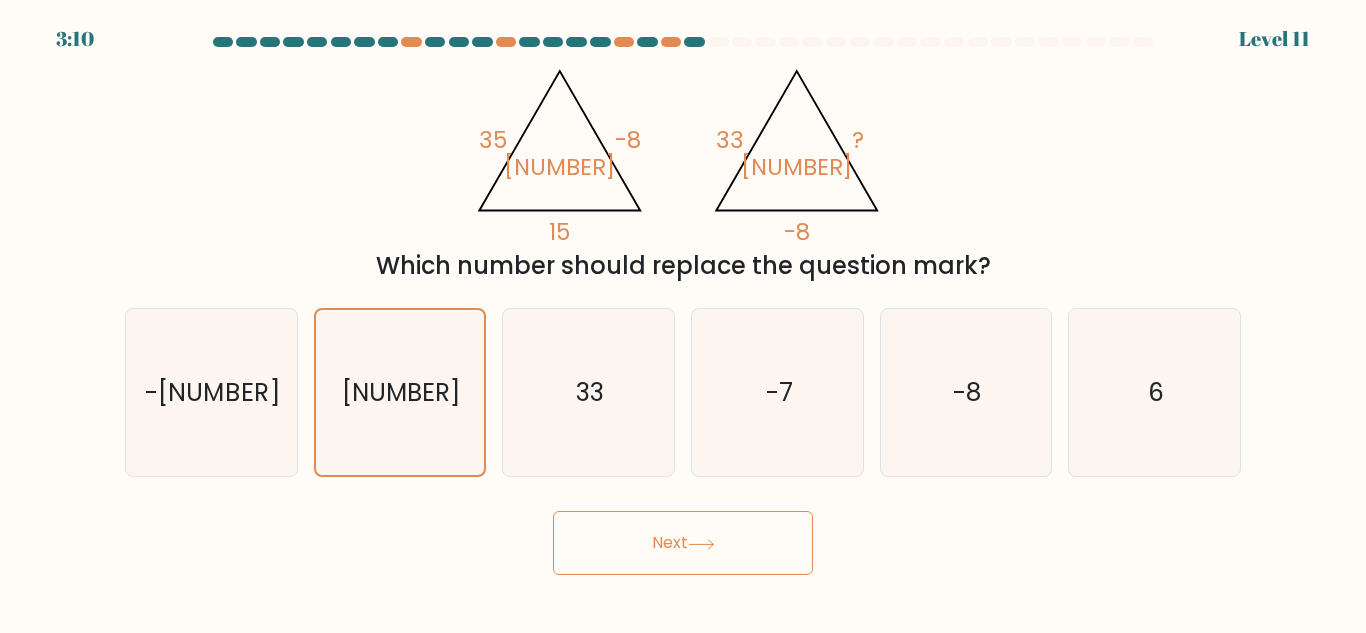 click on "Next" at bounding box center [683, 543] 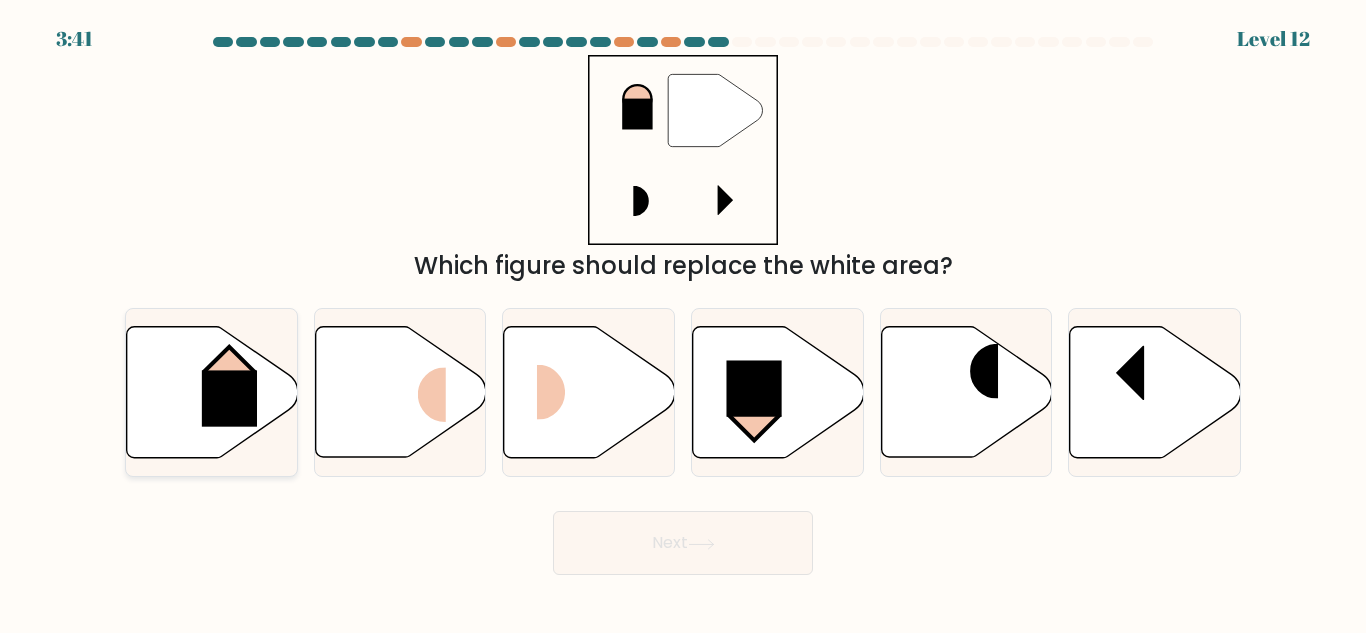 drag, startPoint x: 195, startPoint y: 372, endPoint x: 198, endPoint y: 387, distance: 15.297058 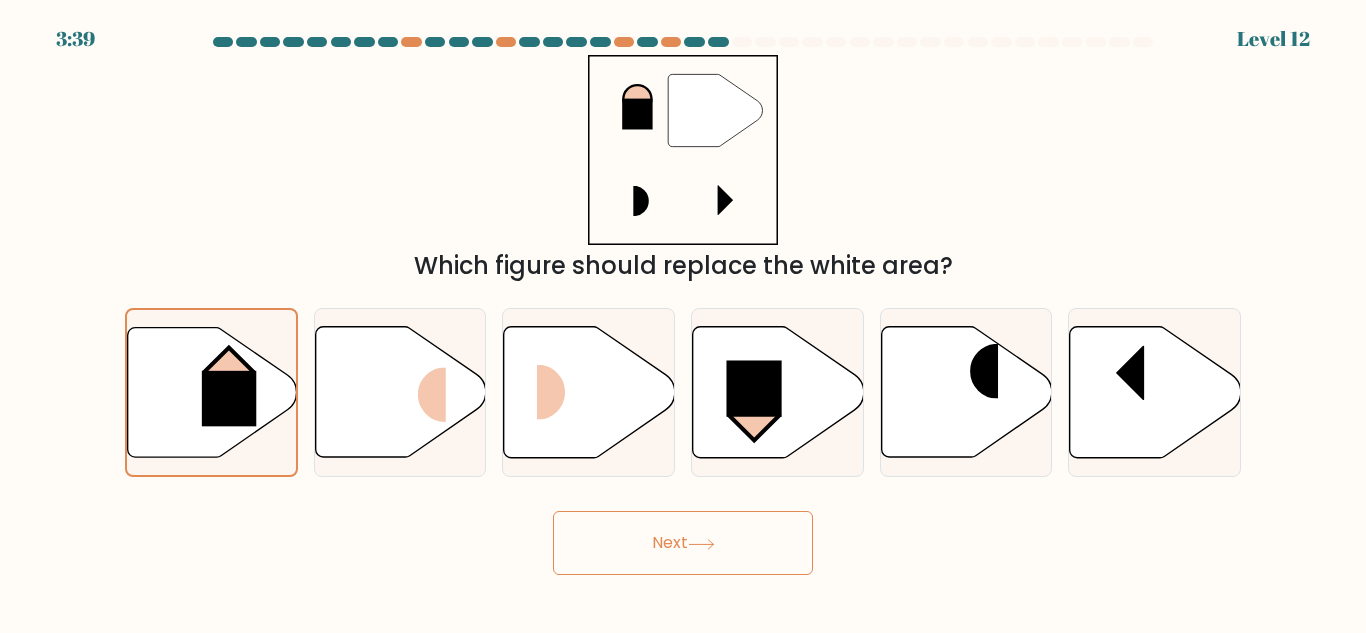 click at bounding box center [701, 544] 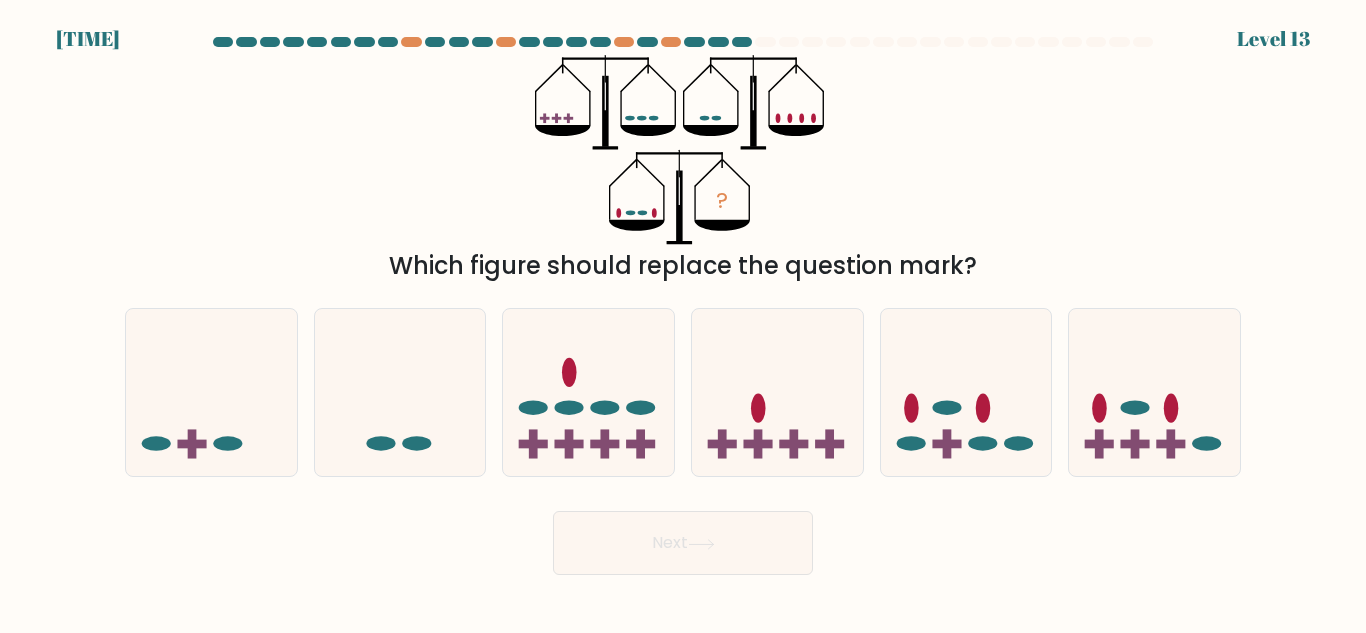 drag, startPoint x: 1161, startPoint y: 421, endPoint x: 988, endPoint y: 478, distance: 182.14828 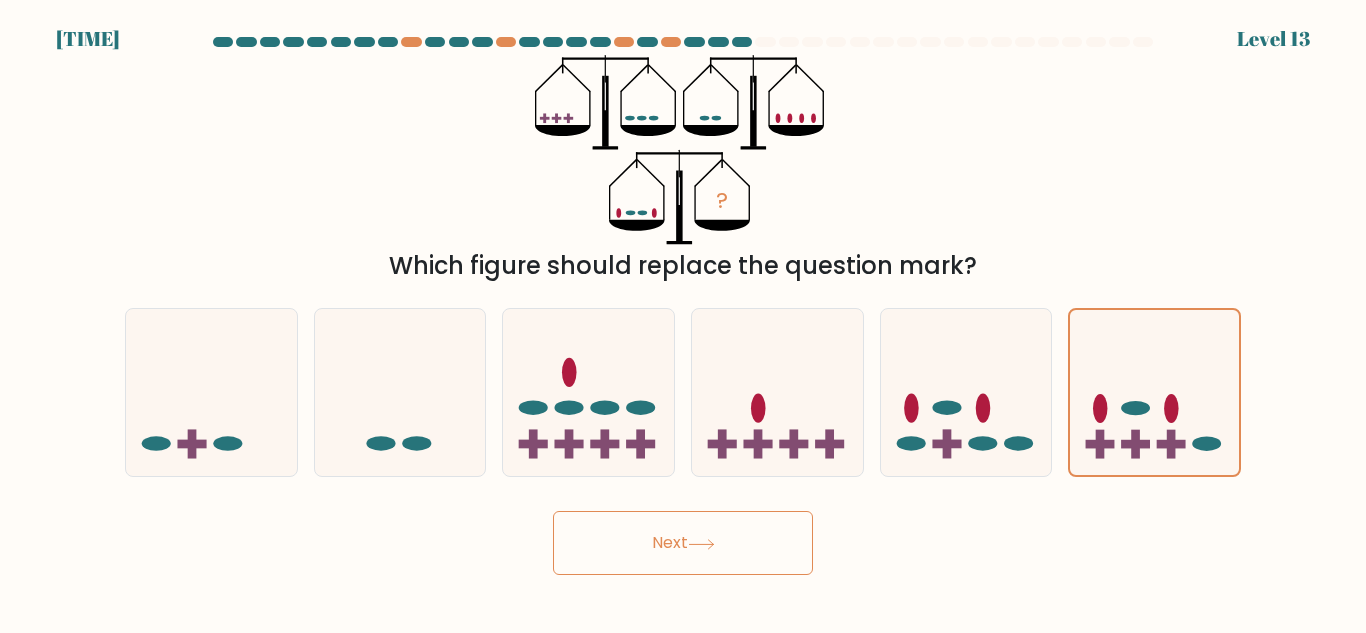 click on "Next" at bounding box center (683, 543) 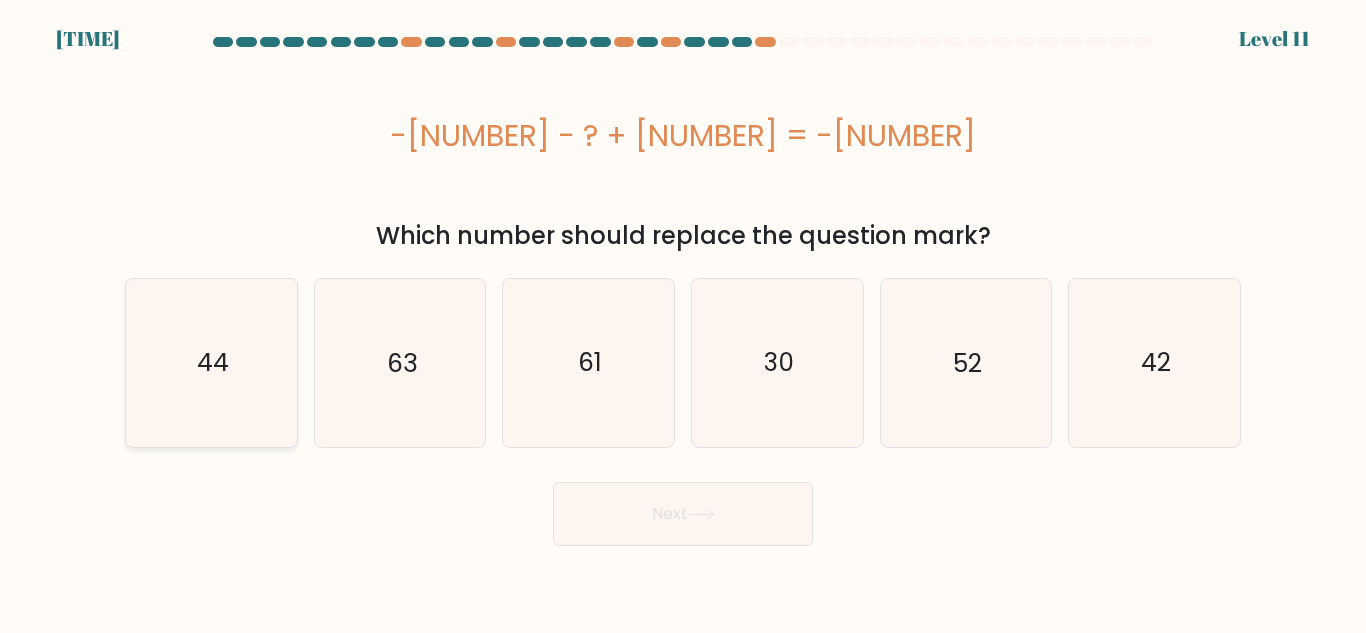 click on "44" at bounding box center (211, 362) 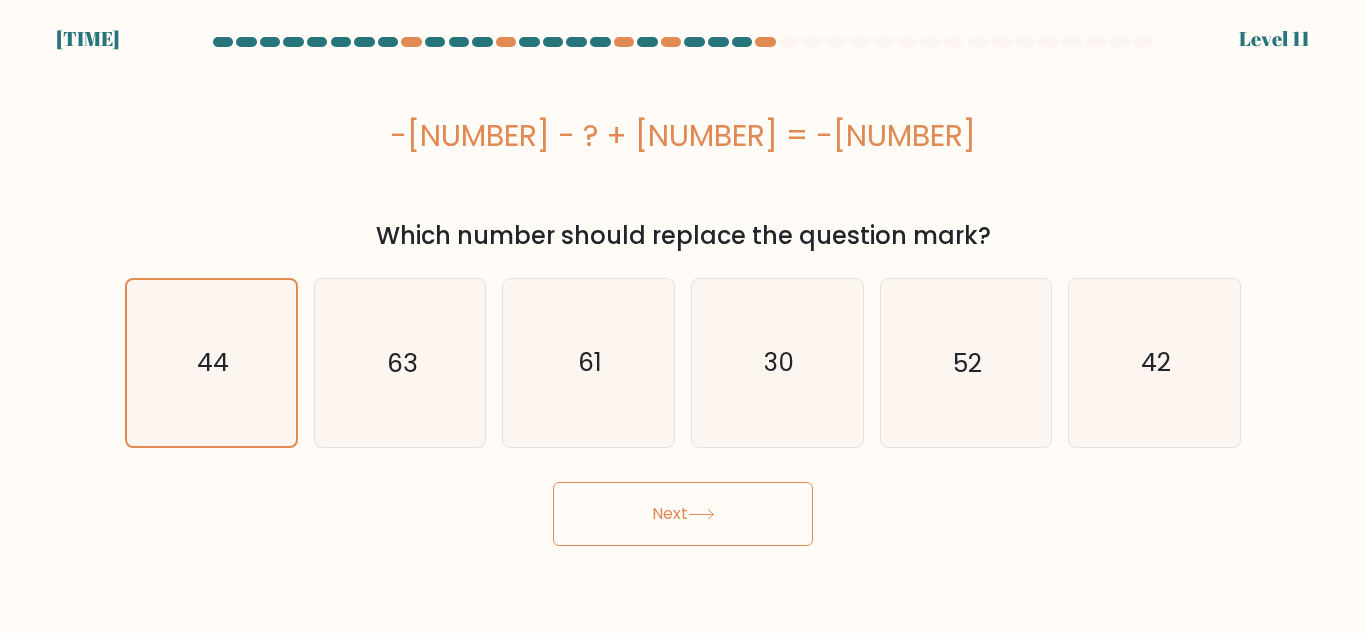 click on "Next" at bounding box center (683, 514) 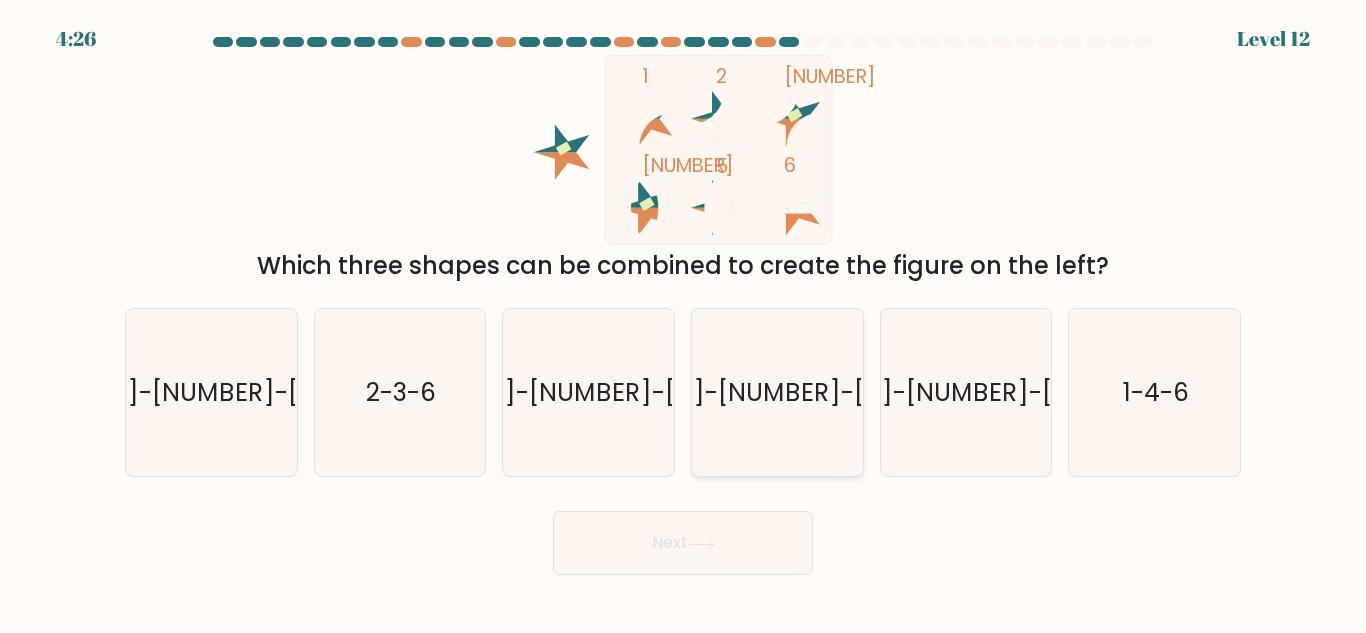 click on "1-2-3" at bounding box center [778, 392] 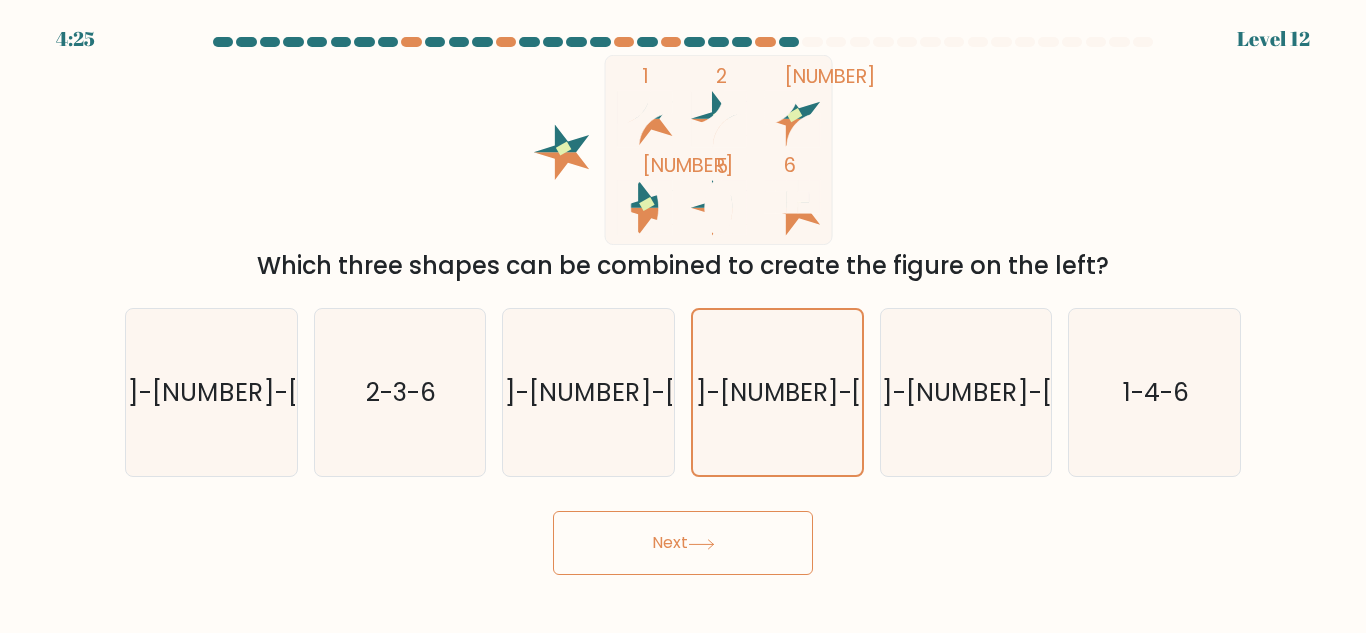 click on "Next" at bounding box center (683, 543) 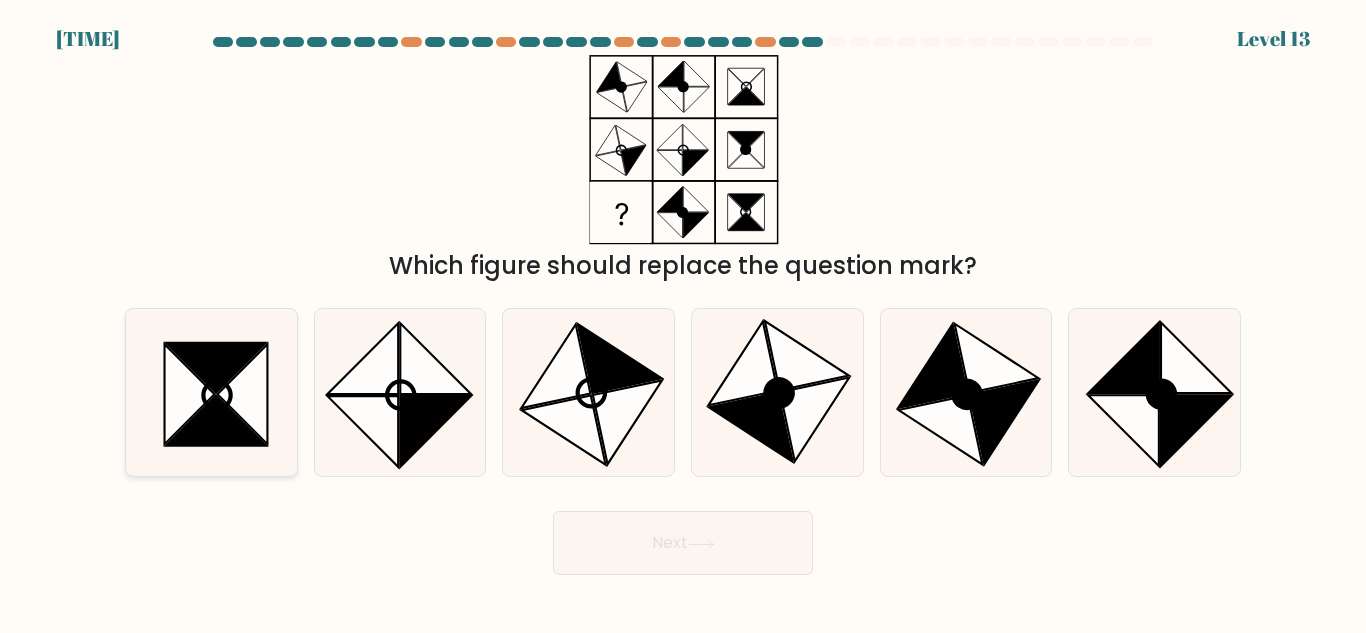 drag, startPoint x: 223, startPoint y: 394, endPoint x: 255, endPoint y: 428, distance: 46.69047 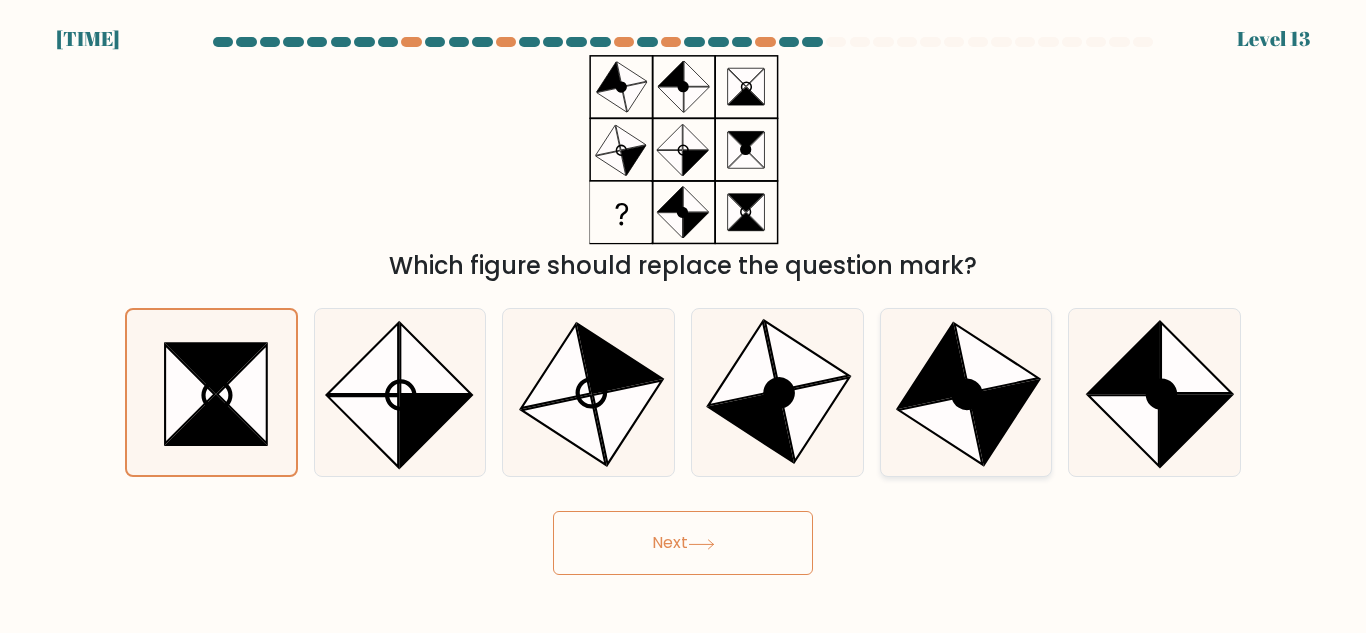 click at bounding box center (968, 395) 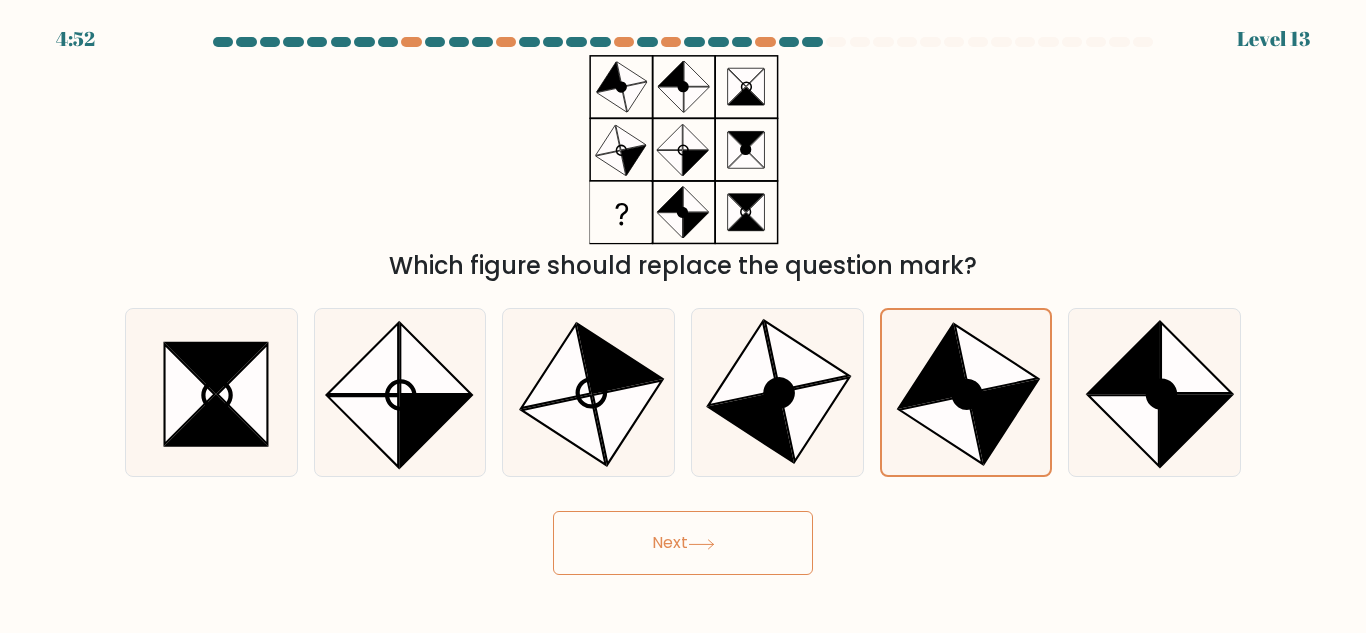 click on "Next" at bounding box center [683, 543] 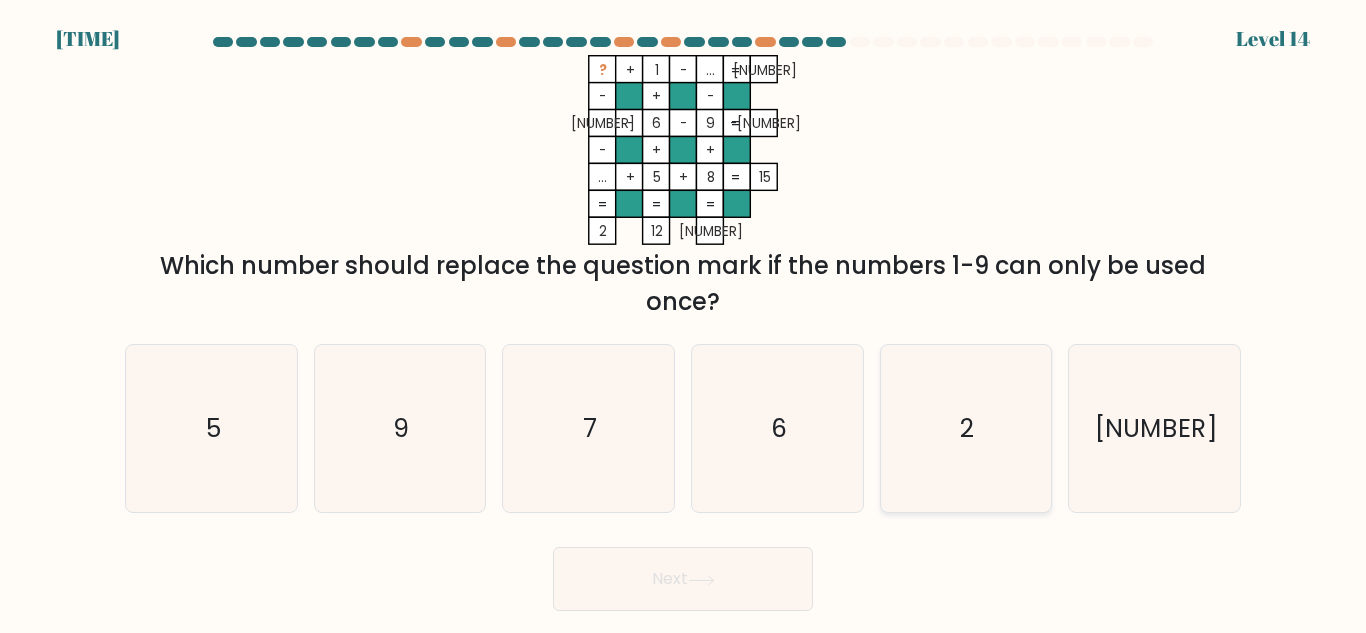 click on "2" at bounding box center (965, 428) 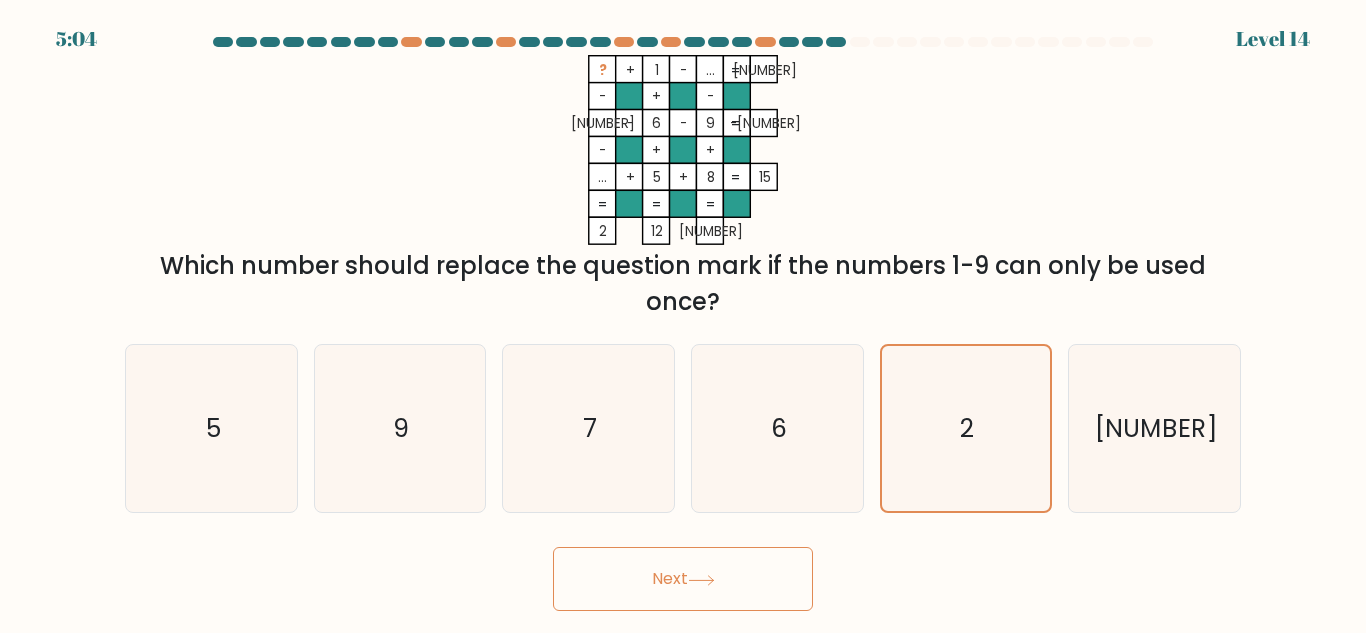 click on "Next" at bounding box center (683, 579) 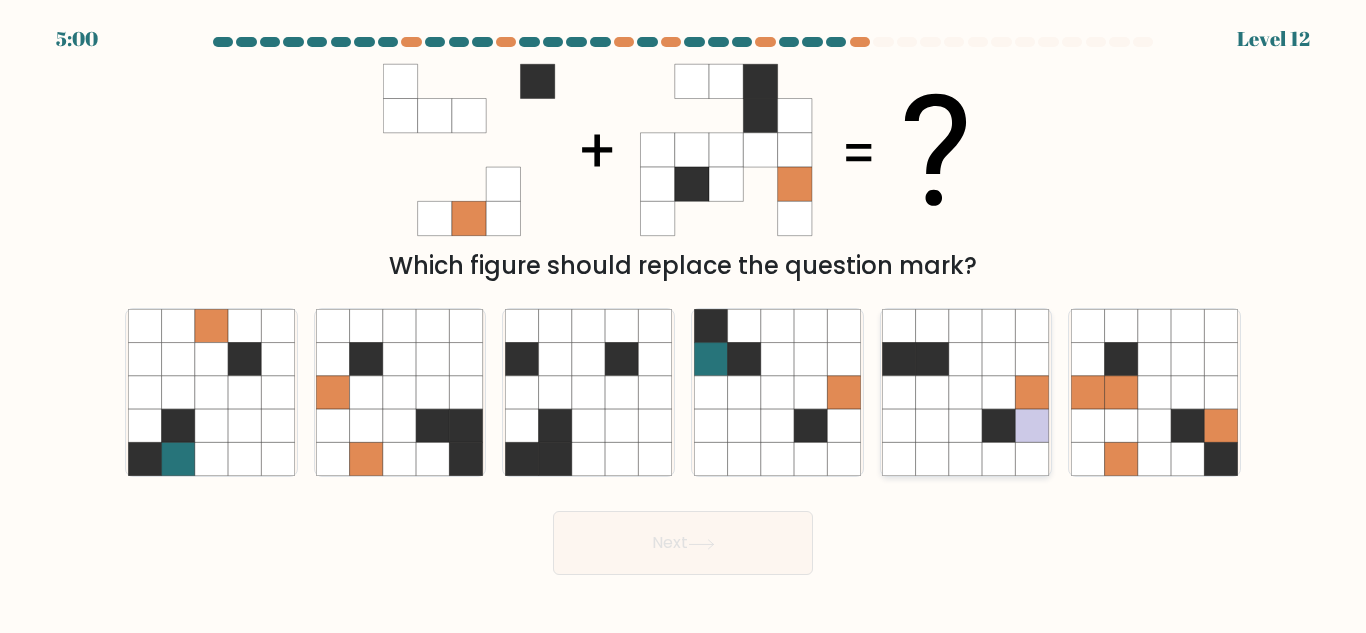 click at bounding box center [999, 392] 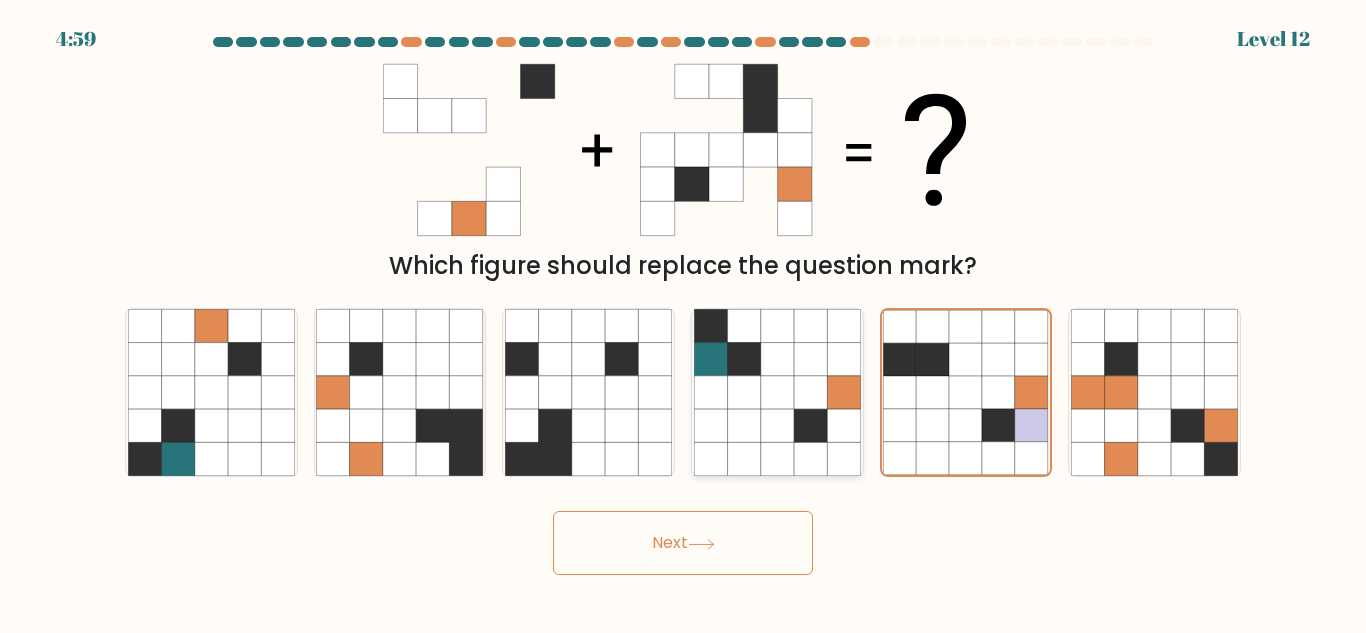 drag, startPoint x: 1159, startPoint y: 438, endPoint x: 854, endPoint y: 475, distance: 307.23605 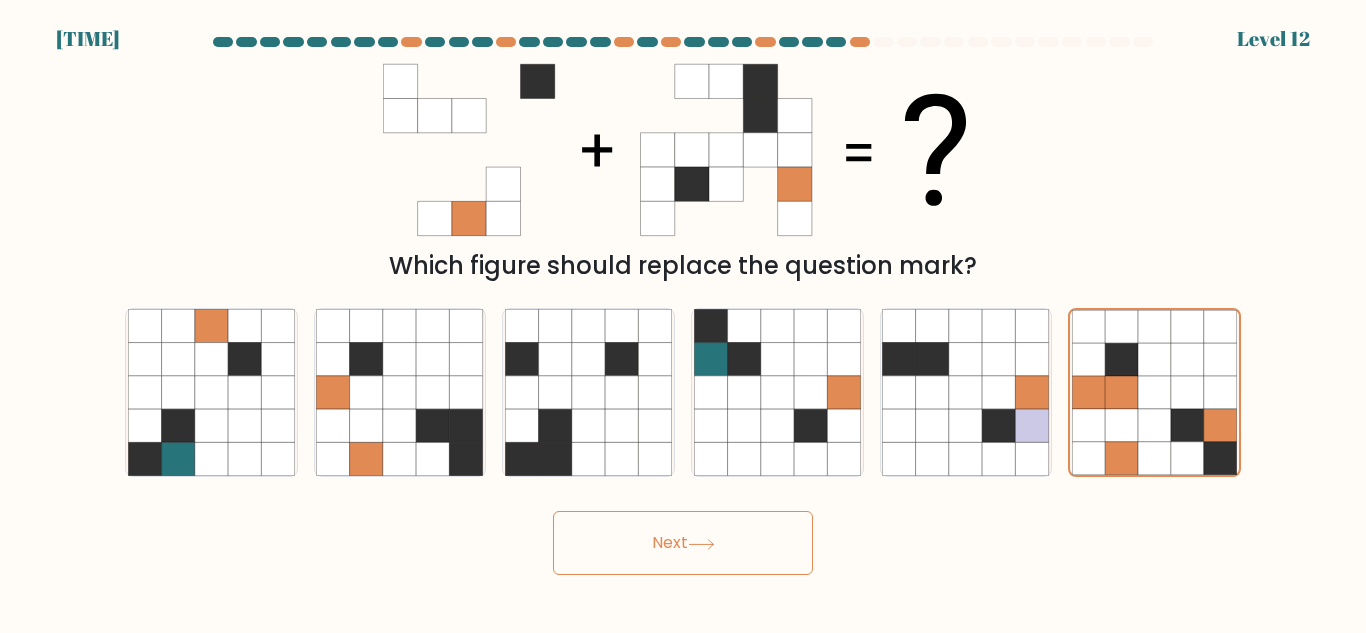 click on "Next" at bounding box center [683, 543] 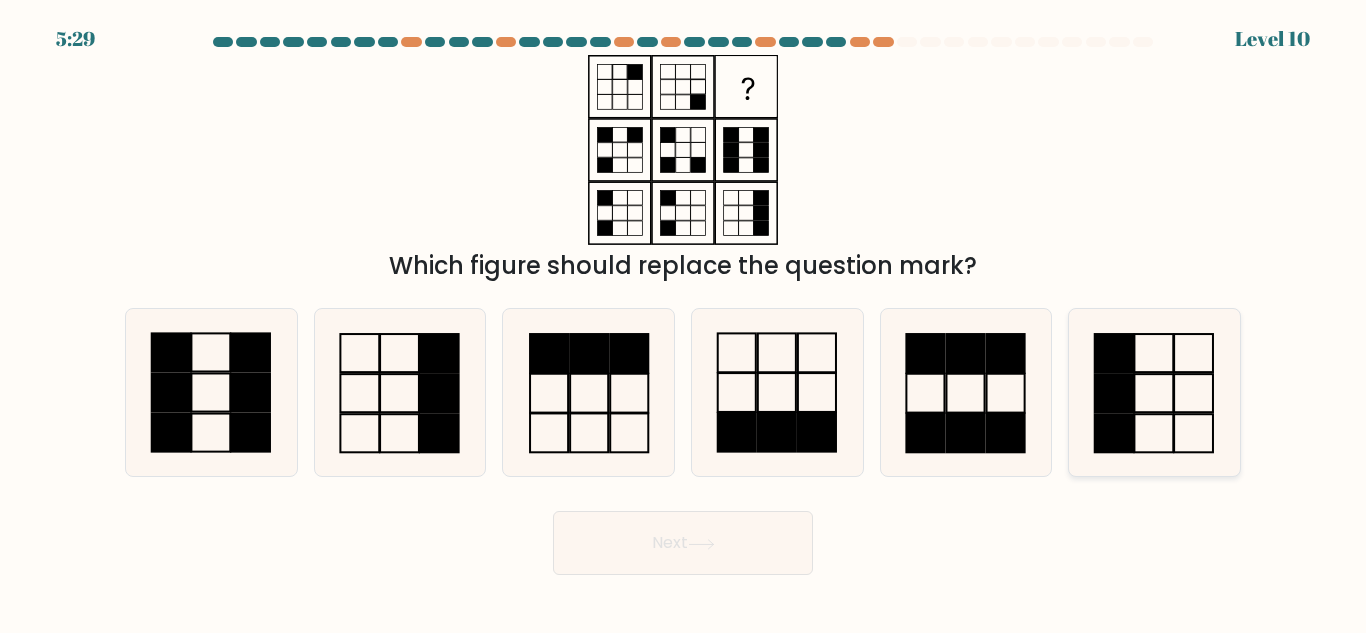 drag, startPoint x: 1152, startPoint y: 374, endPoint x: 1085, endPoint y: 402, distance: 72.615425 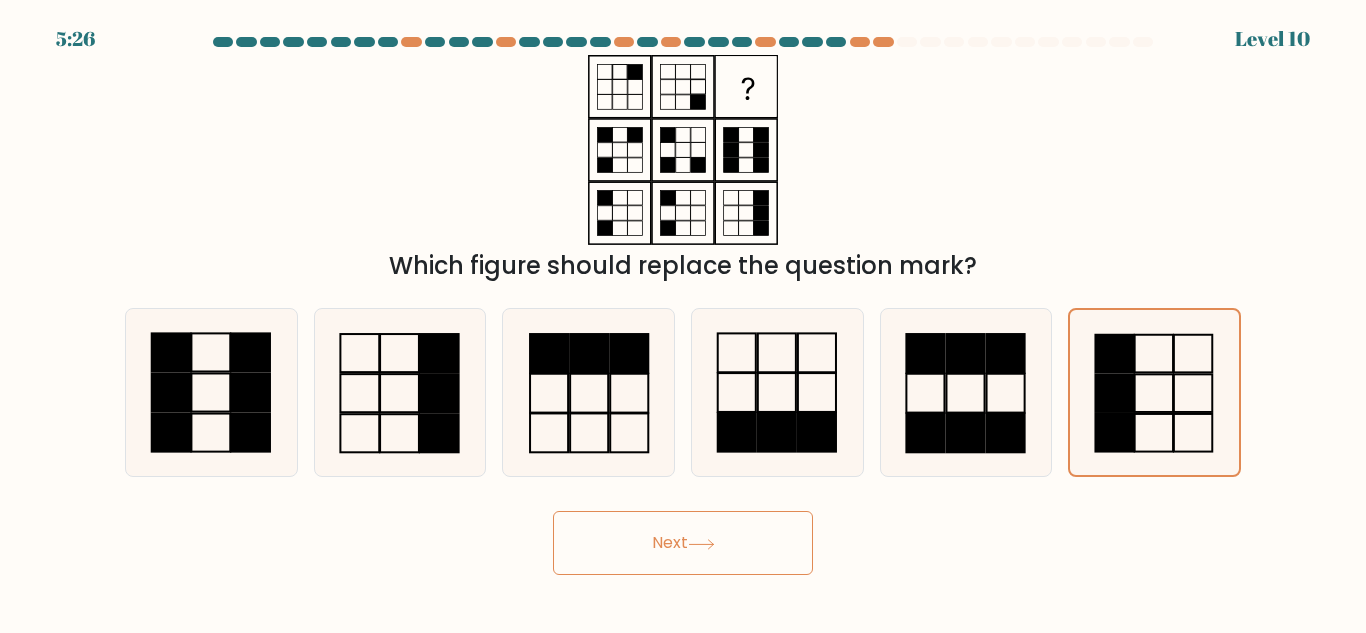 click on "Next" at bounding box center [683, 543] 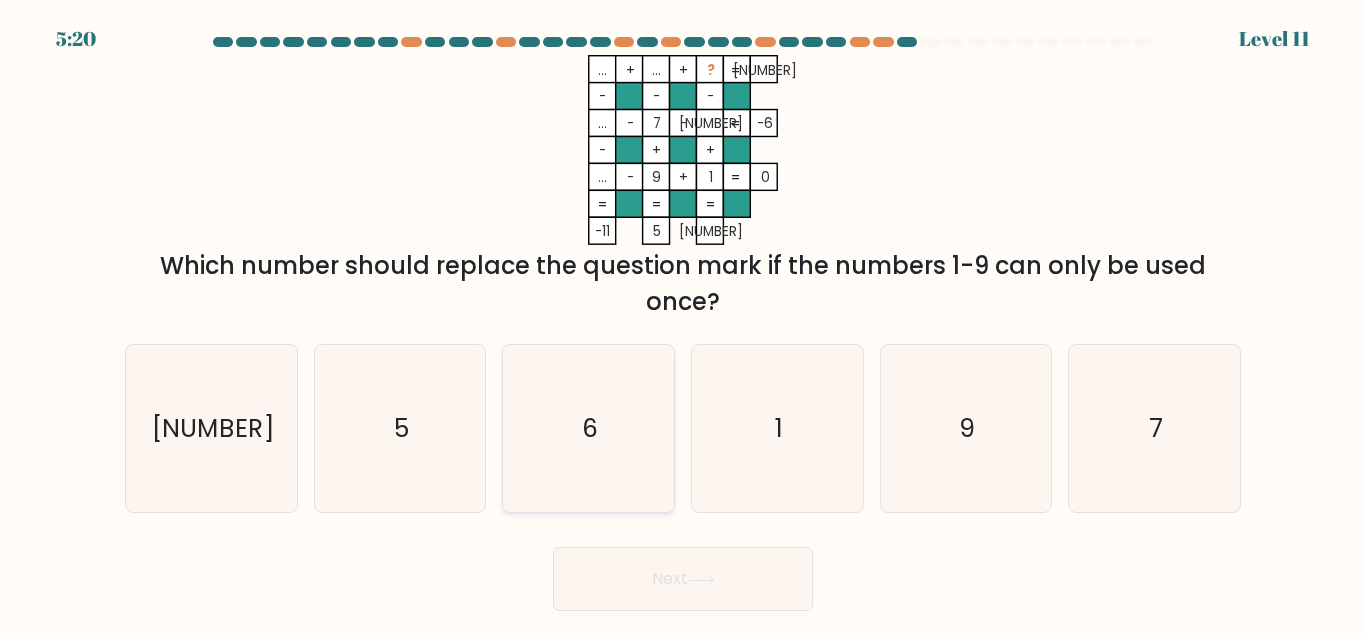 drag, startPoint x: 596, startPoint y: 482, endPoint x: 584, endPoint y: 513, distance: 33.24154 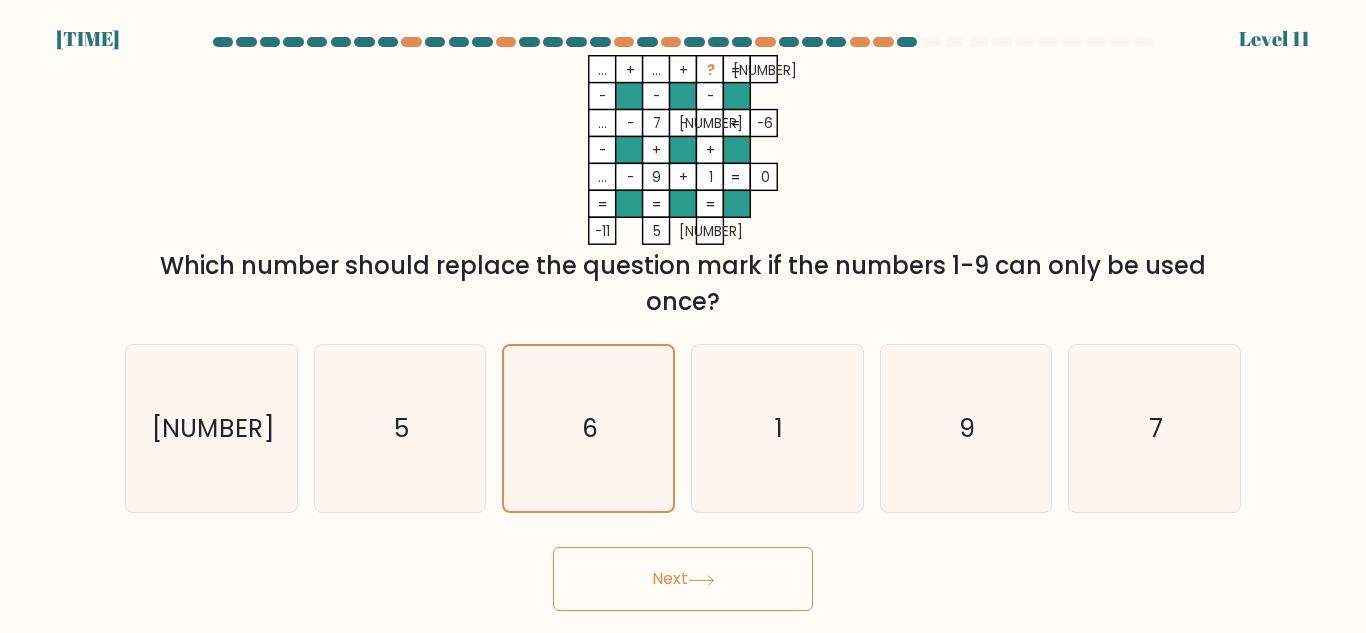 click on "Next" at bounding box center [683, 579] 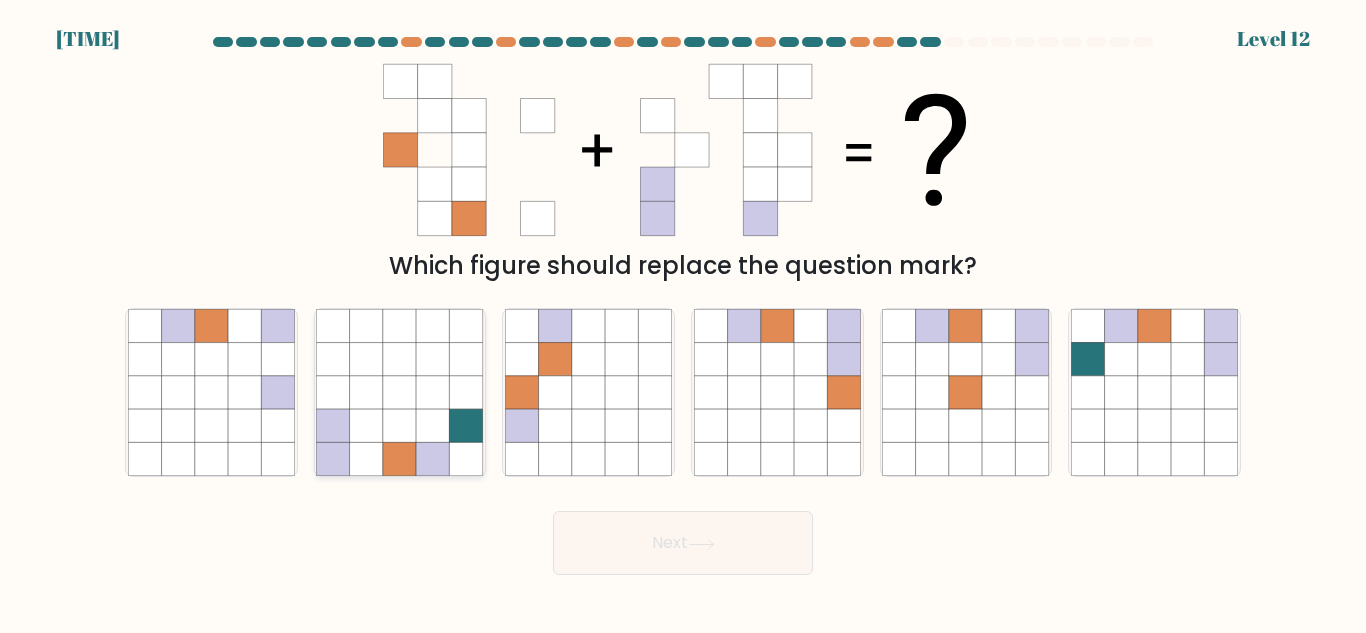 click at bounding box center (333, 425) 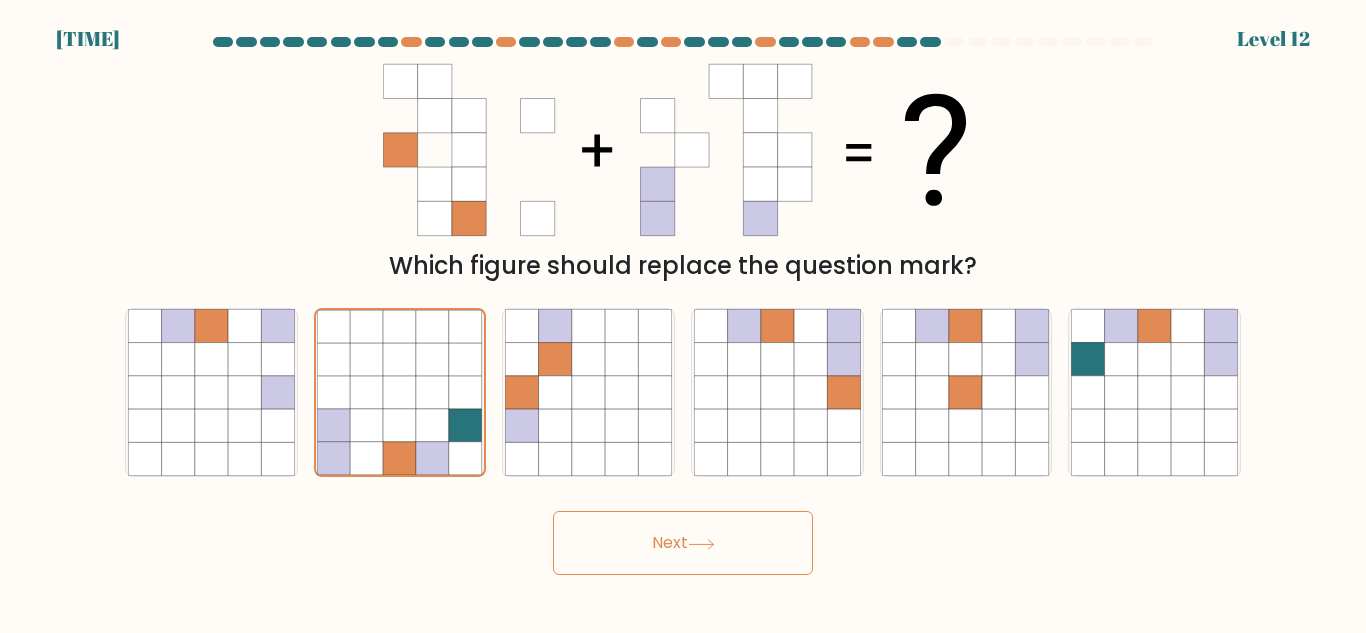 click on "Next" at bounding box center [683, 543] 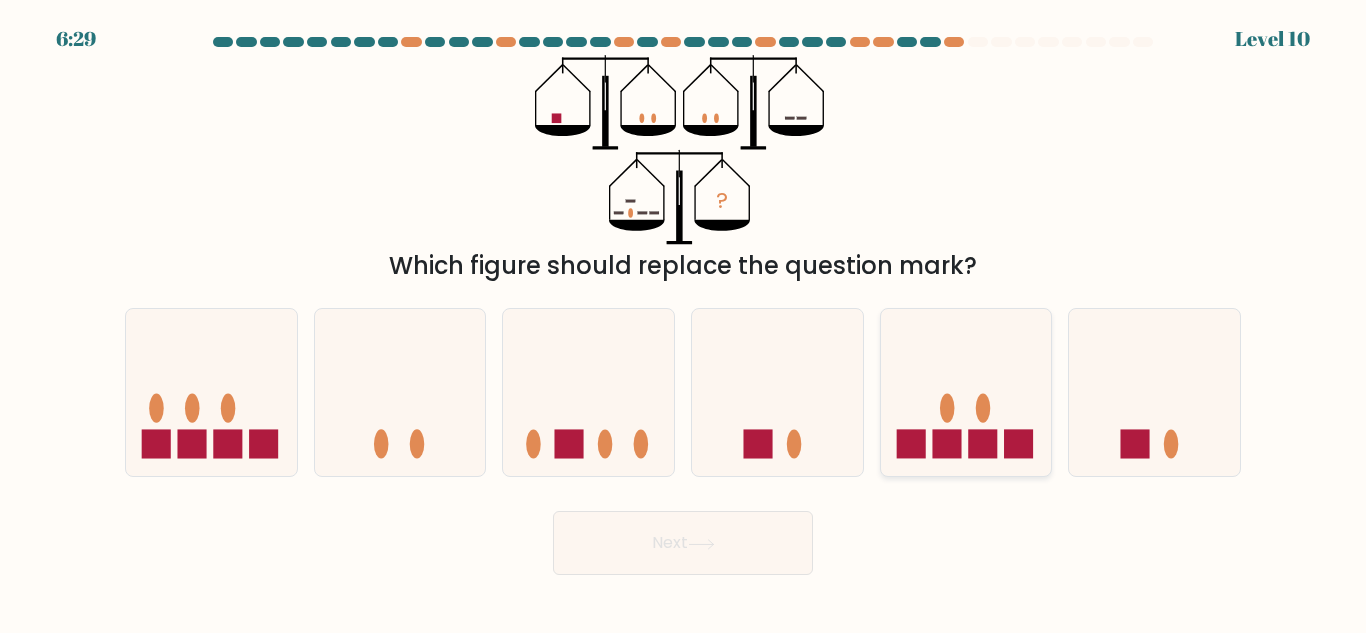 click at bounding box center [946, 444] 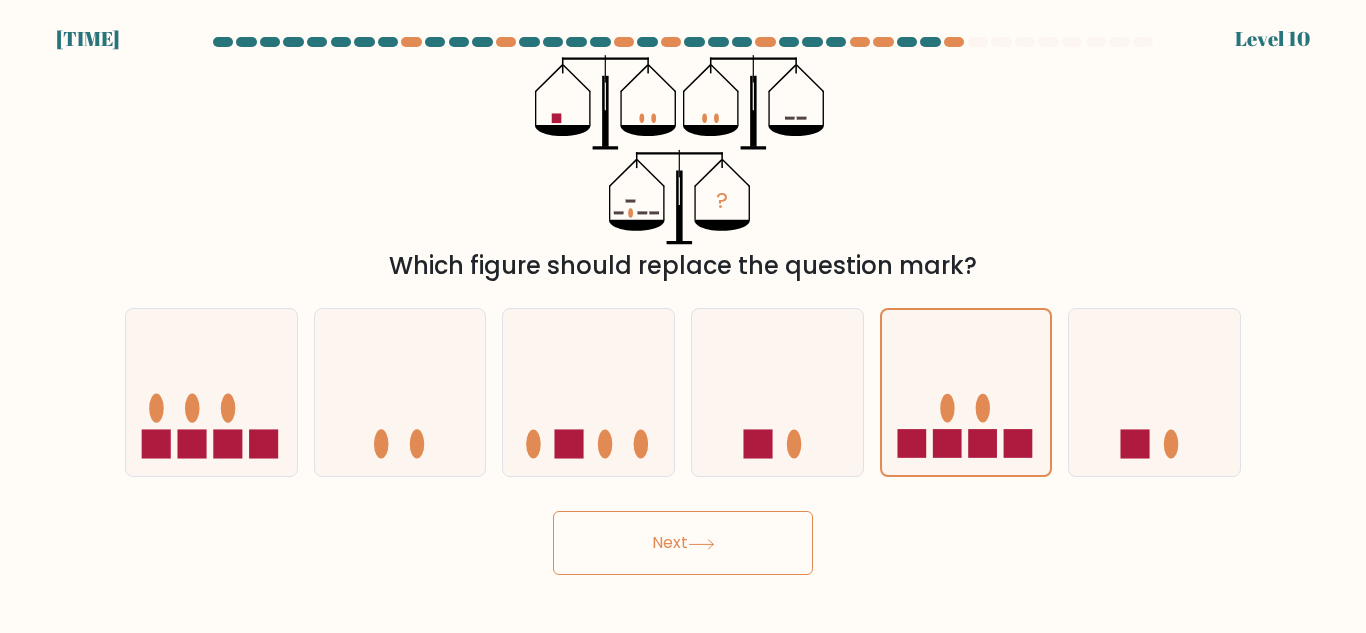 click at bounding box center (701, 543) 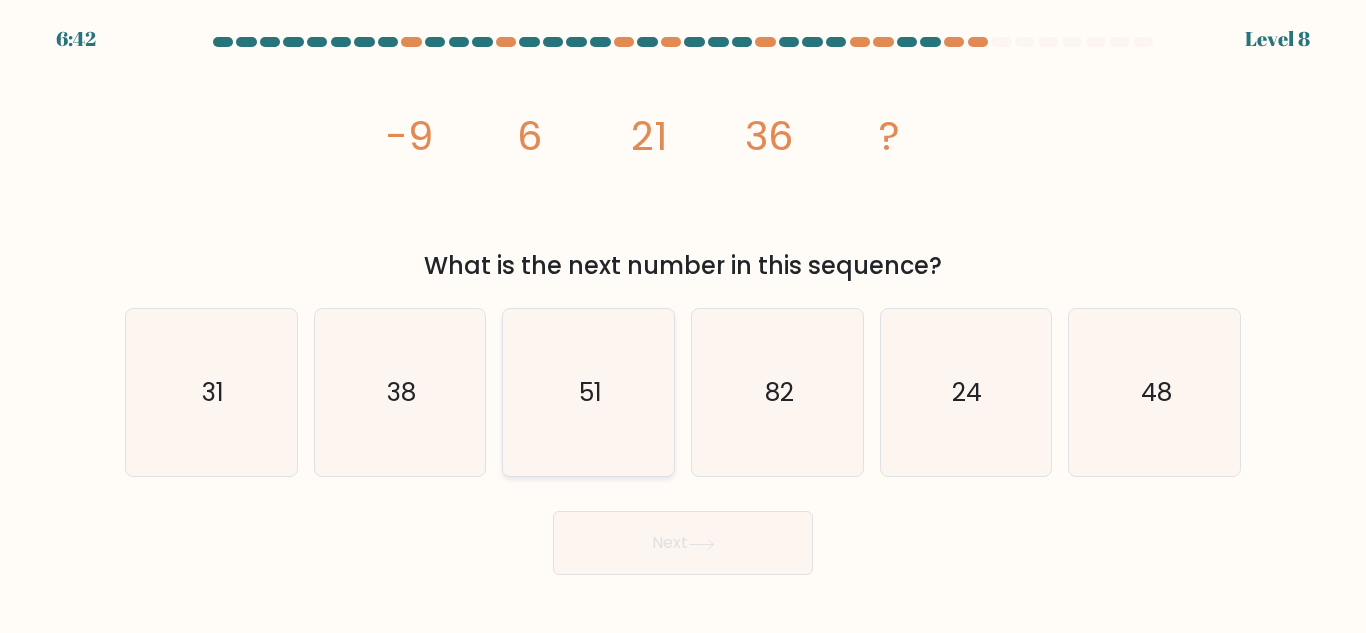 drag, startPoint x: 623, startPoint y: 349, endPoint x: 619, endPoint y: 370, distance: 21.377558 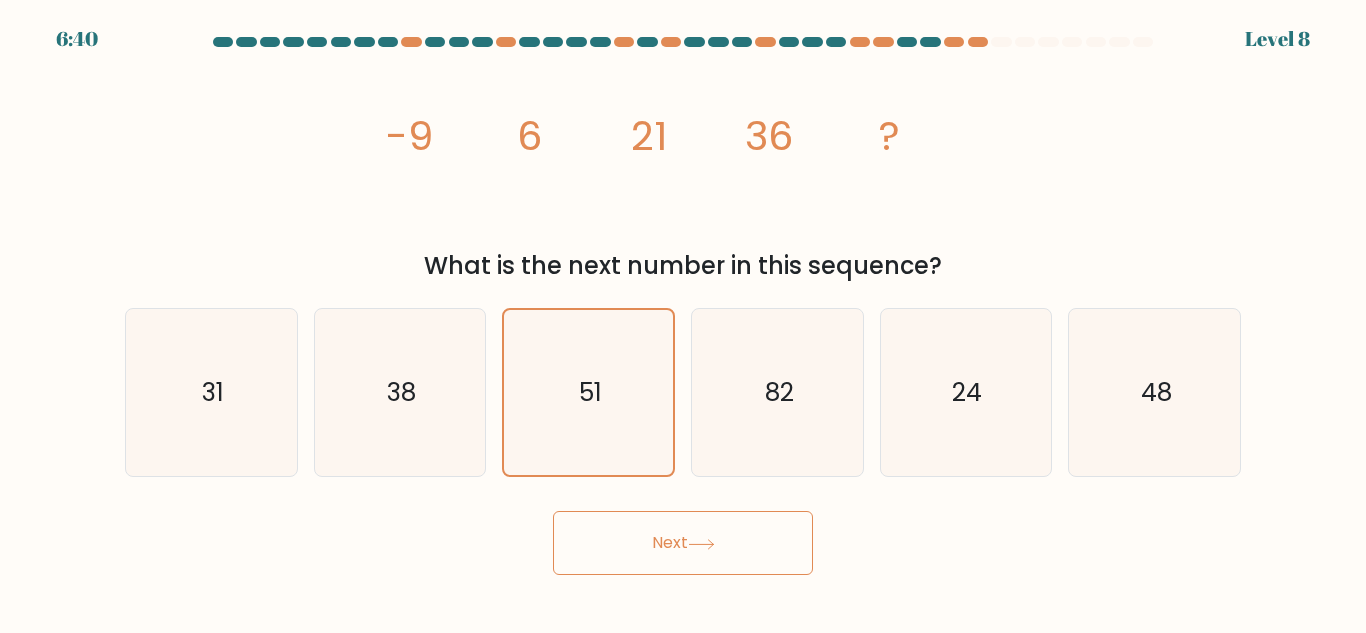 click on "Next" at bounding box center [683, 543] 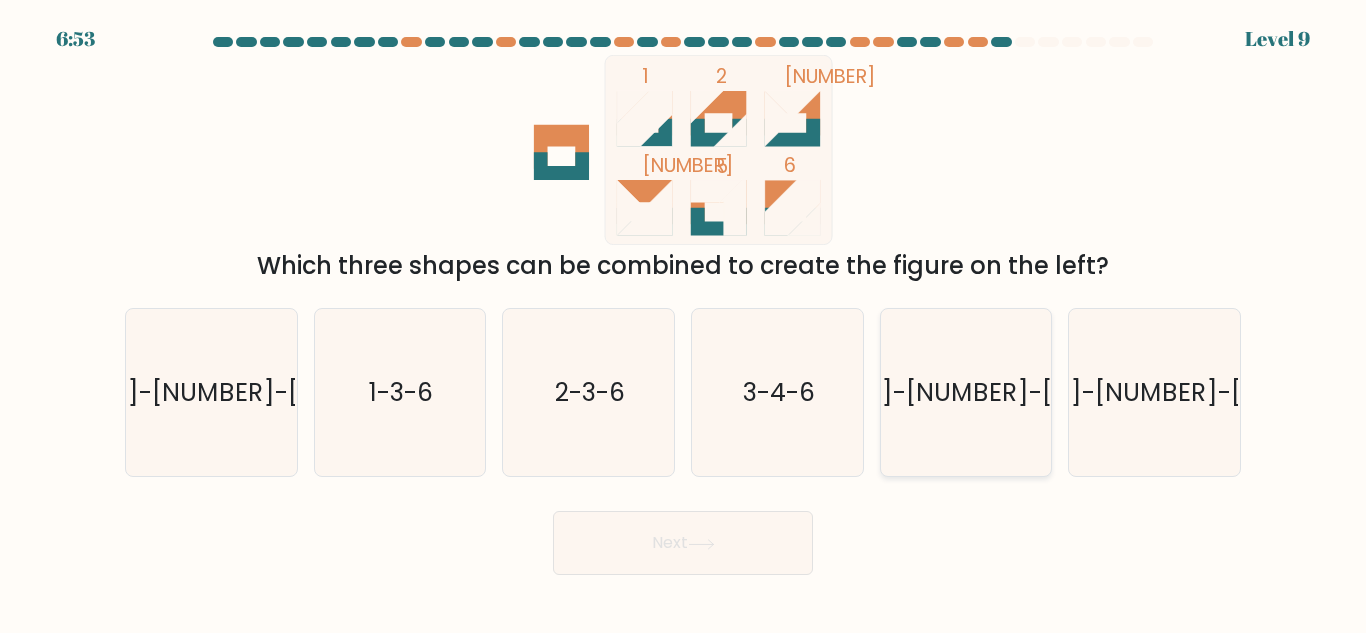click on "1-2-6" at bounding box center (965, 392) 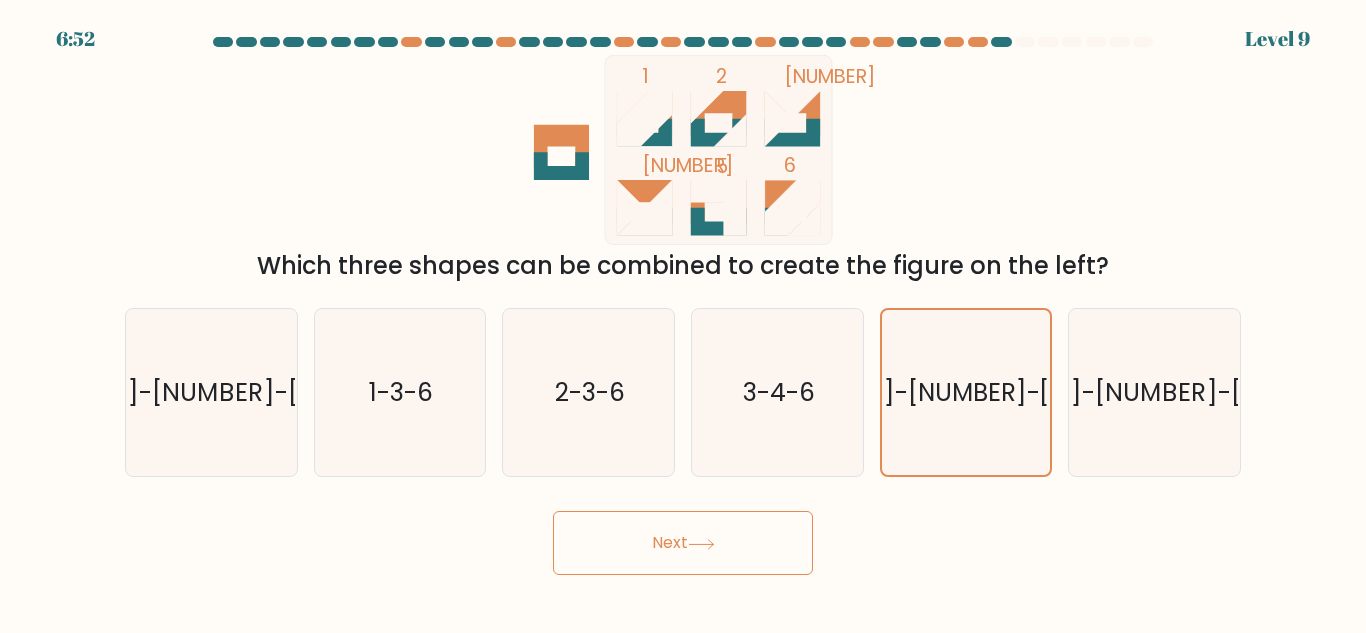 click on "Next" at bounding box center [683, 543] 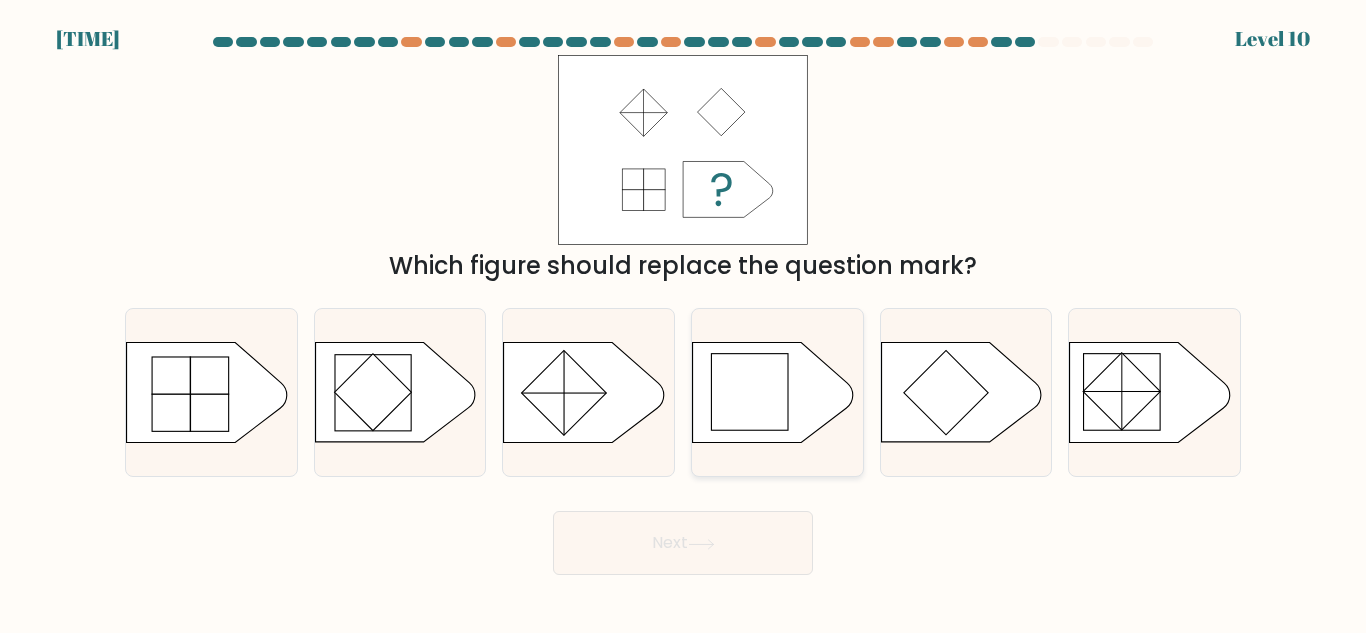 click at bounding box center (749, 392) 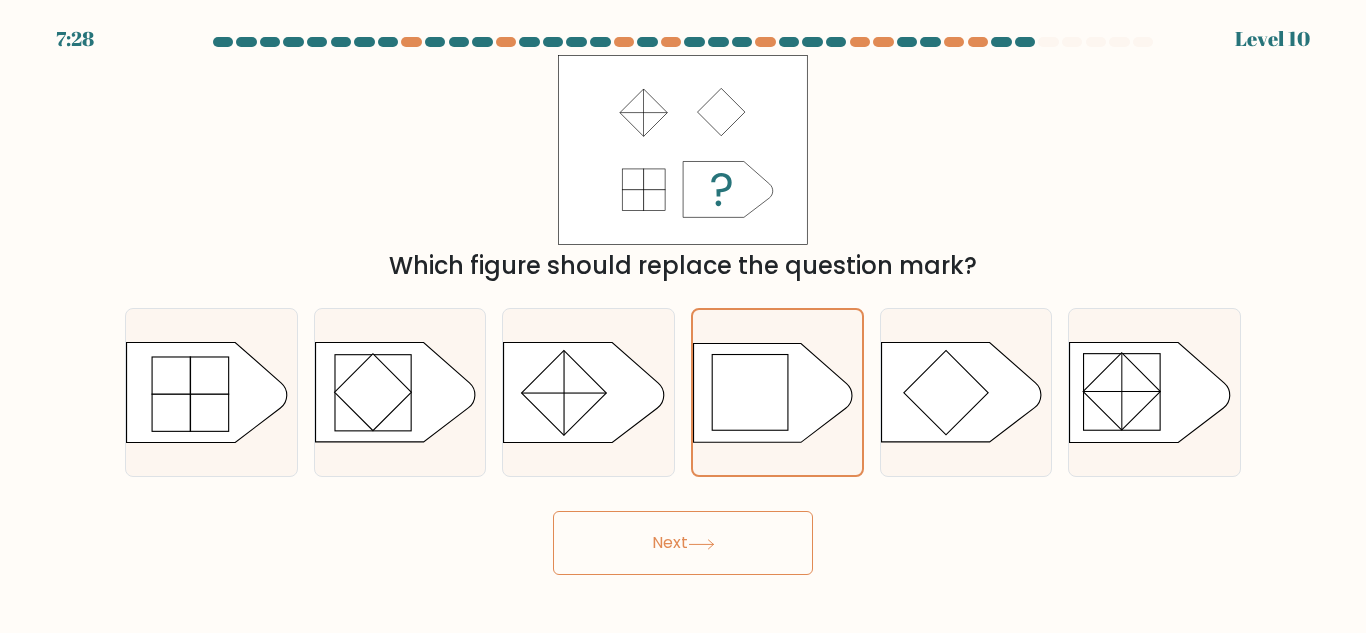 click at bounding box center (701, 544) 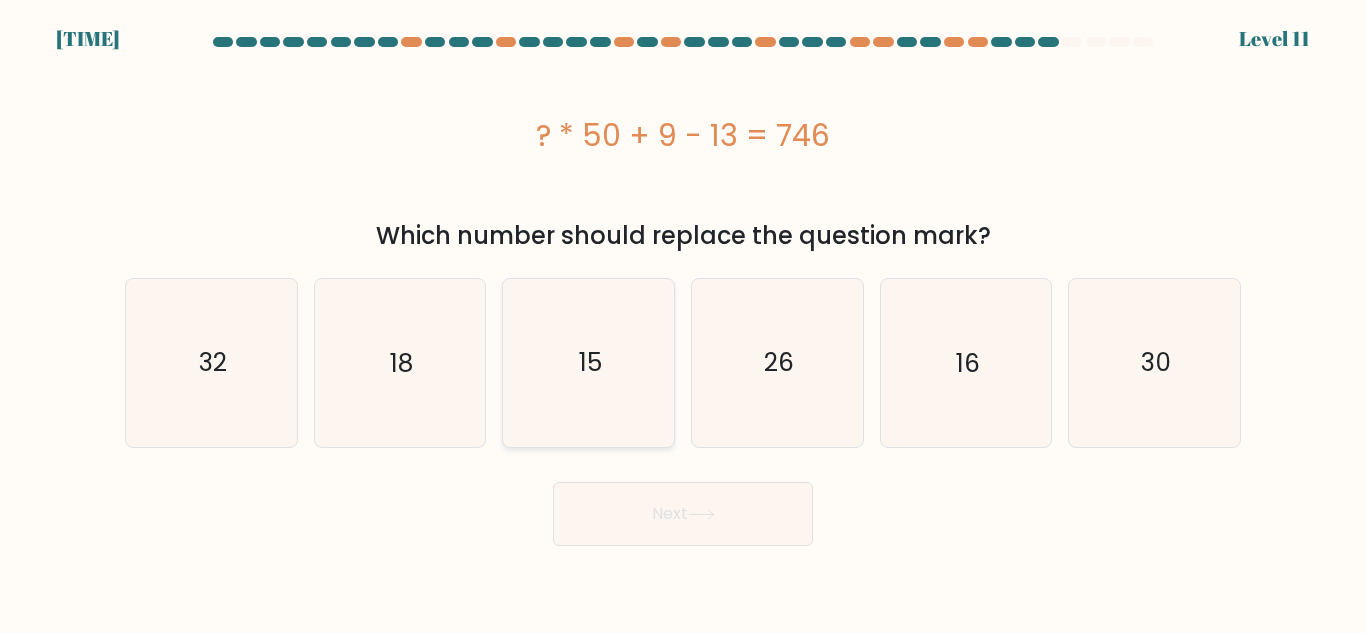 click on "15" at bounding box center [588, 362] 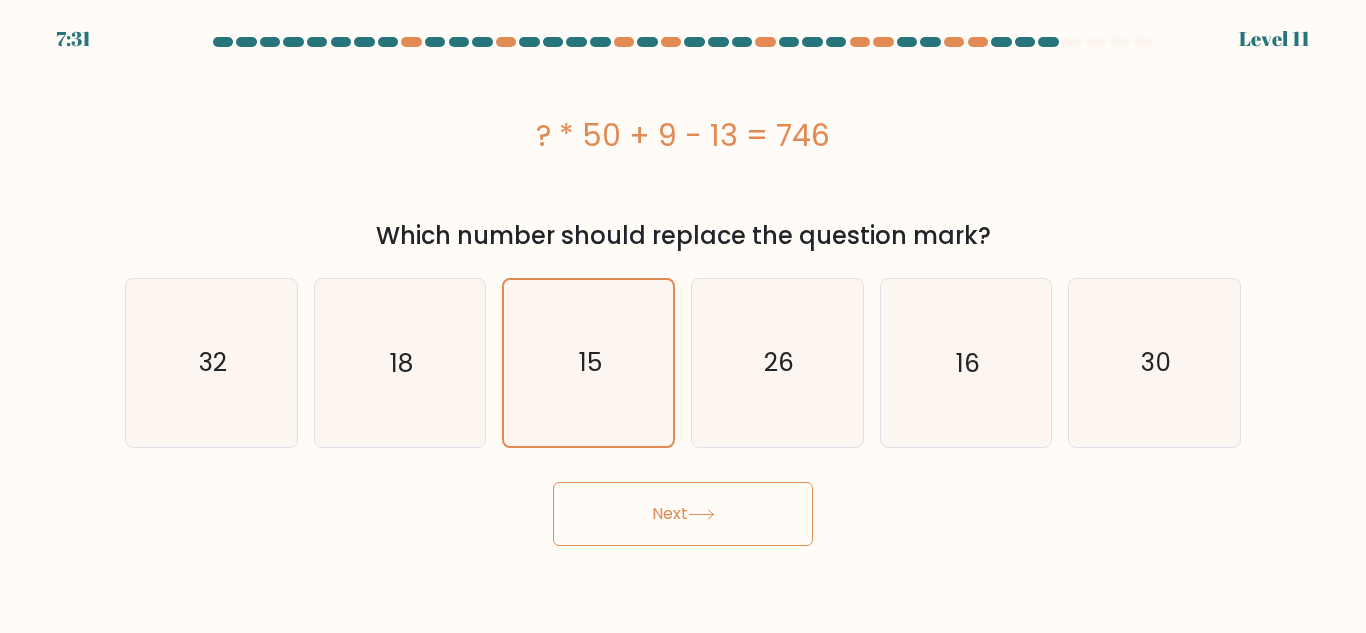 click on "Next" at bounding box center [683, 514] 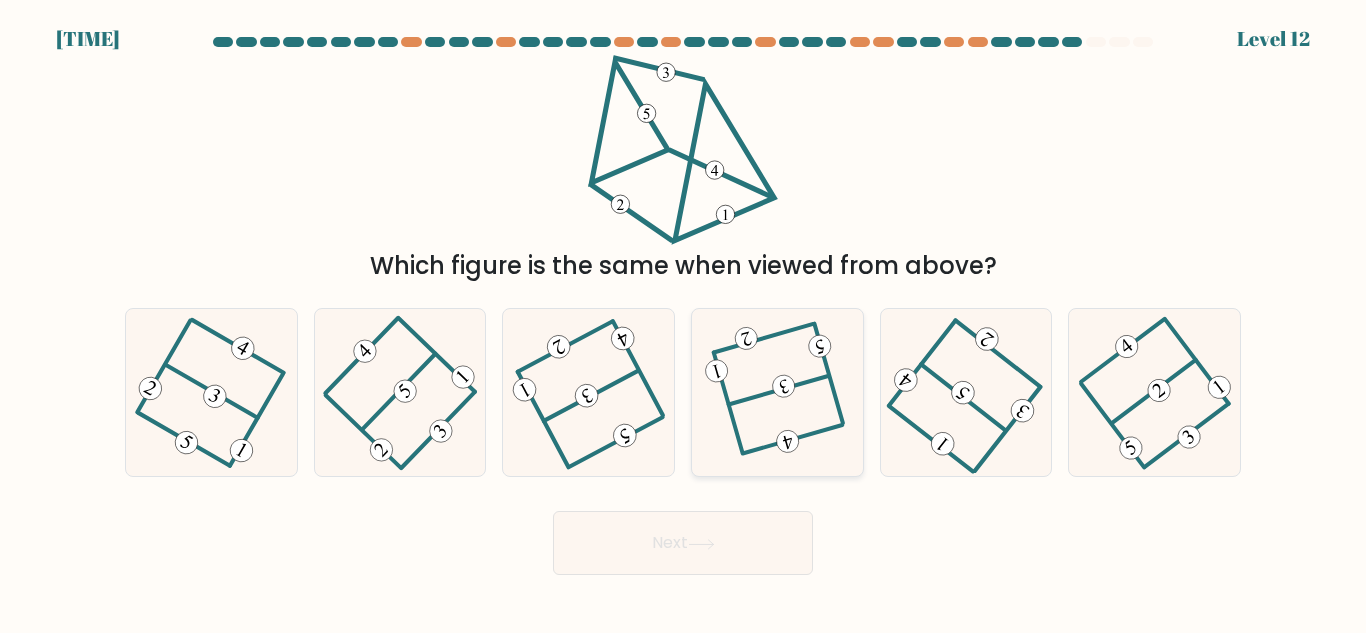 drag, startPoint x: 773, startPoint y: 329, endPoint x: 768, endPoint y: 359, distance: 30.413813 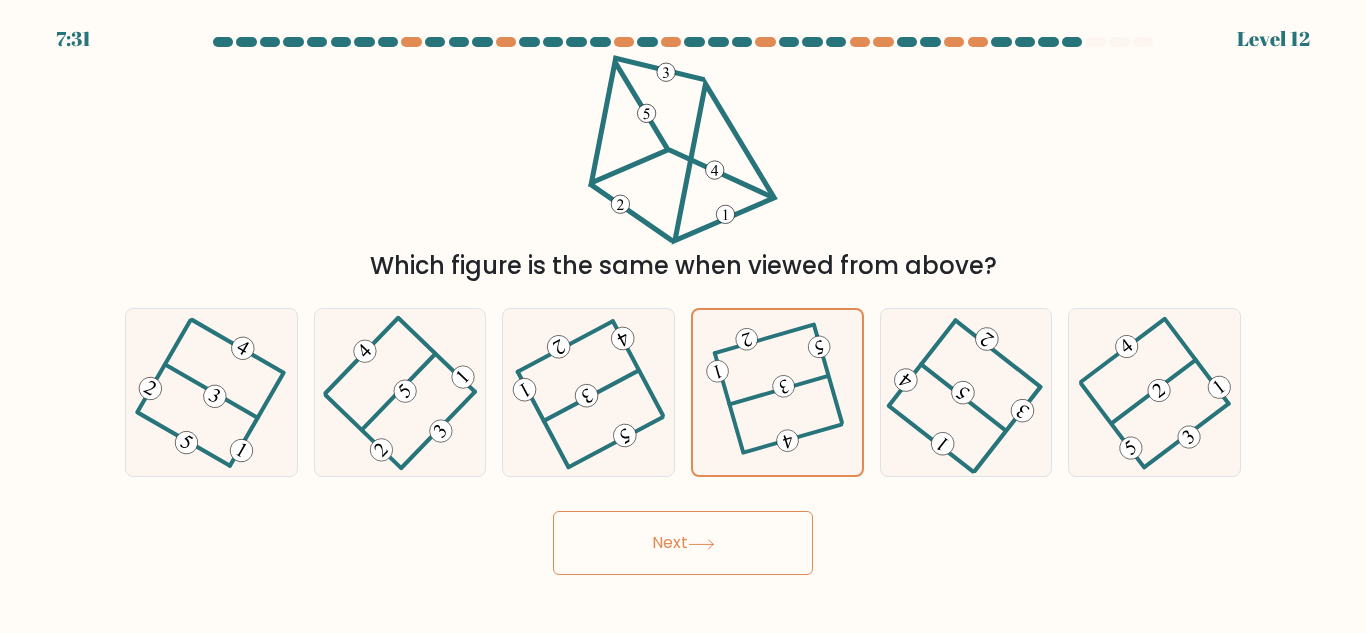 click on "Next" at bounding box center [683, 543] 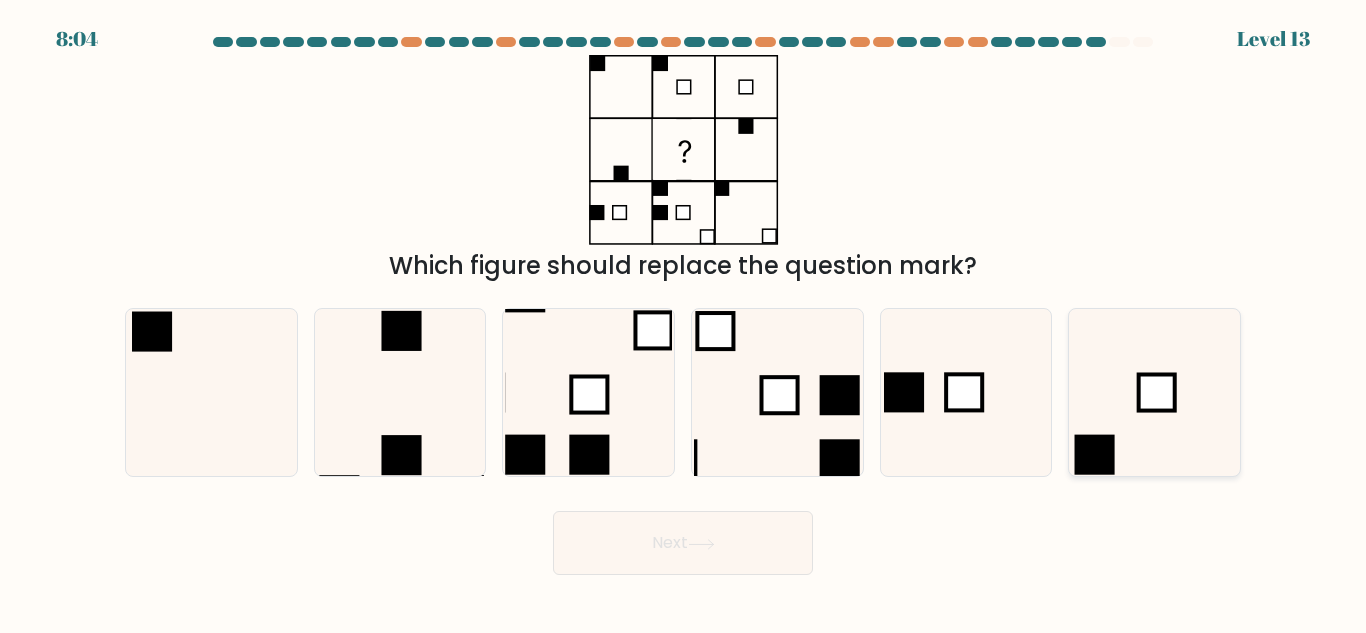 click at bounding box center [1094, 455] 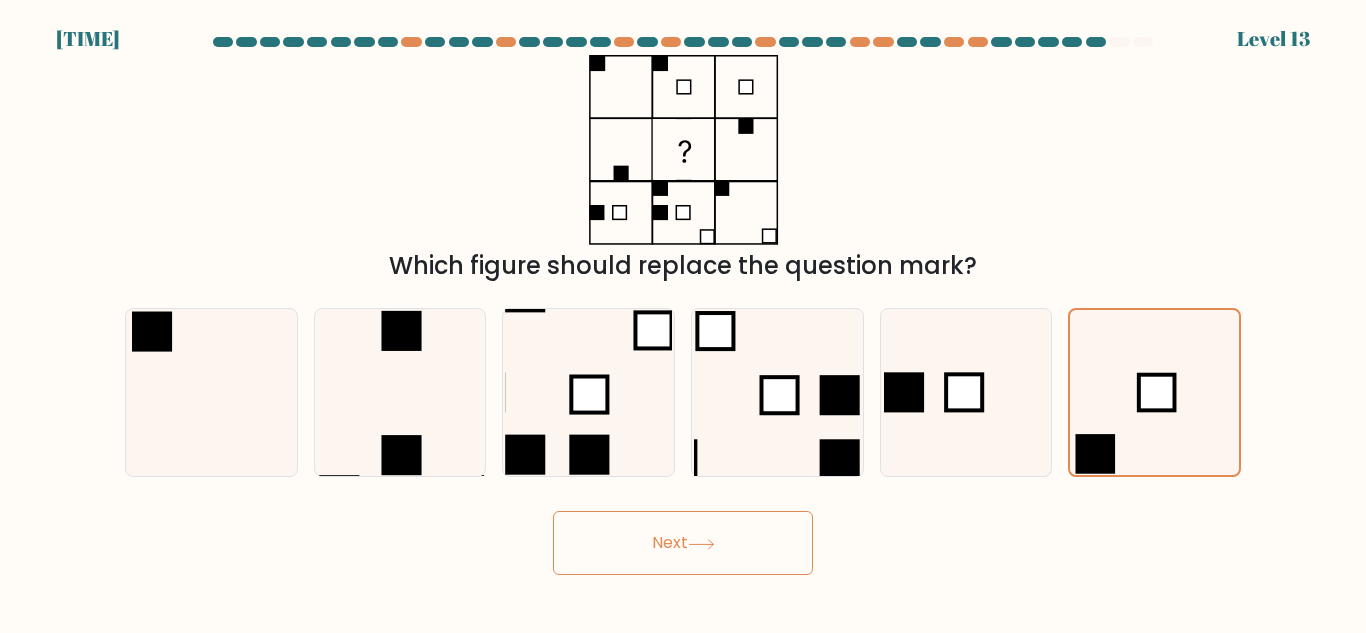 drag, startPoint x: 699, startPoint y: 531, endPoint x: 684, endPoint y: 529, distance: 15.132746 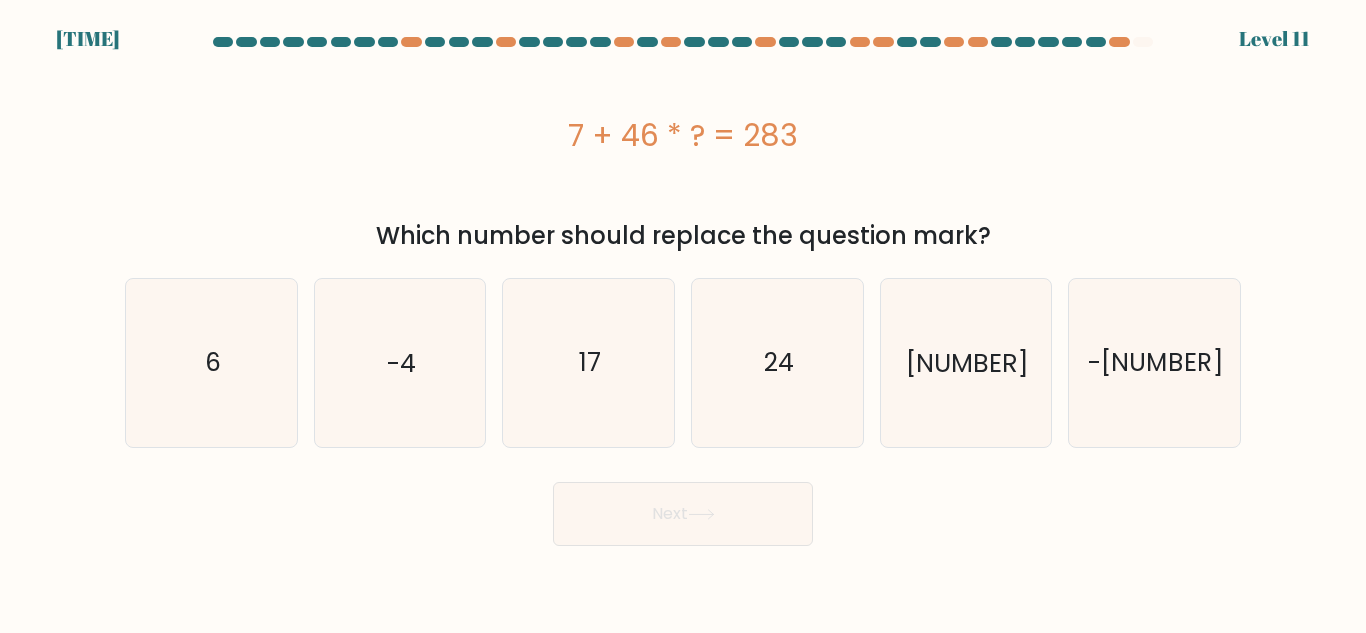 drag, startPoint x: 170, startPoint y: 384, endPoint x: 433, endPoint y: 542, distance: 306.811 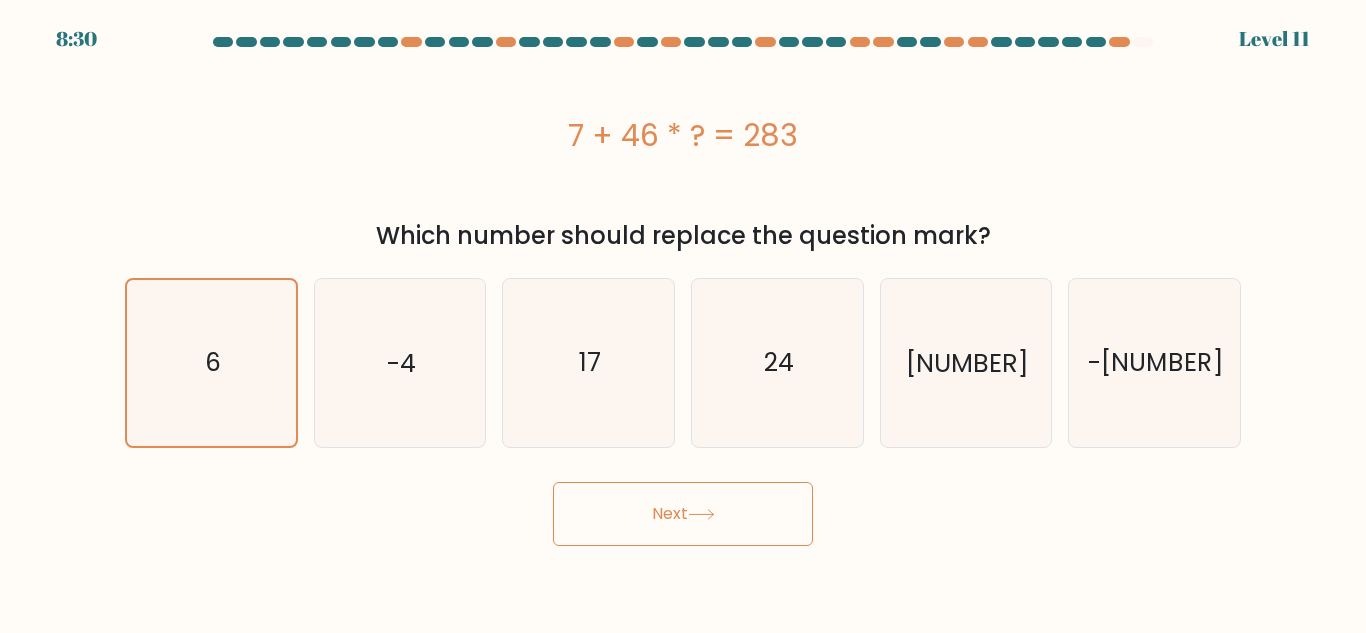 click on "8:30
Level 11
6" at bounding box center (683, 316) 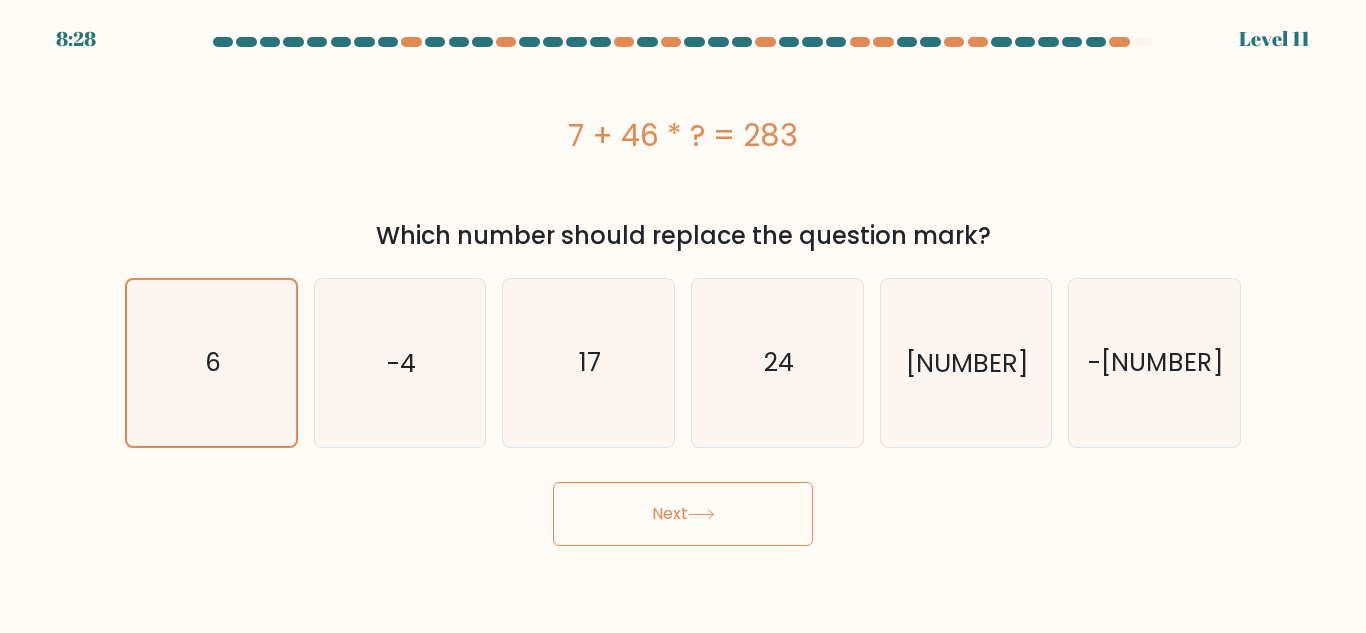 click on "Next" at bounding box center [683, 514] 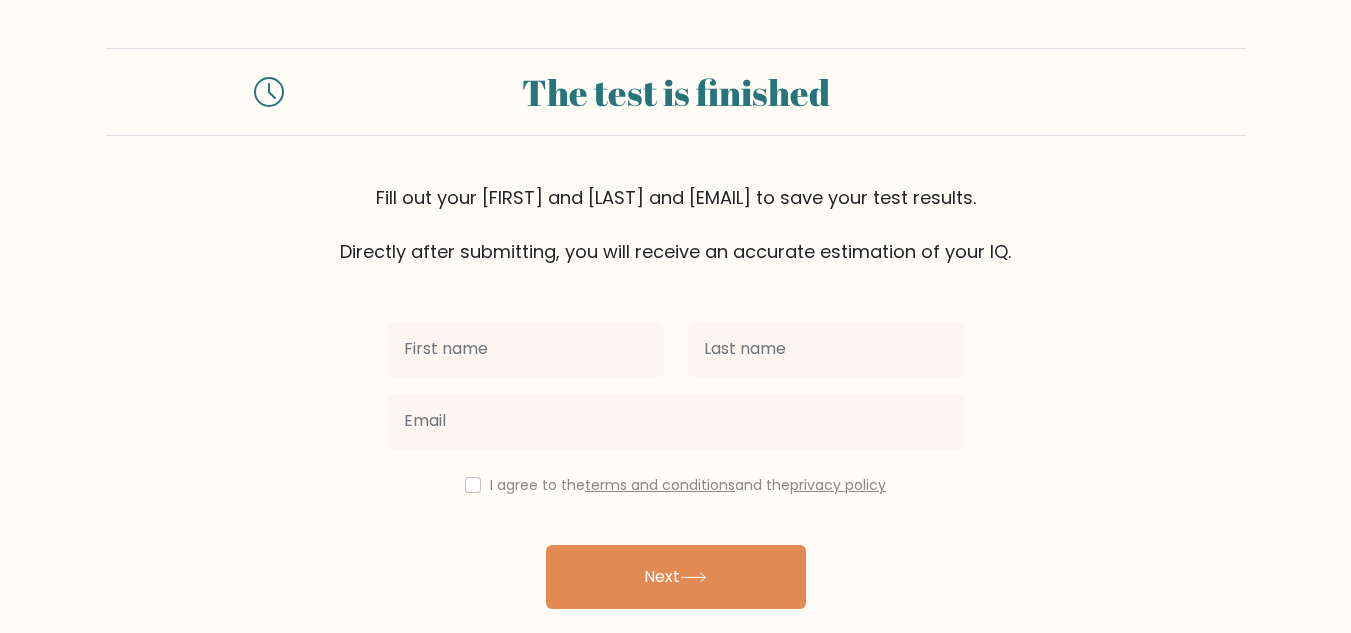 scroll, scrollTop: 0, scrollLeft: 0, axis: both 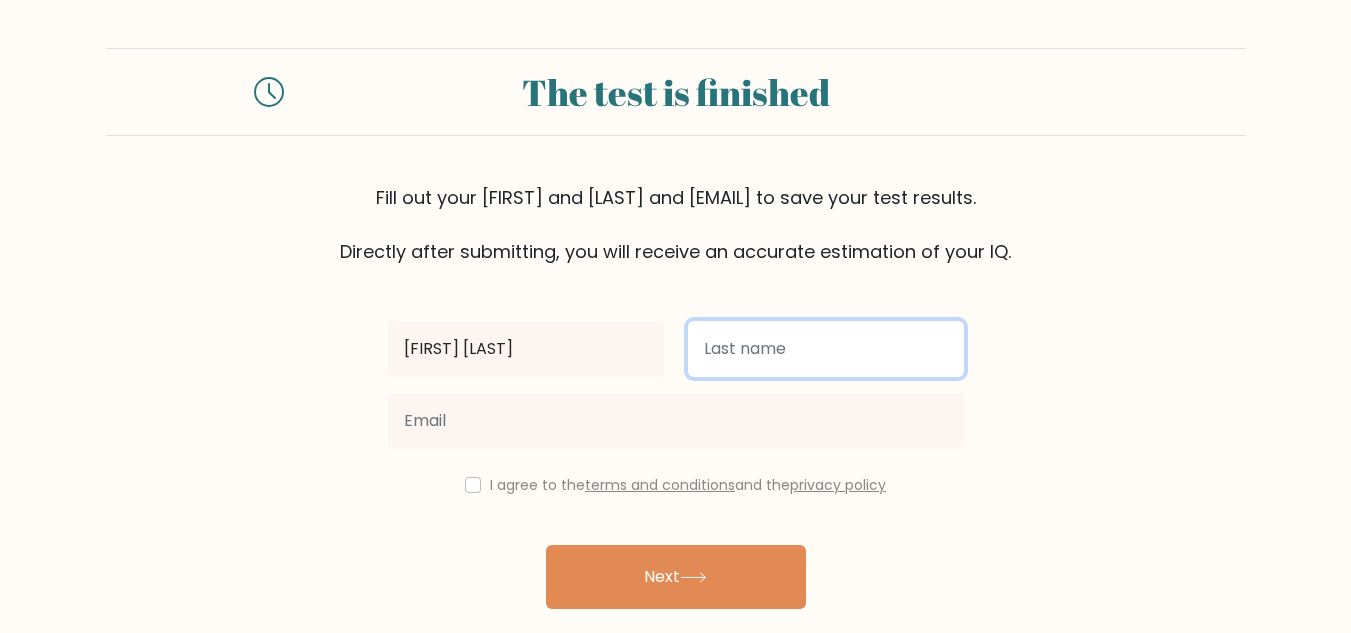 click at bounding box center (826, 349) 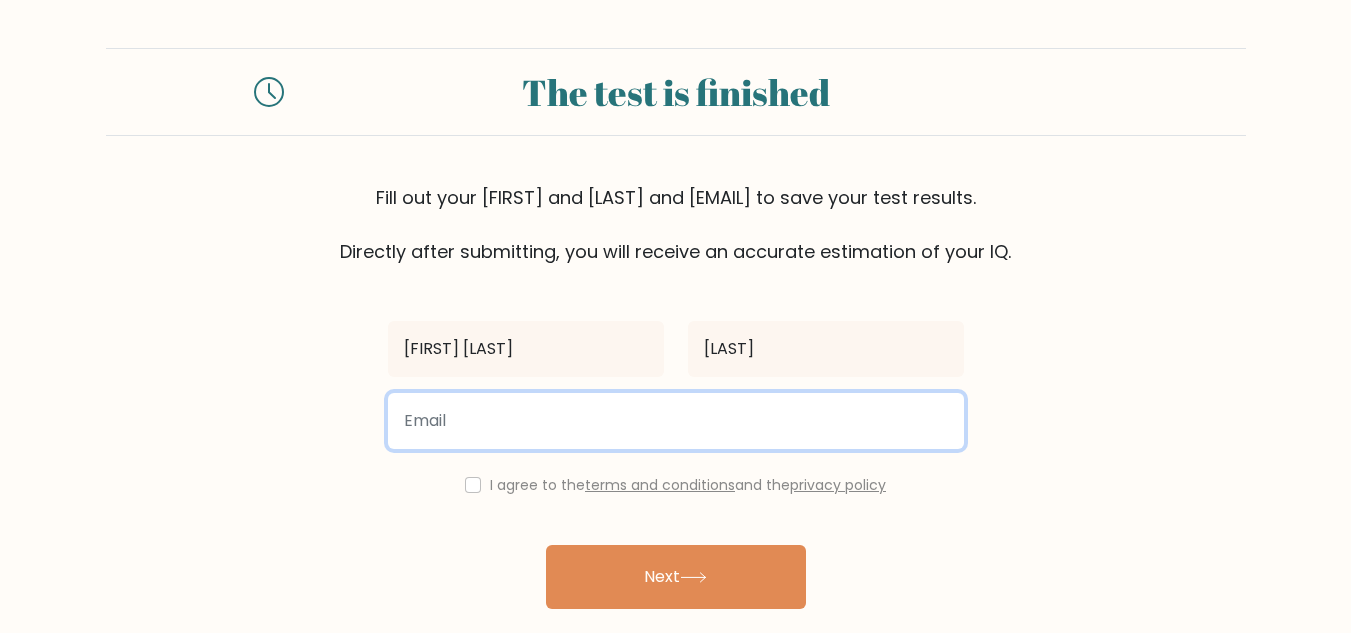 click at bounding box center [676, 421] 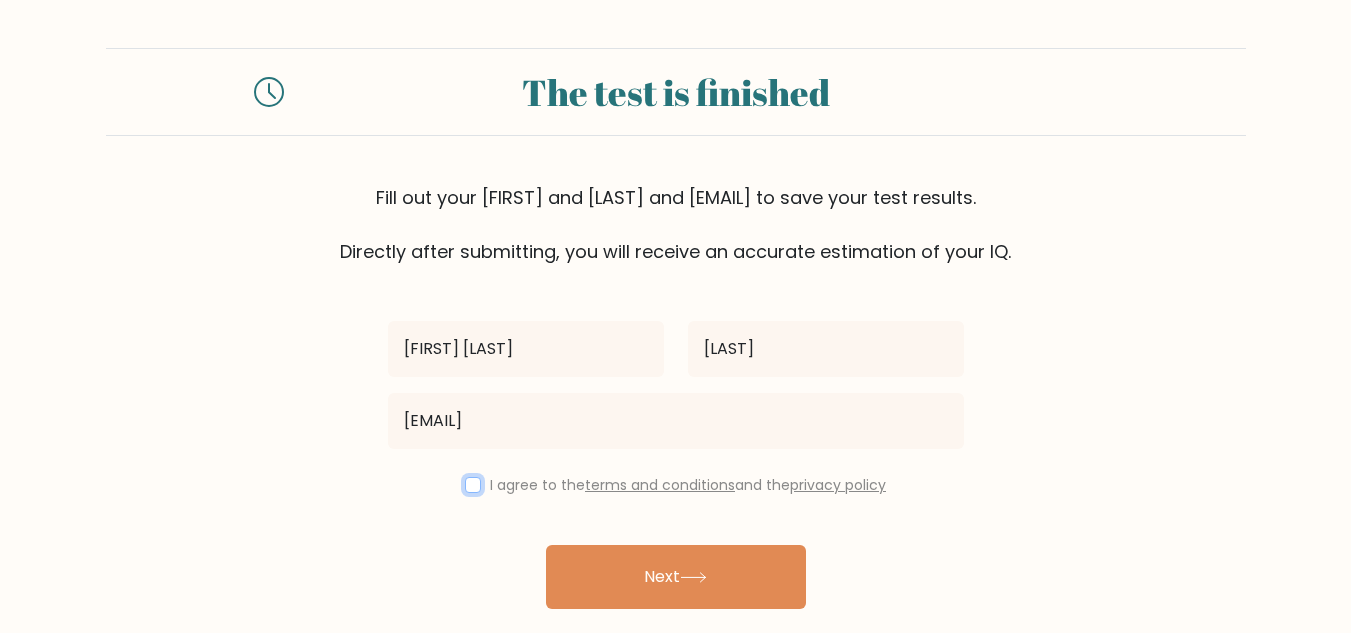 click at bounding box center (473, 485) 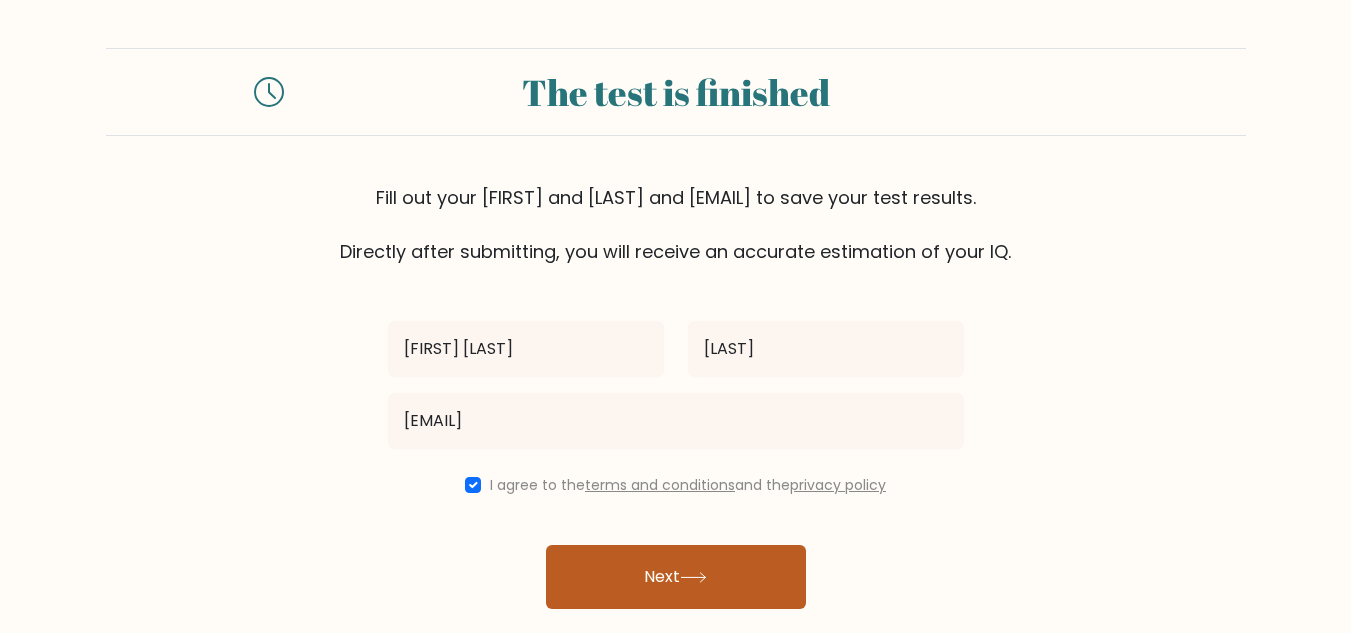 click on "Next" at bounding box center [676, 577] 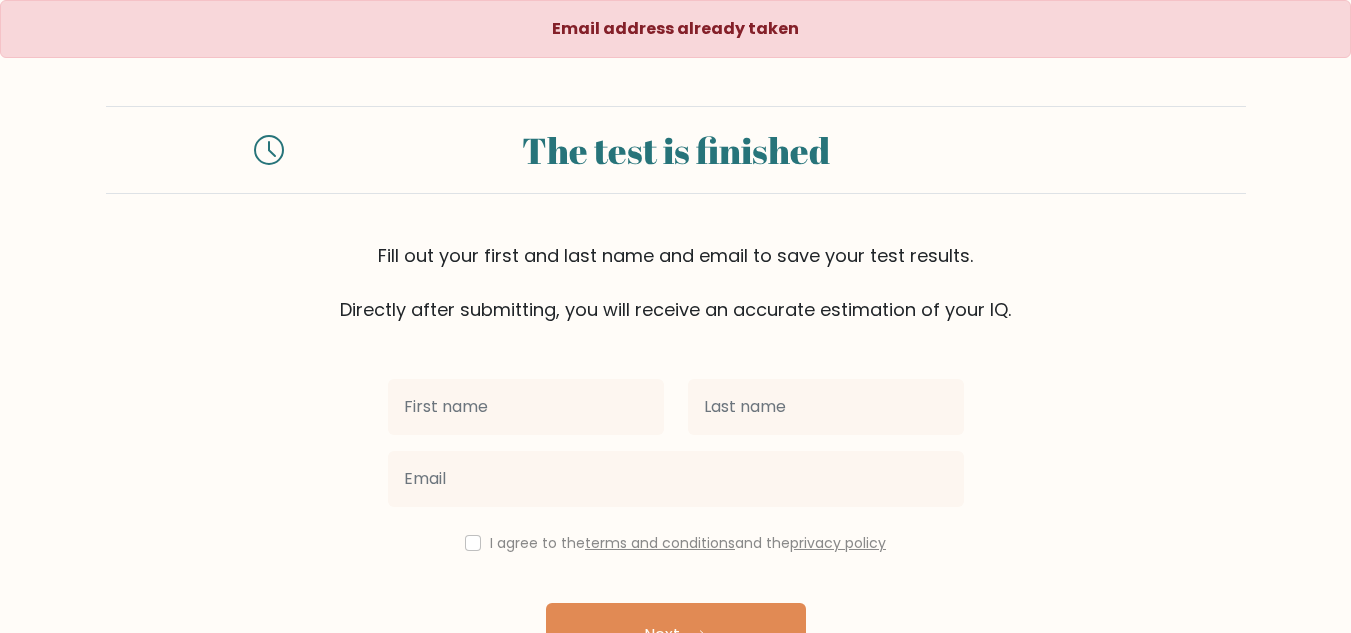 scroll, scrollTop: 0, scrollLeft: 0, axis: both 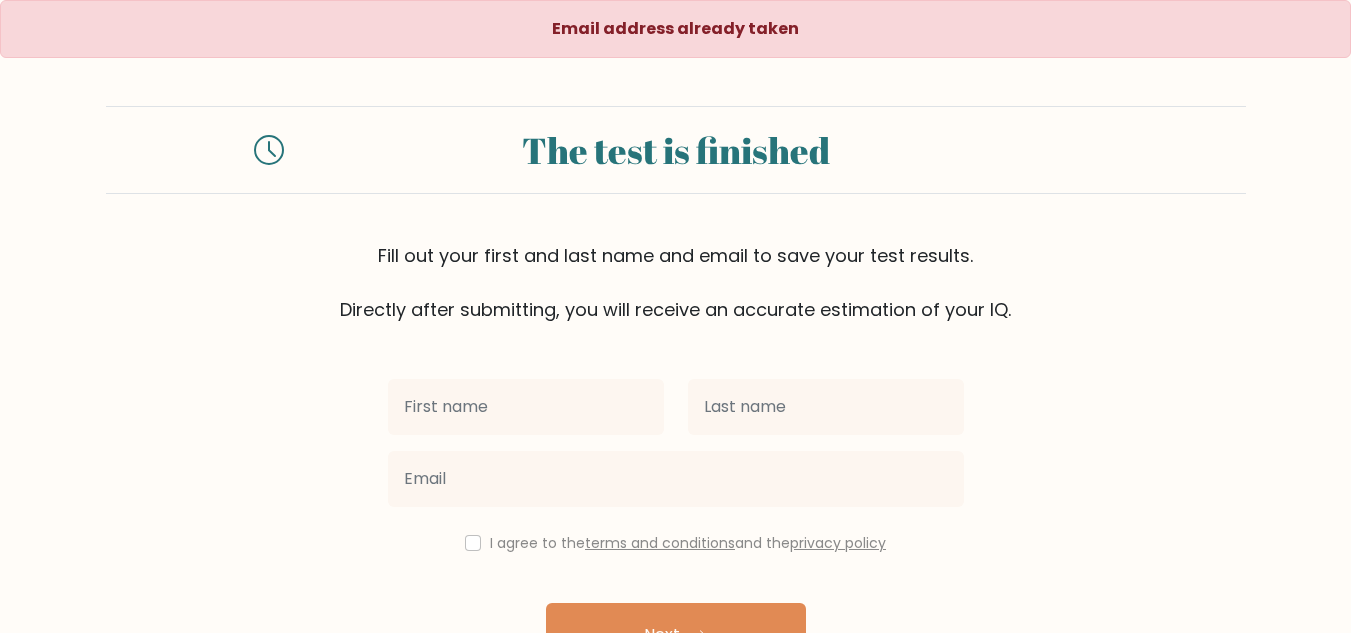 type on "APPLE JEAN" 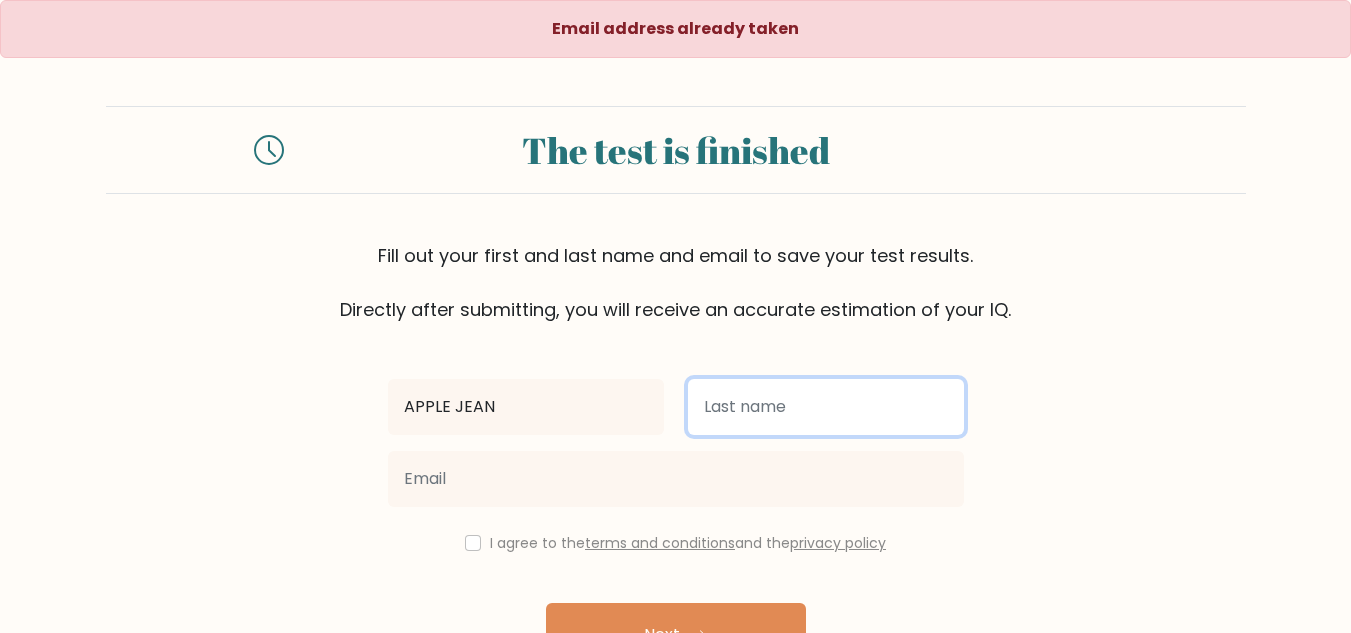 click at bounding box center (826, 407) 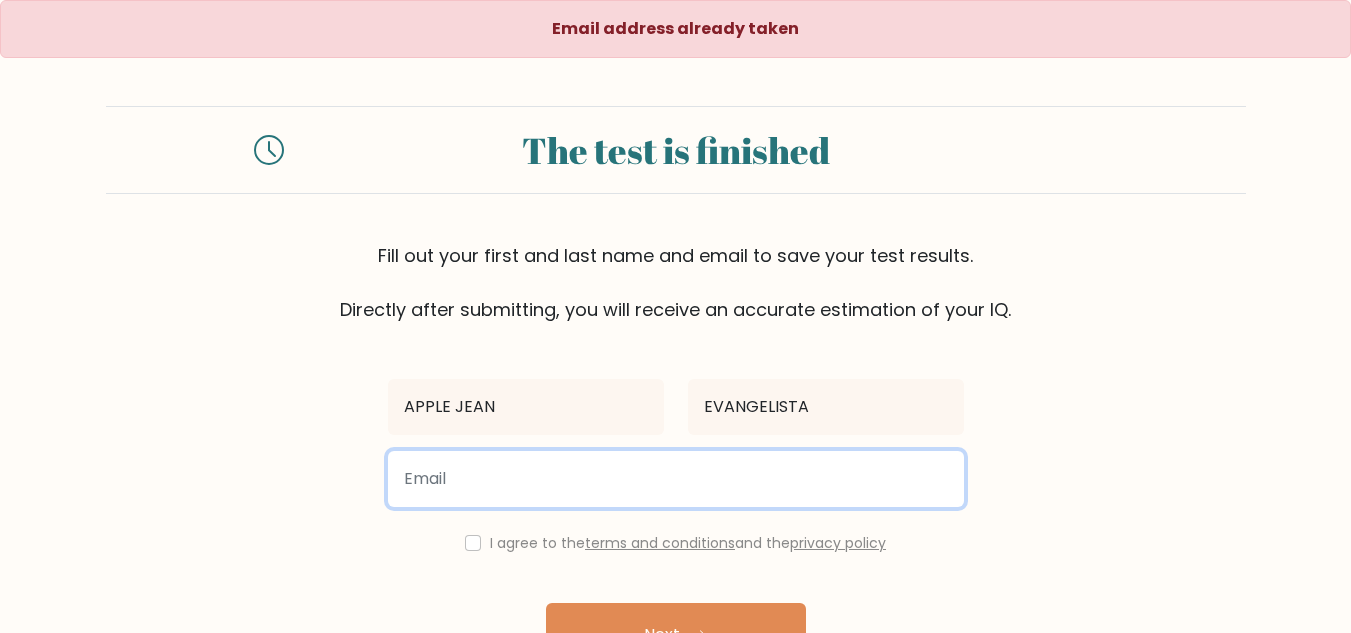 click at bounding box center [676, 479] 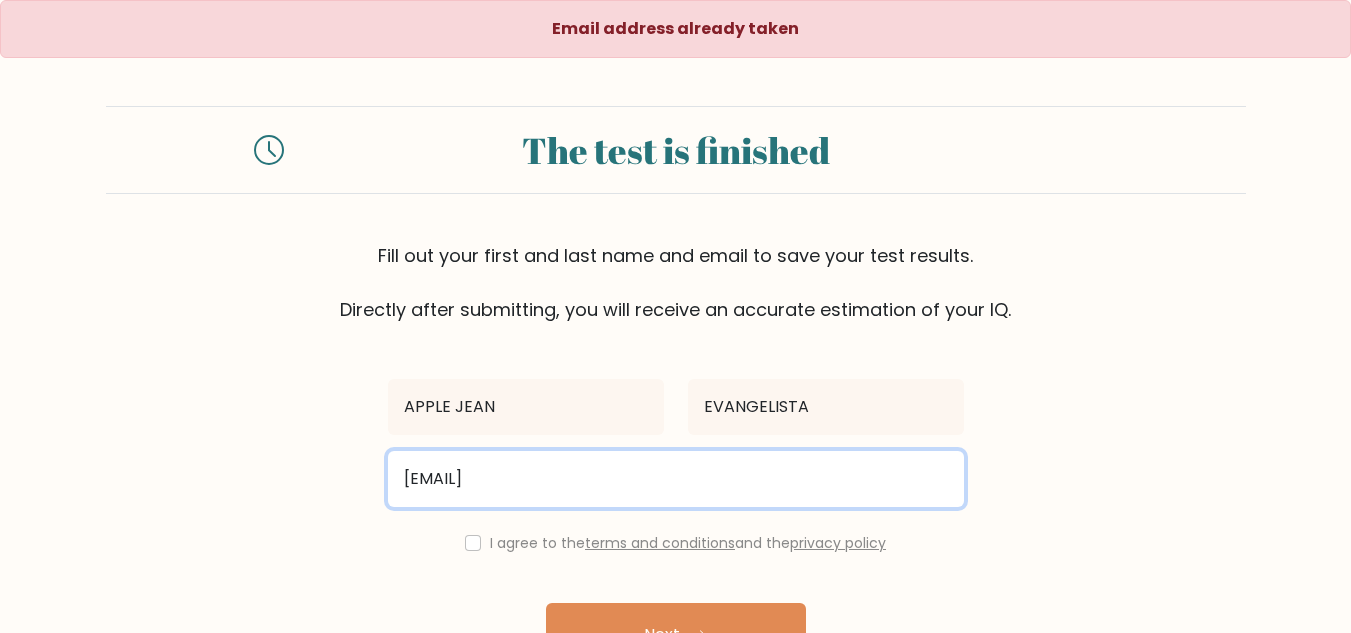click on "evangelistaapplejean8@gmail.com" at bounding box center (676, 479) 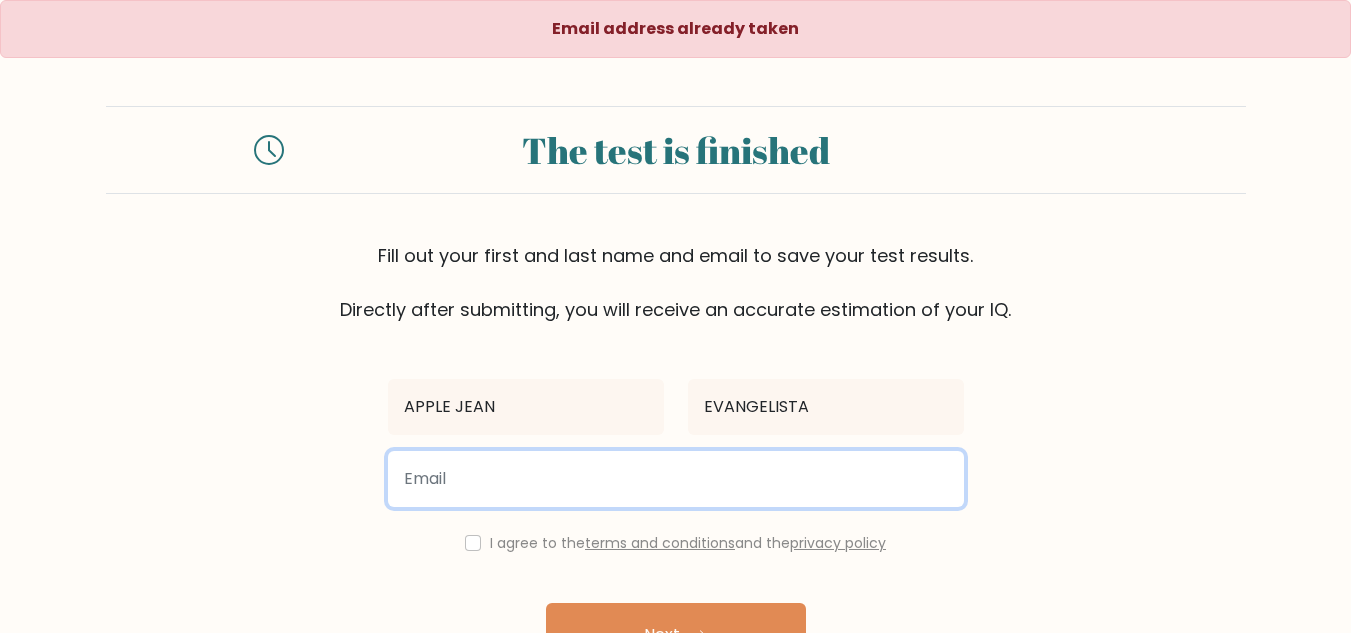 click at bounding box center [676, 479] 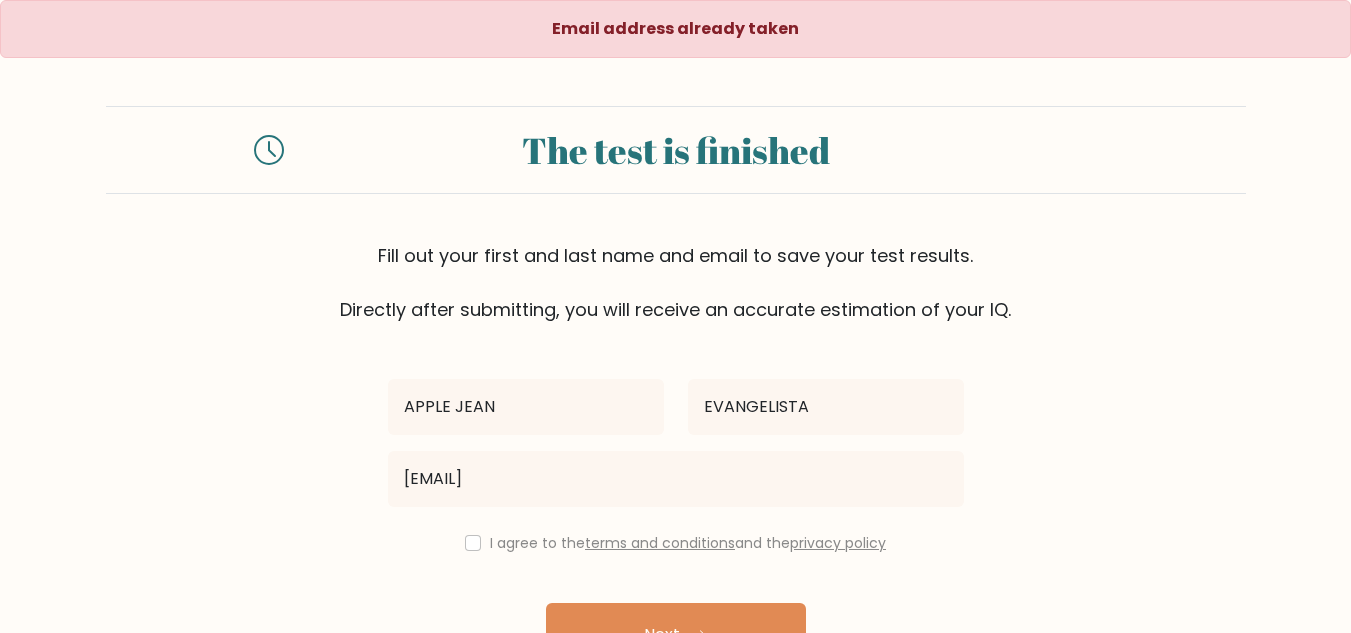 click on "I agree to the  terms and conditions  and the  privacy policy" at bounding box center [676, 543] 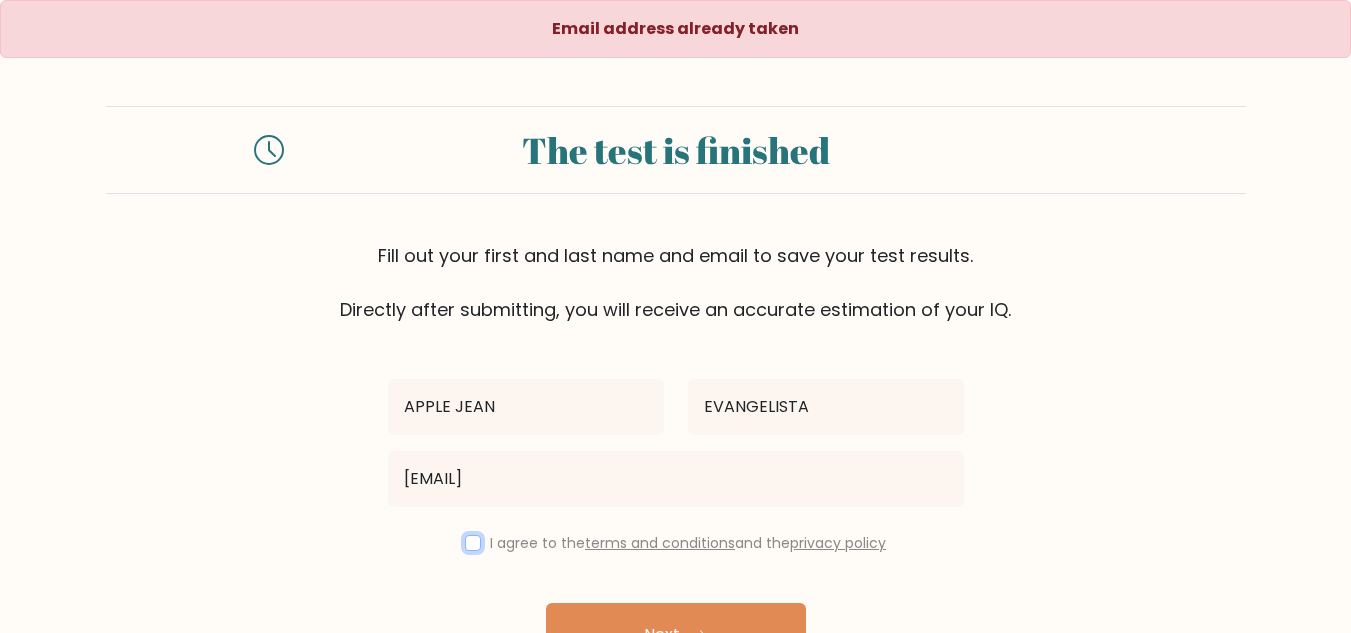 drag, startPoint x: 471, startPoint y: 539, endPoint x: 560, endPoint y: 602, distance: 109.041275 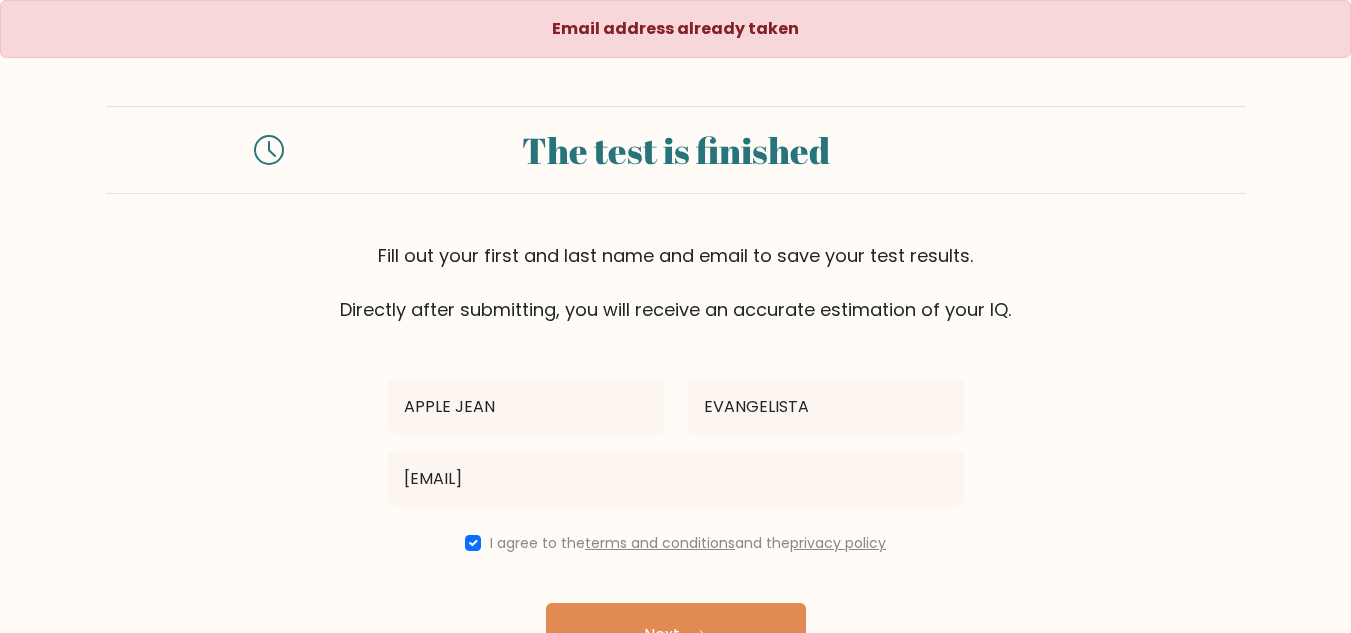 click on "APPLE JEAN
EVANGELISTA
applejeanevangelista@gmail.com
I agree to the  terms and conditions  and the  privacy policy
Next
Already have an account? Login" at bounding box center [676, 517] 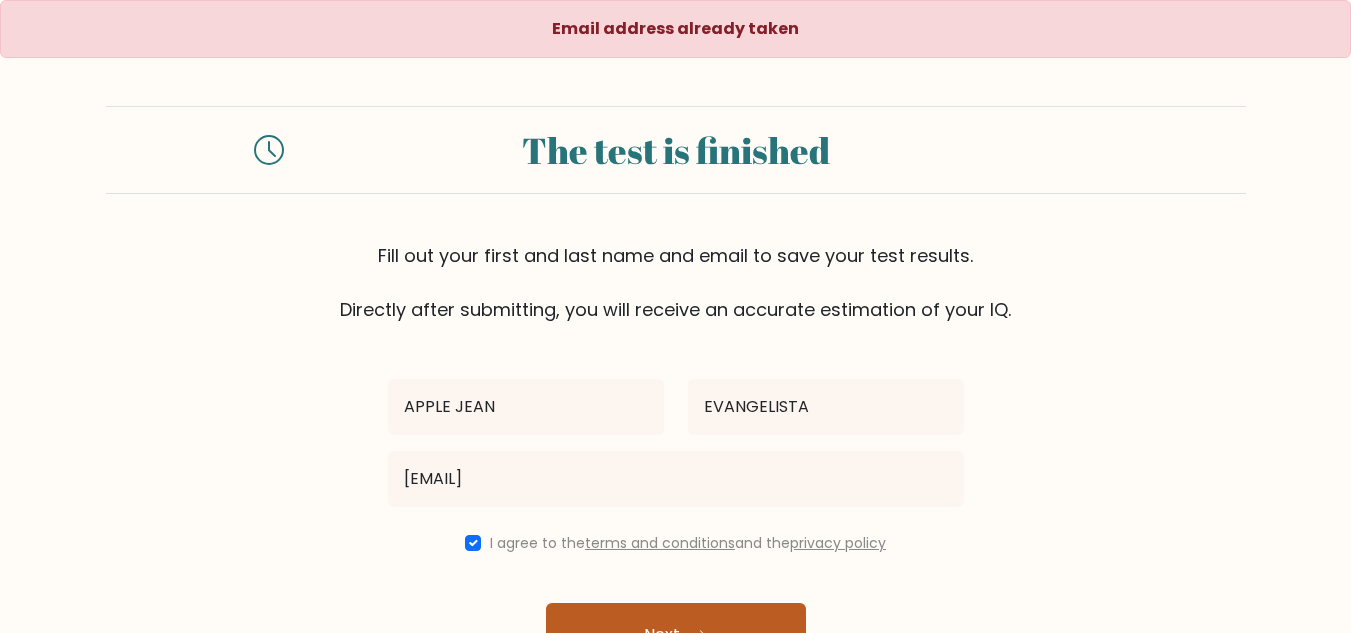 click on "Next" at bounding box center (676, 635) 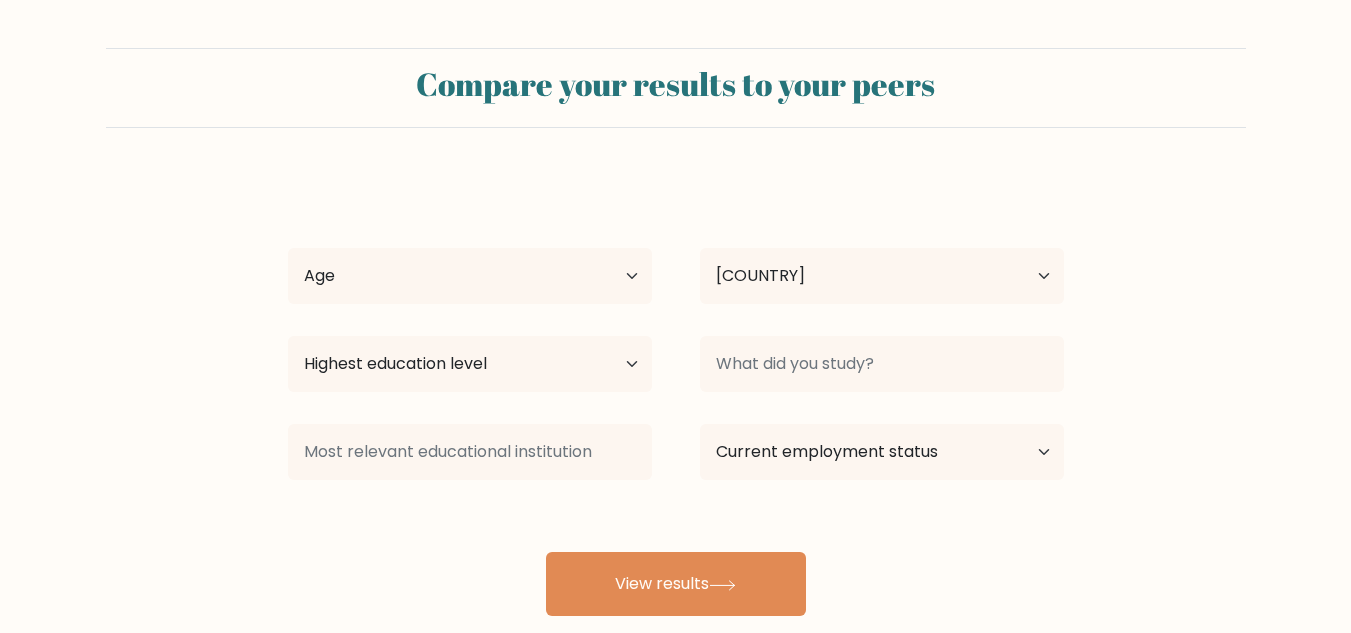 scroll, scrollTop: 0, scrollLeft: 0, axis: both 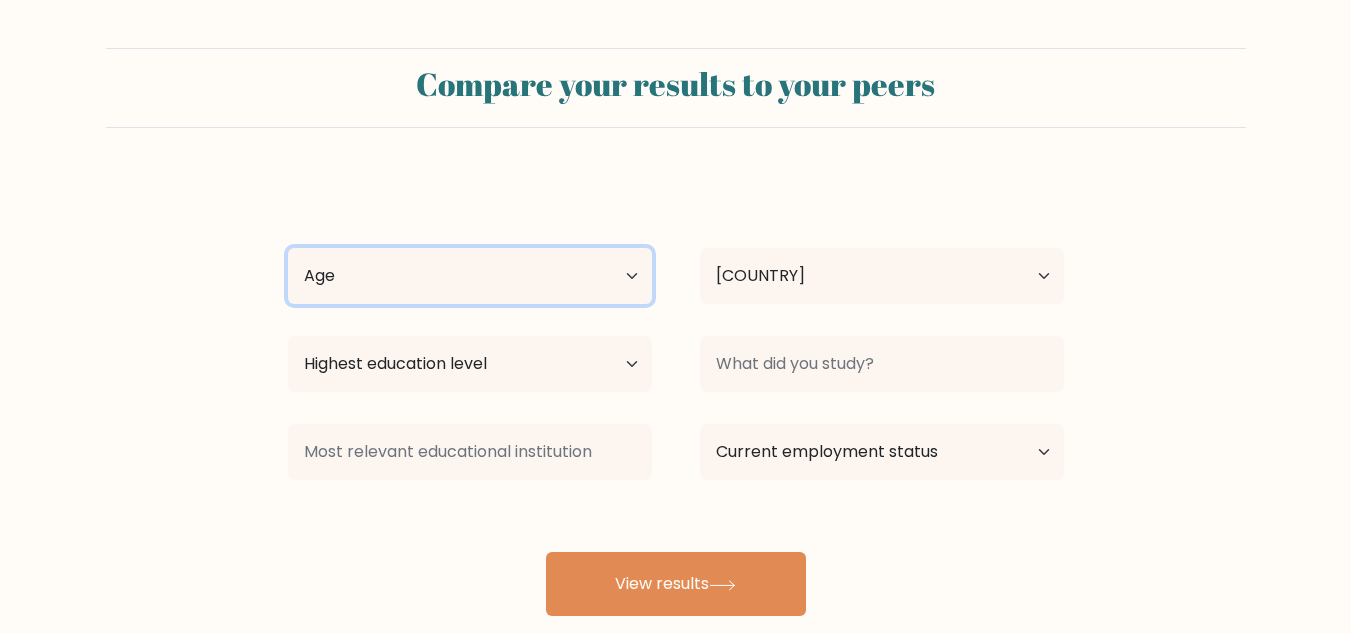 click on "Age
Under [AGE] years old
[AGE]-[AGE] years old
[AGE]-[AGE] years old
[AGE]-[AGE] years old
[AGE]-[AGE] years old
[AGE]-[AGE] years old
[AGE] years old and above" at bounding box center (470, 276) 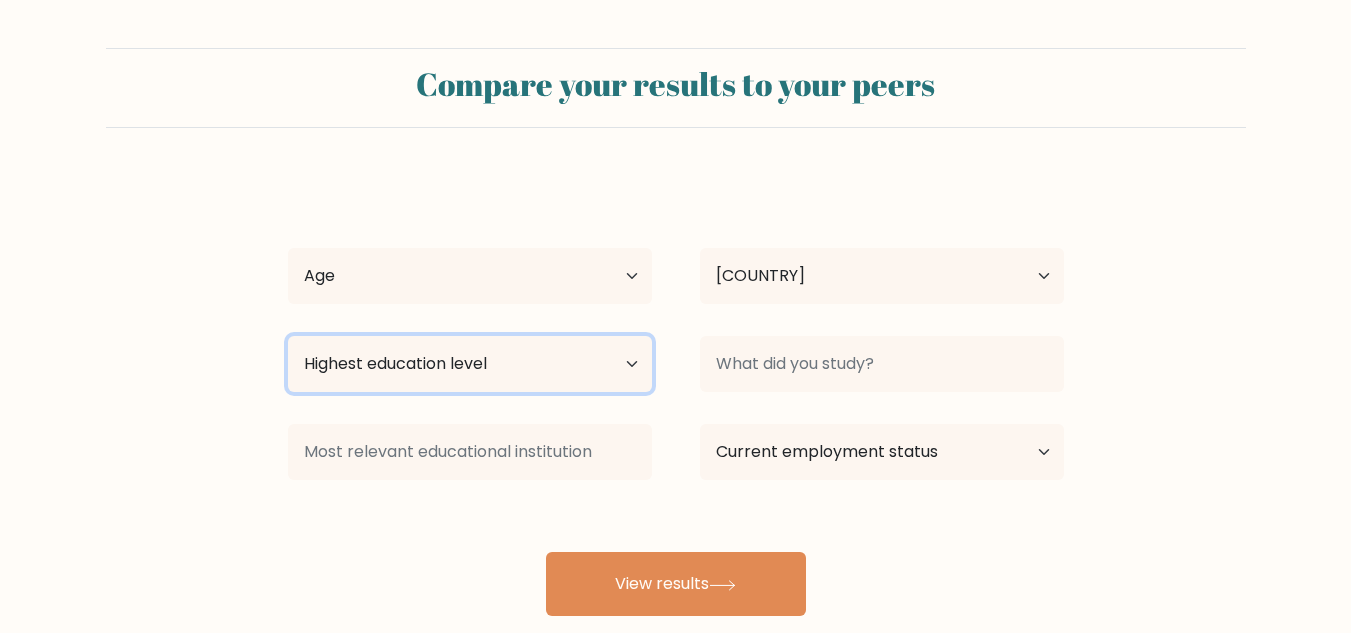 click on "Highest education level
No schooling
Primary
Lower Secondary
Upper Secondary
Occupation Specific
Bachelor's degree
Master's degree
Doctoral degree" at bounding box center [470, 364] 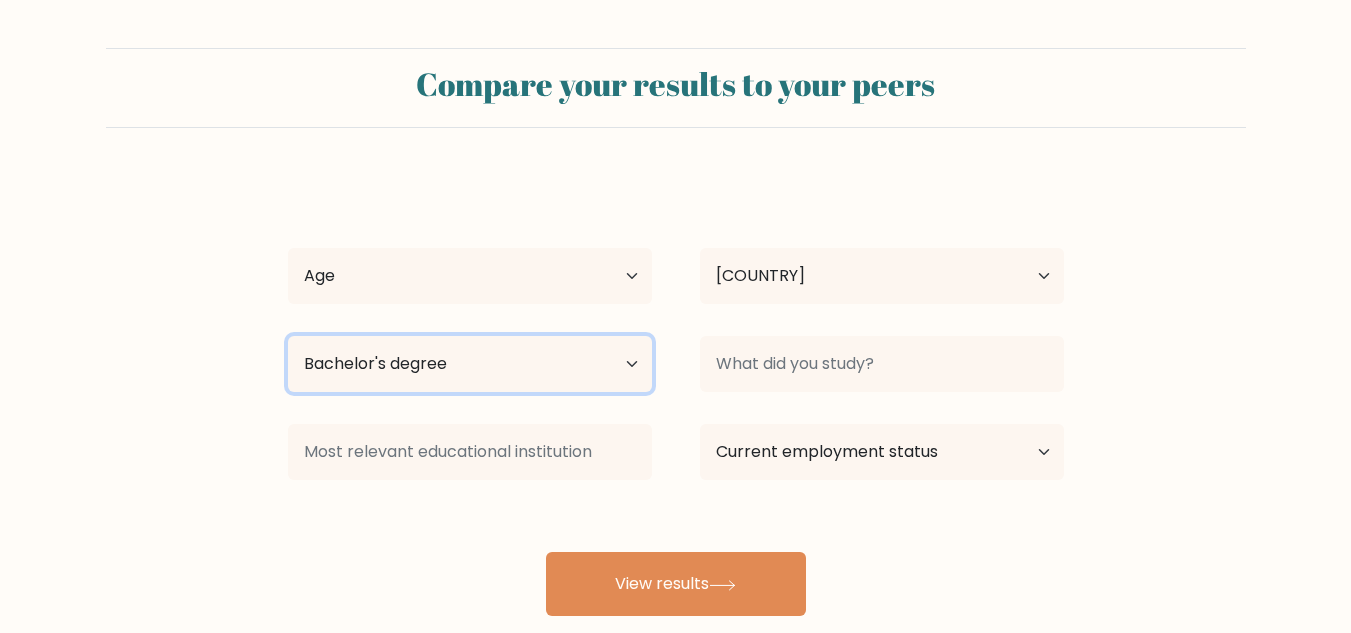 click on "Highest education level
No schooling
Primary
Lower Secondary
Upper Secondary
Occupation Specific
Bachelor's degree
Master's degree
Doctoral degree" at bounding box center (470, 364) 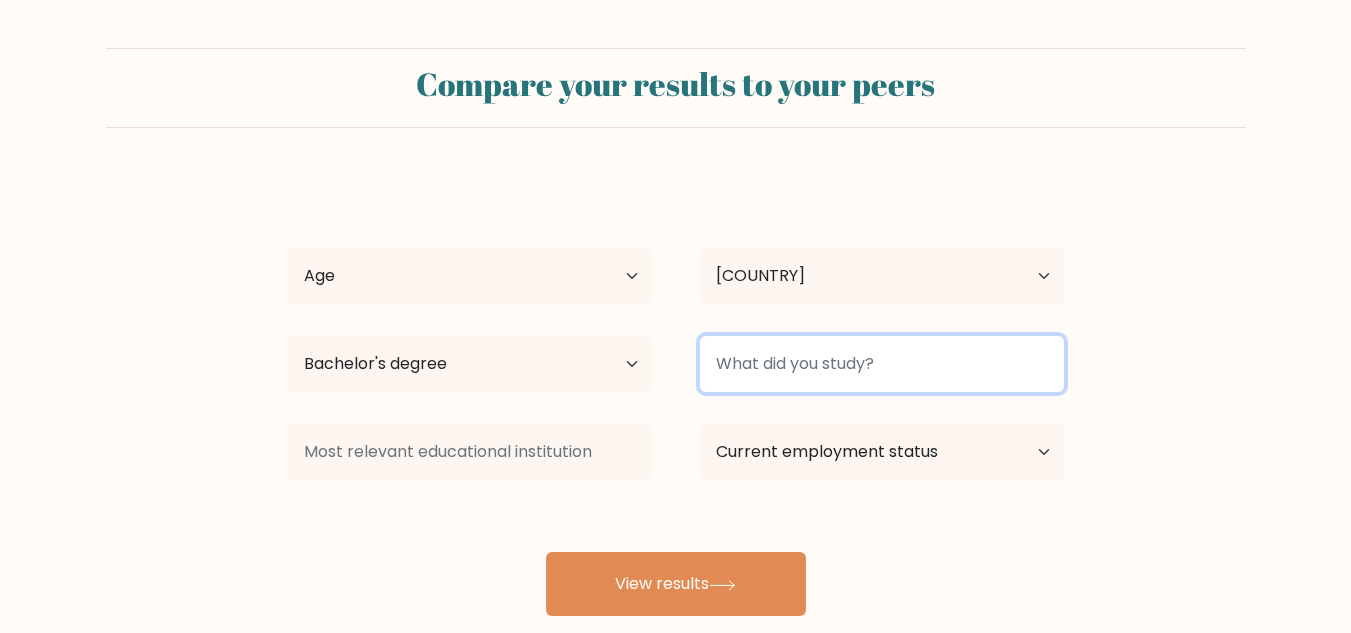 click at bounding box center [882, 364] 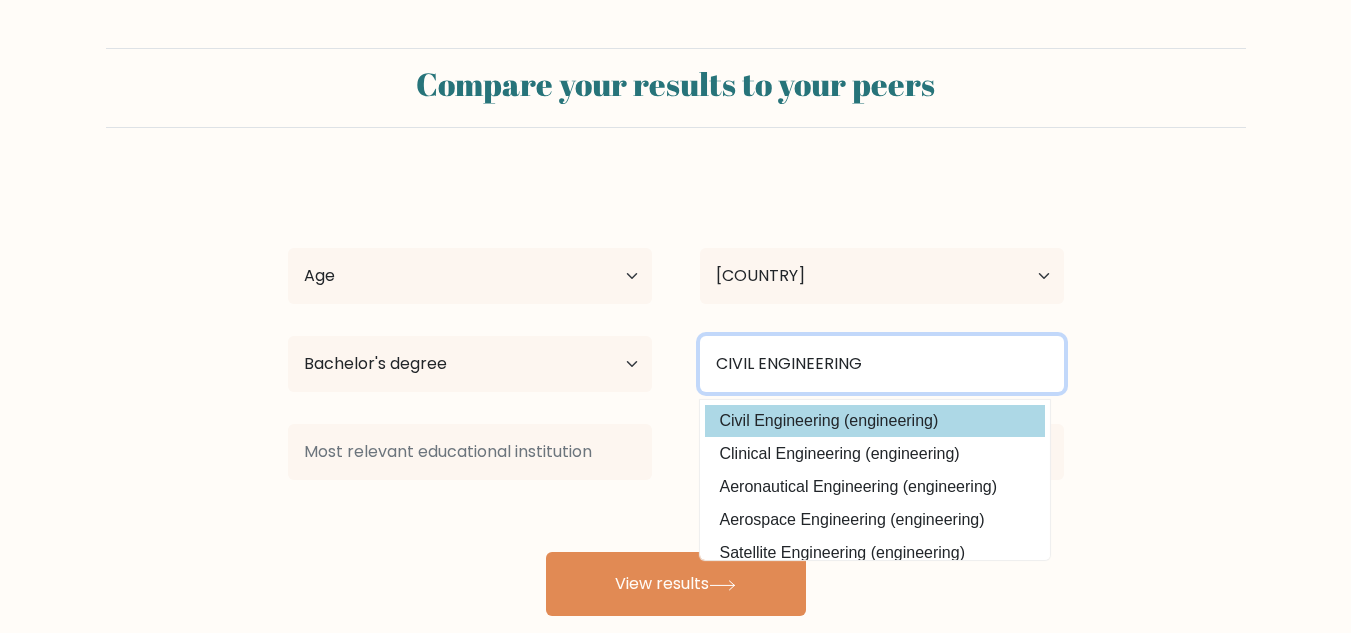 type on "CIVIL ENGINEERING" 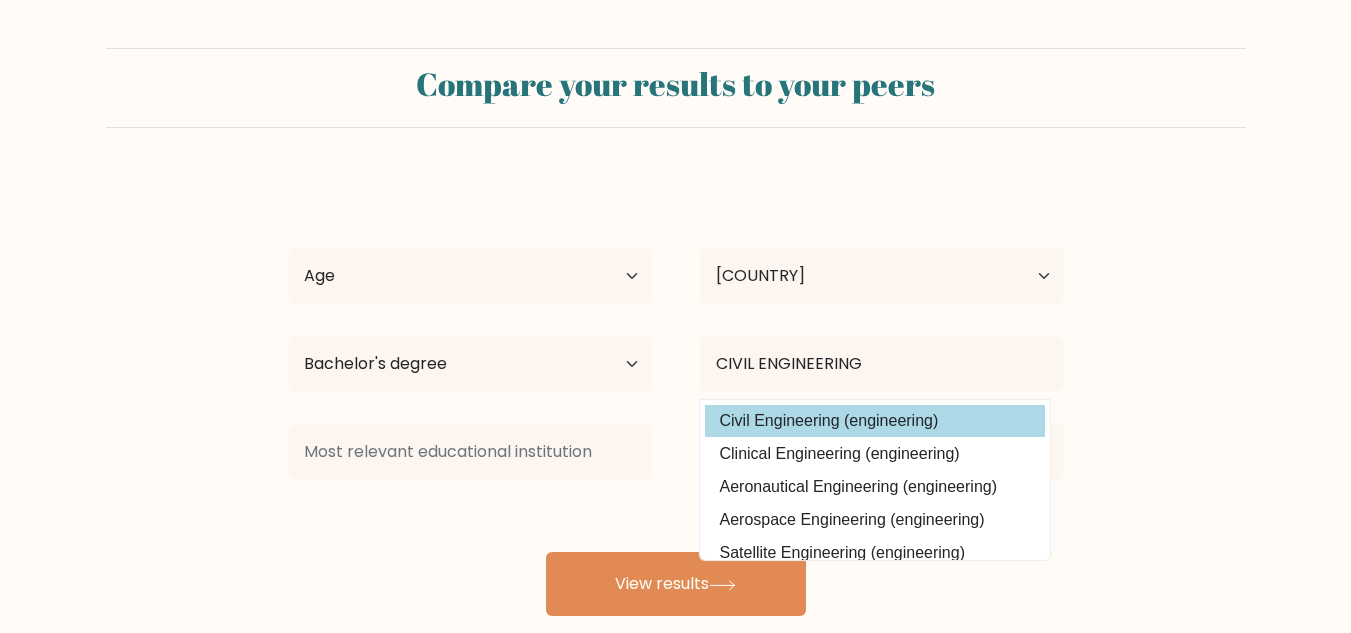 click on "[COUNTRY]" at bounding box center [676, 396] 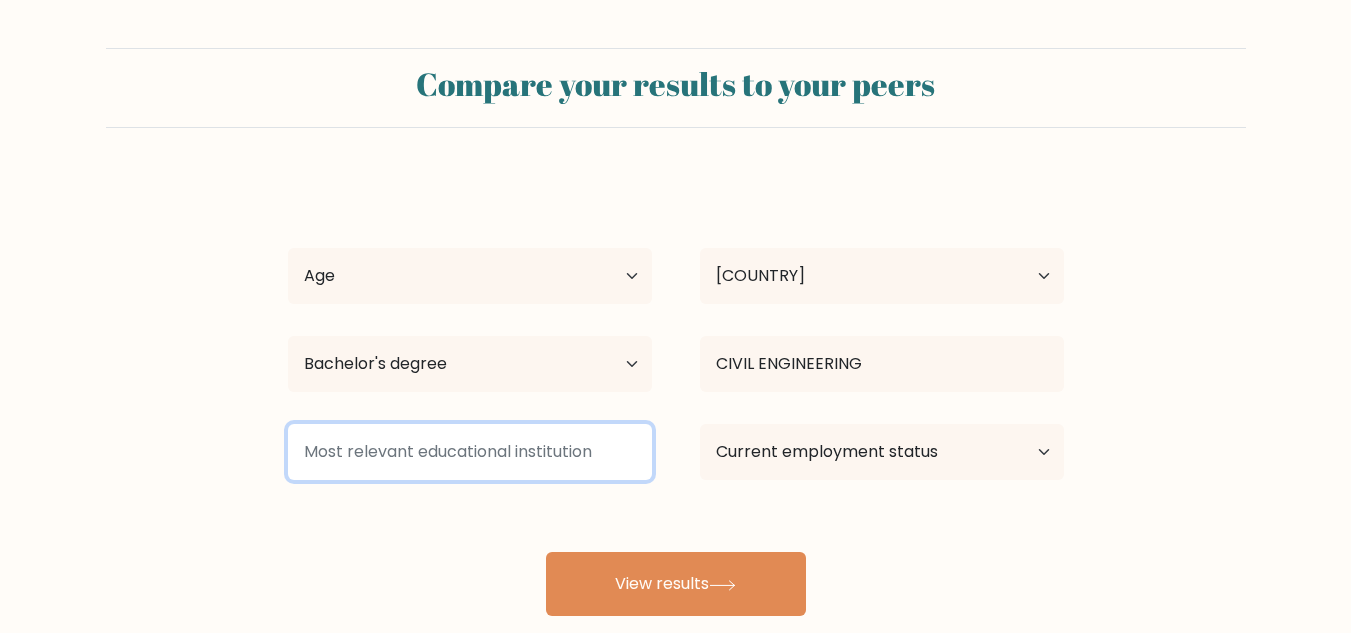click at bounding box center (470, 452) 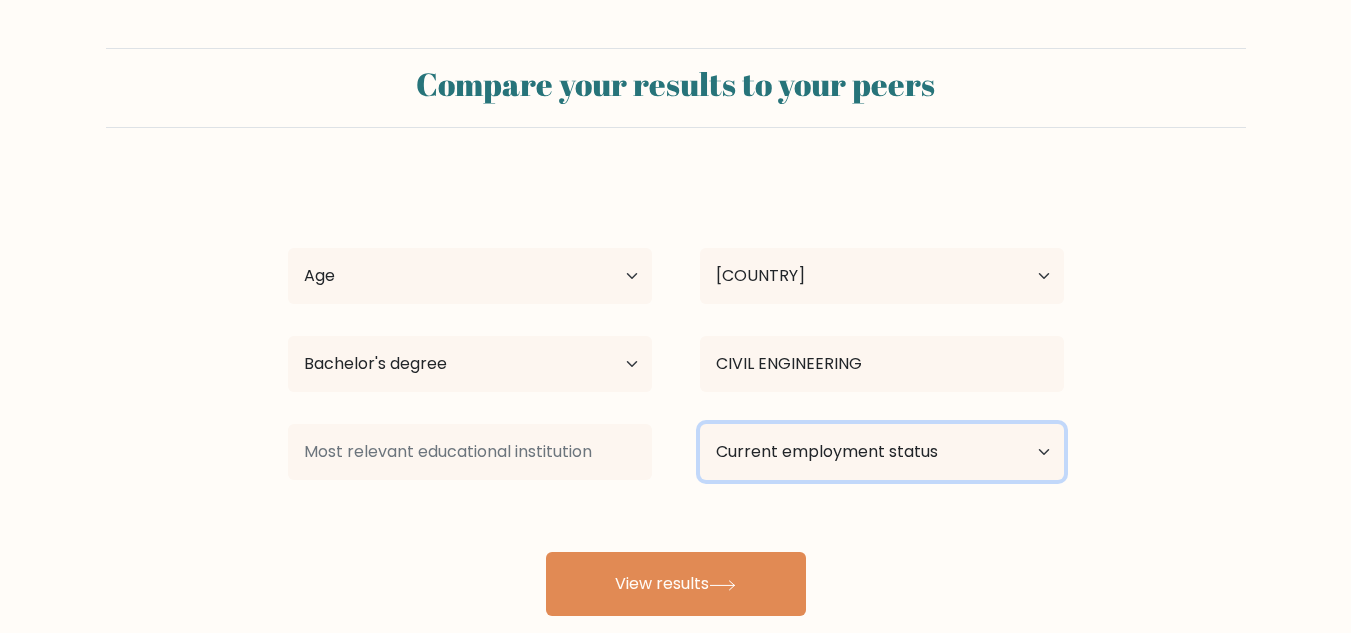 click on "Current employment status
Employed
Student
Retired
Other / prefer not to answer" at bounding box center (882, 452) 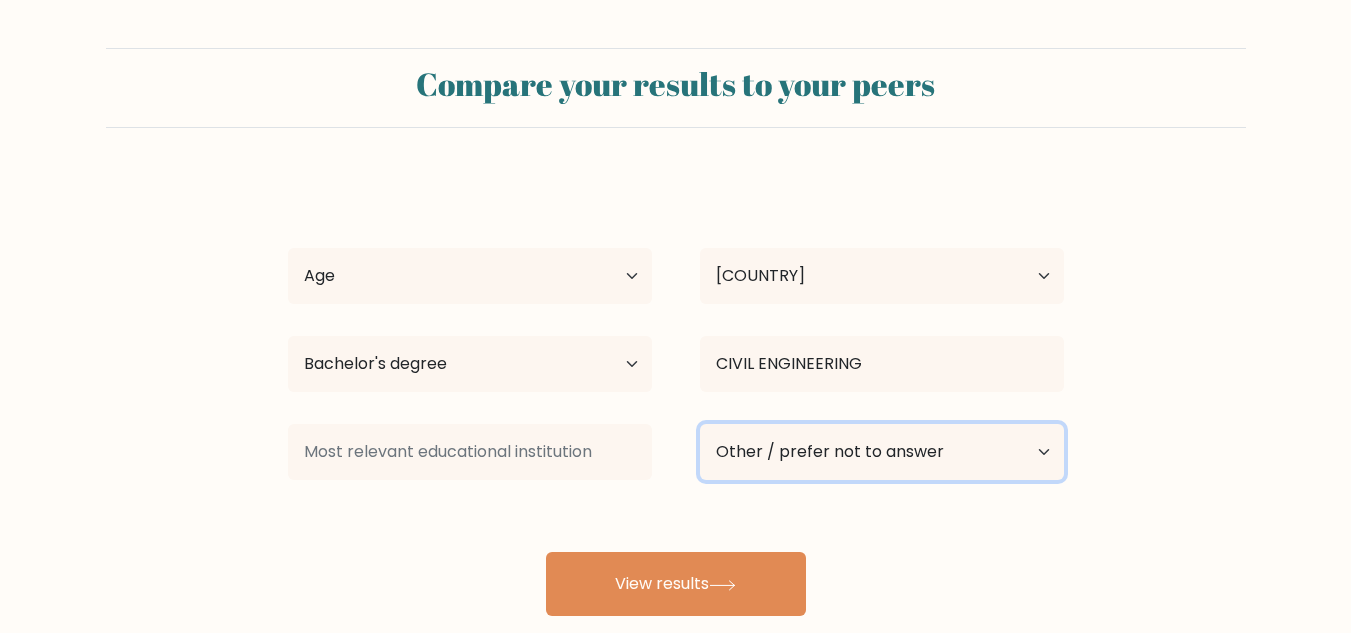 click on "Current employment status
Employed
Student
Retired
Other / prefer not to answer" at bounding box center [882, 452] 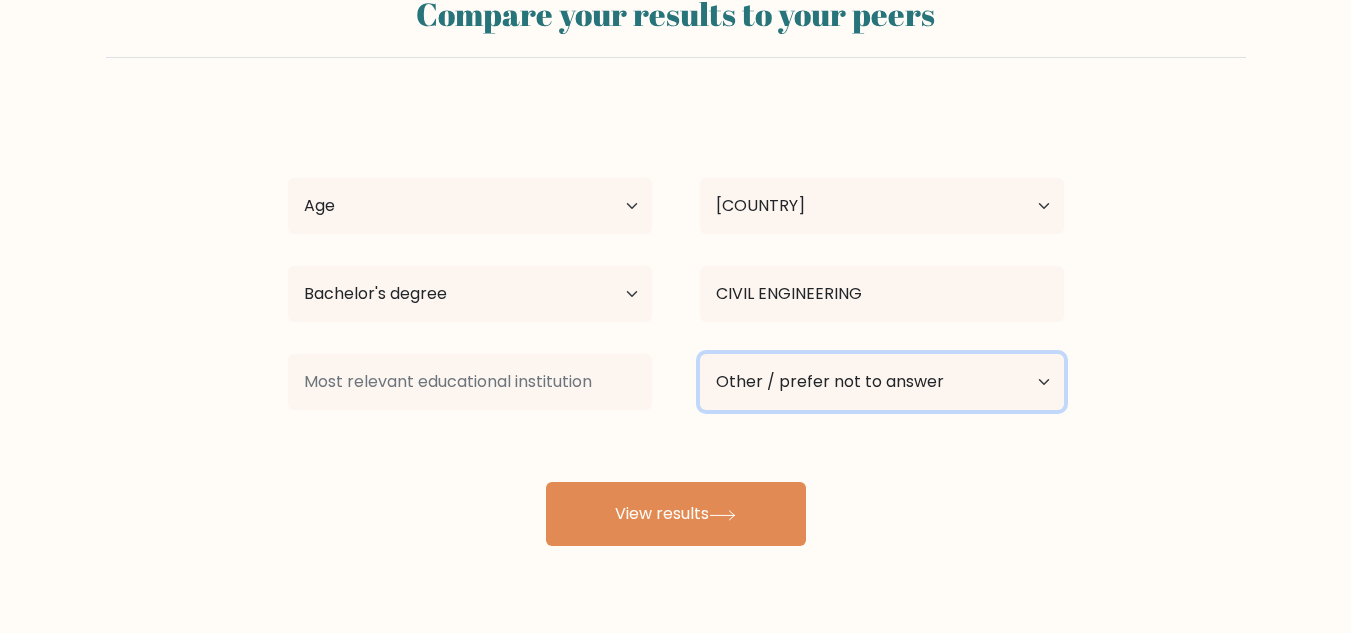 scroll, scrollTop: 100, scrollLeft: 0, axis: vertical 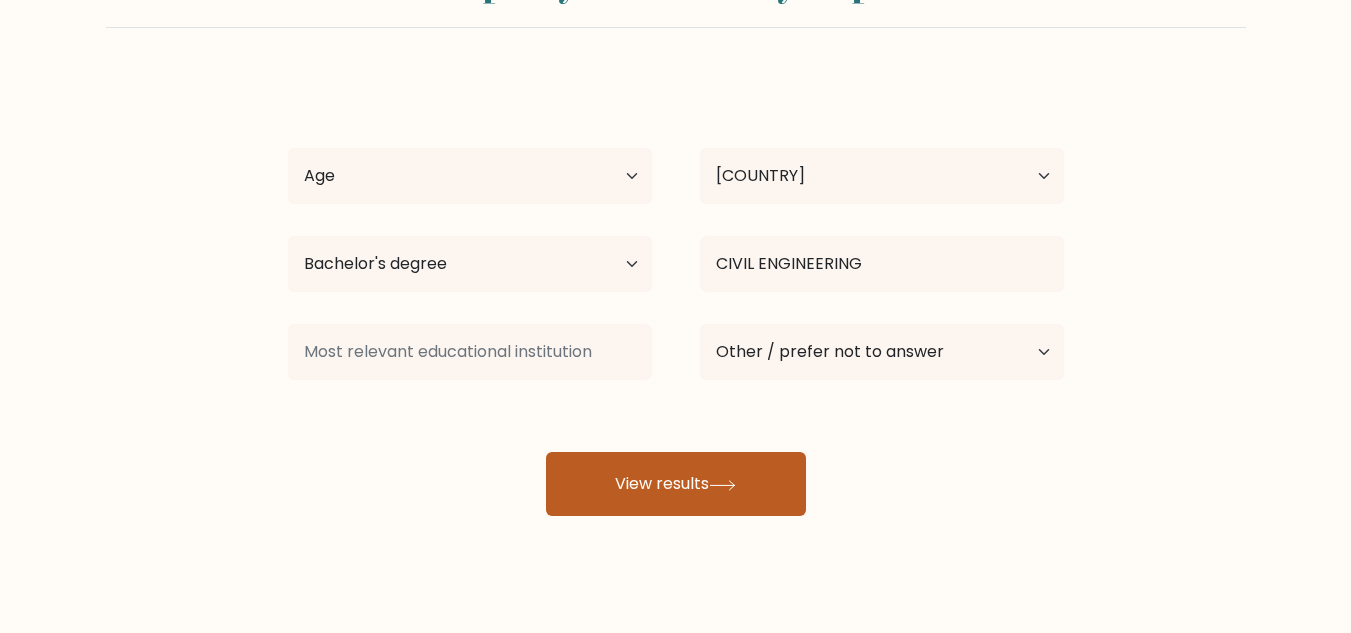 click on "View results" at bounding box center [676, 484] 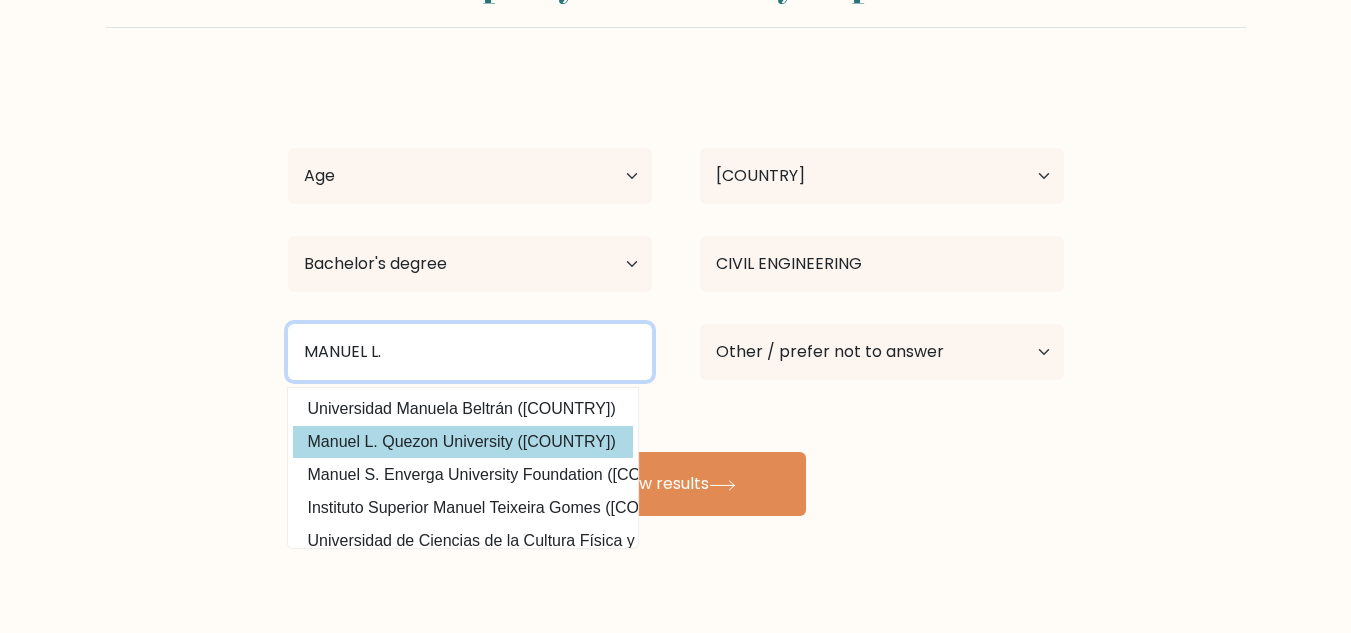 type on "MANUEL L." 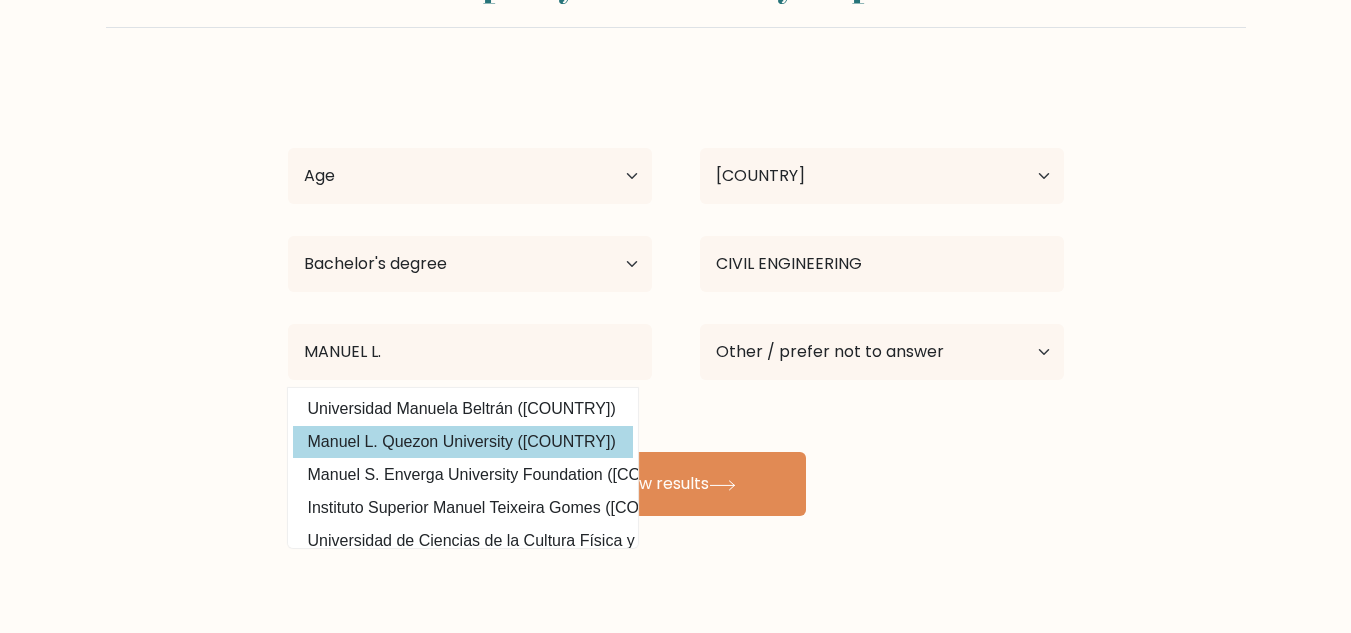 click on "[COUNTRY]" at bounding box center [676, 296] 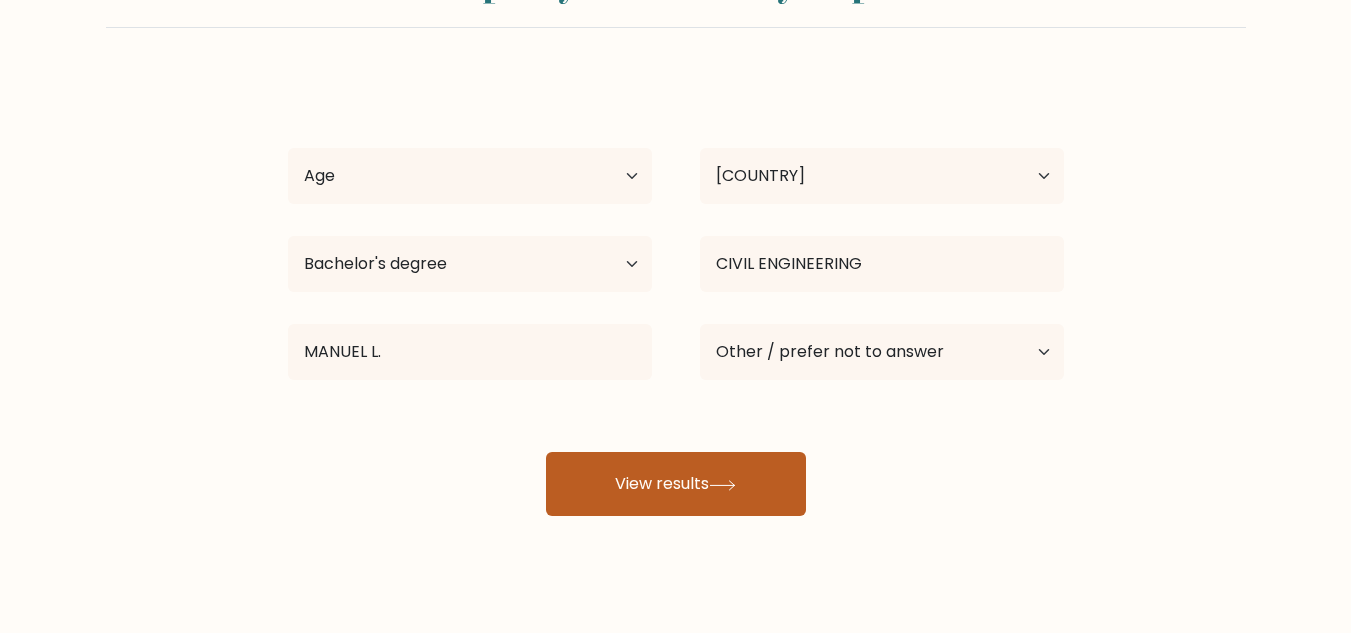click on "View results" at bounding box center [676, 484] 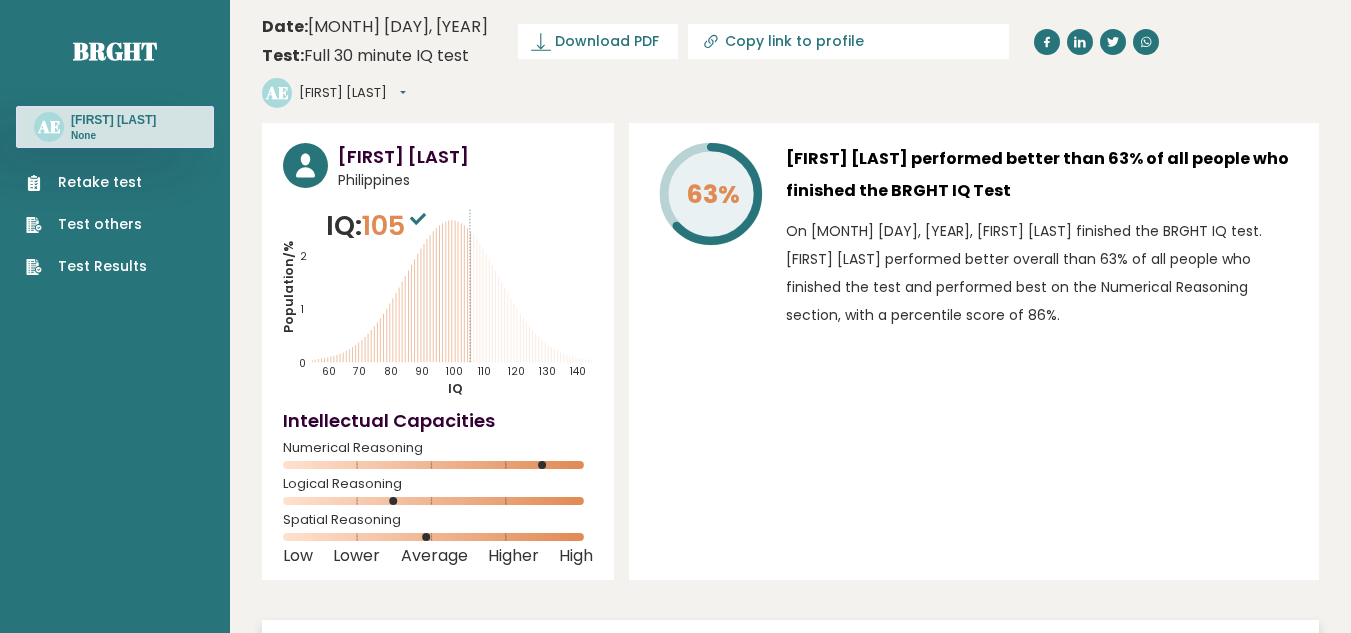 scroll, scrollTop: 0, scrollLeft: 0, axis: both 